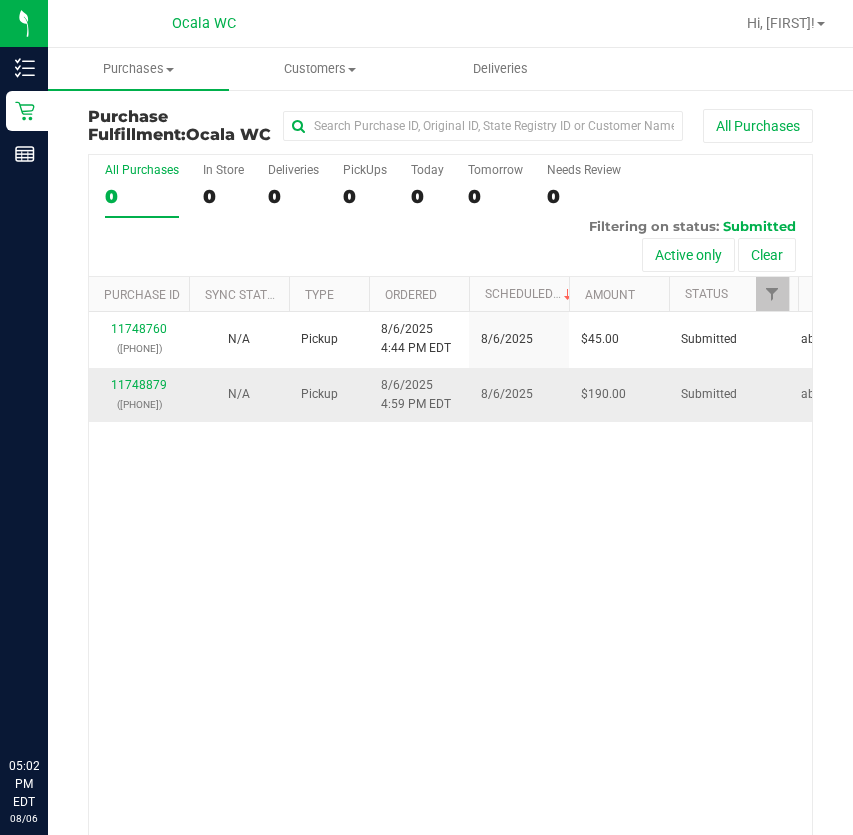 scroll, scrollTop: 0, scrollLeft: 0, axis: both 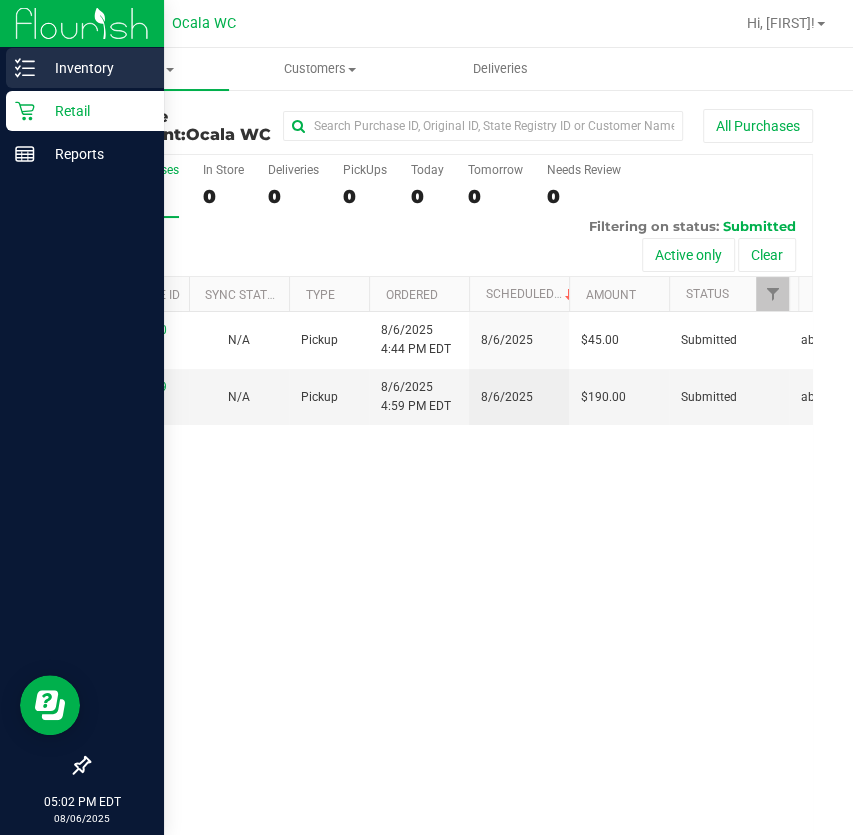 click 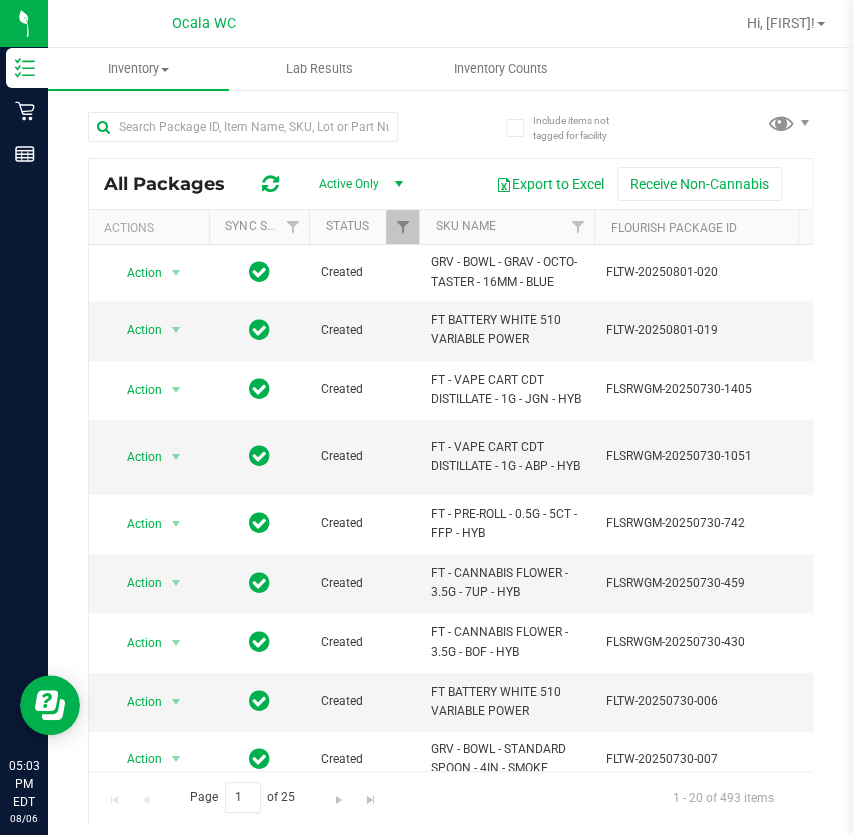 click on "Include items not tagged for facility
All Packages
Active Only Active Only Lab Samples Locked All External Internal
Export to Excel
Receive Non-Cannabis
Actions Sync Status Status SKU Name Flourish Package ID Package ID Lot Number PO ID Lock Code THC% Qty Description Strain Sku Retail Display Name Available Category Unit Price Has COA Use By
Action Action Global inventory" at bounding box center (450, 393) 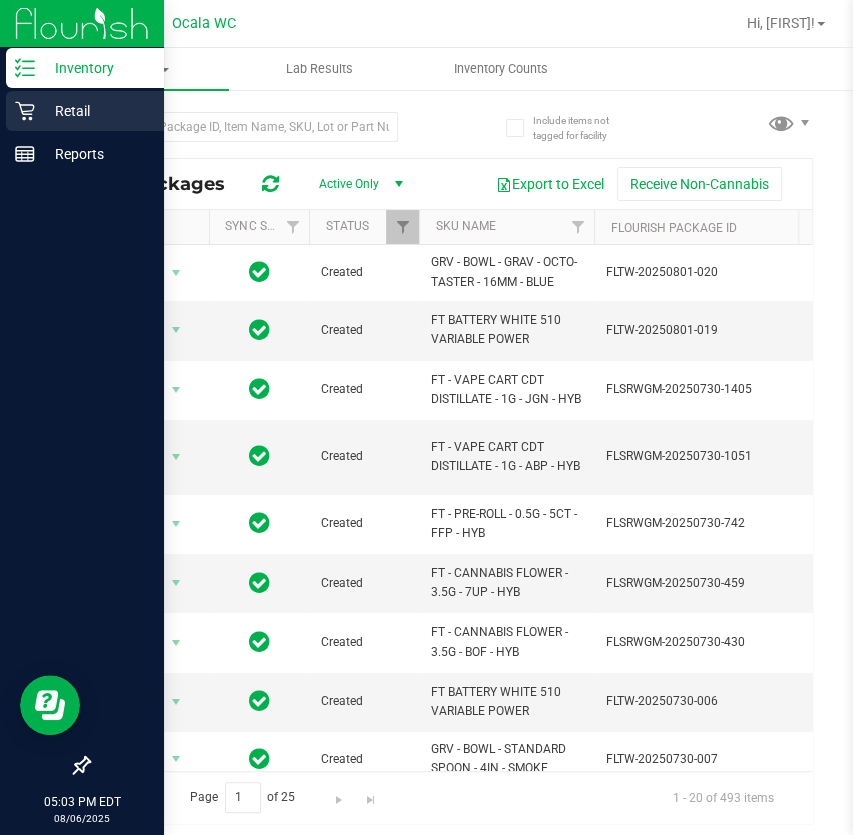 click on "Retail" at bounding box center (95, 111) 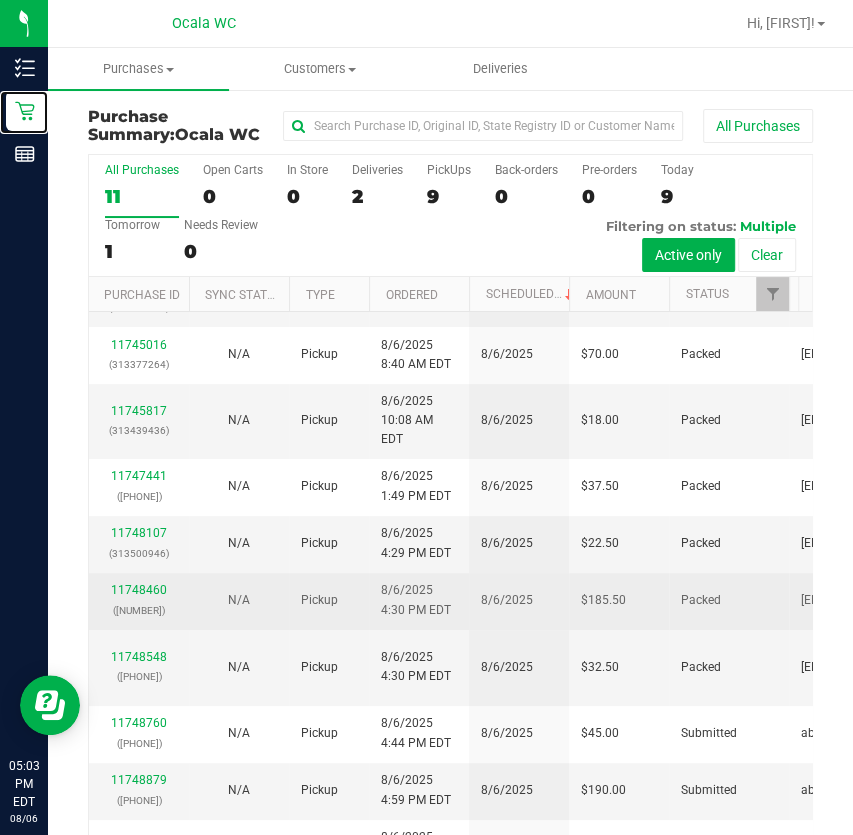 scroll, scrollTop: 210, scrollLeft: 0, axis: vertical 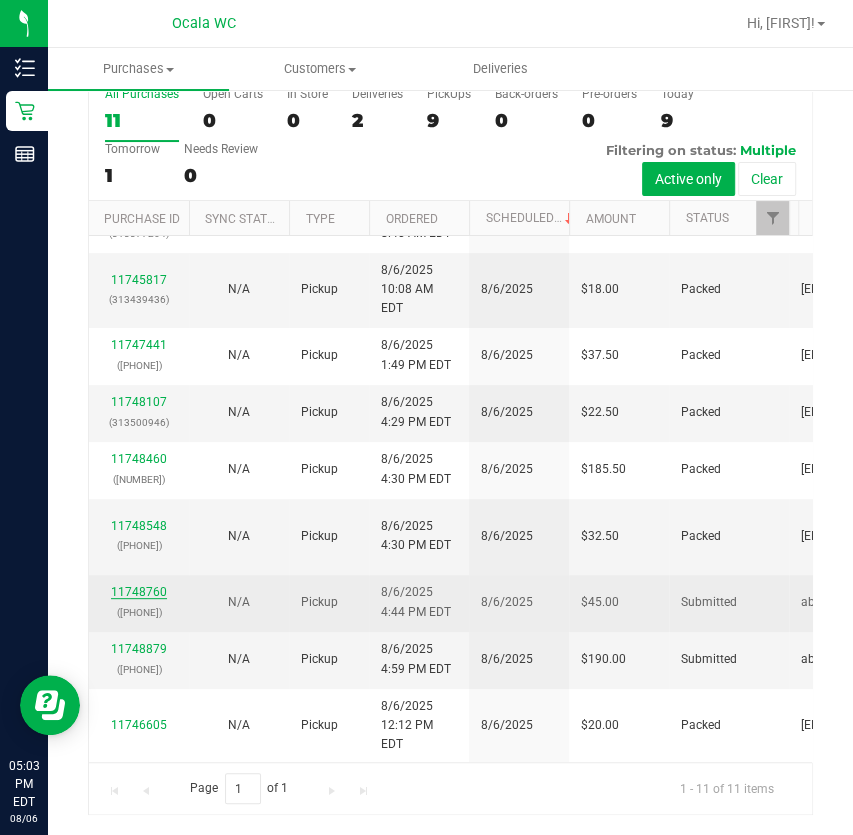 click on "11748760" at bounding box center (139, 592) 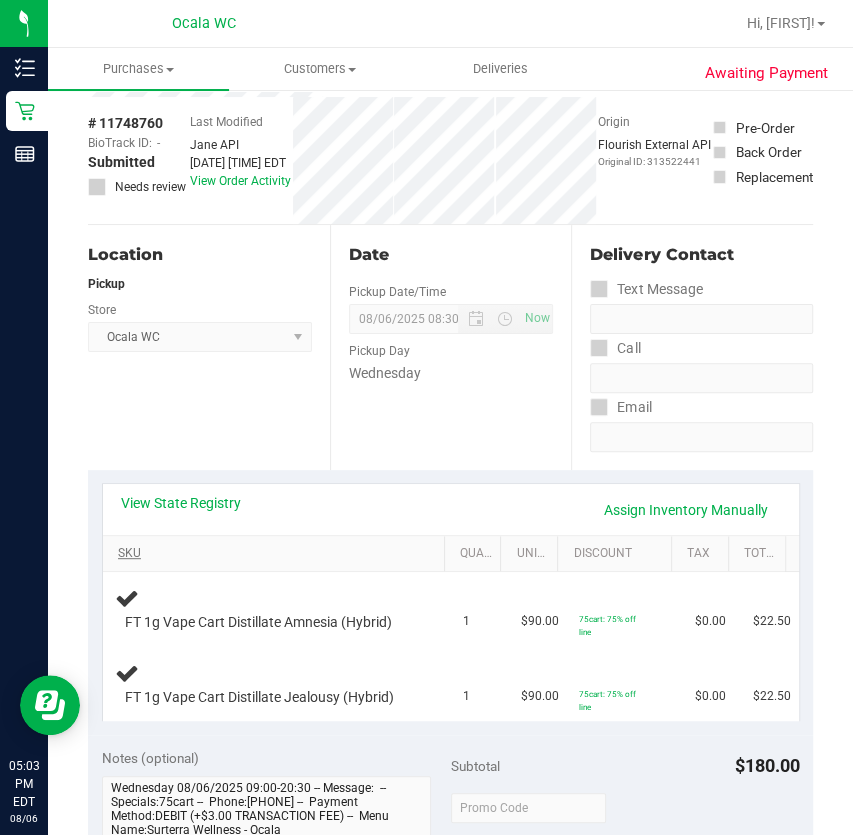 scroll, scrollTop: 181, scrollLeft: 0, axis: vertical 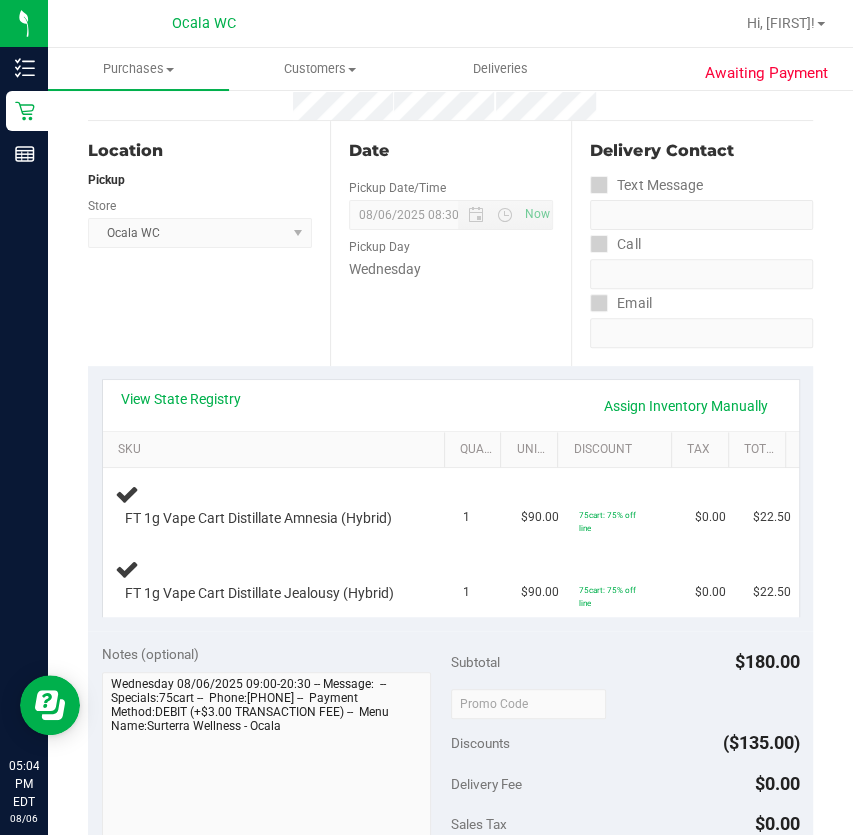 click on "Location
Pickup
Store
Ocala WC Select Store Bonita Springs WC Boynton Beach WC Bradenton WC Brandon WC Brooksville WC Call Center Clermont WC Crestview WC Deerfield Beach WC Delray Beach WC Deltona WC Ft Walton Beach WC Ft. Lauderdale WC Ft. Myers WC Gainesville WC Jax Atlantic WC JAX DC REP Jax WC Key West WC Lakeland WC Largo WC Lehigh Acres DC REP Merritt Island WC Miami 72nd WC Miami Beach WC Miami Dadeland WC Miramar DC REP New Port Richey WC North Palm Beach WC North Port WC Ocala WC Orange Park WC Orlando Colonial WC Orlando DC REP Orlando WC Oviedo WC Palm Bay WC Palm Coast WC Panama City WC Pensacola WC Port Orange WC Port St. Lucie WC Sebring WC South Tampa WC St. Pete WC Summerfield WC Tallahassee DC REP Tallahassee WC Tampa DC Testing Tampa Warehouse Tampa WC TX Austin DC TX Plano Retail Winter Haven WC" at bounding box center (209, 243) 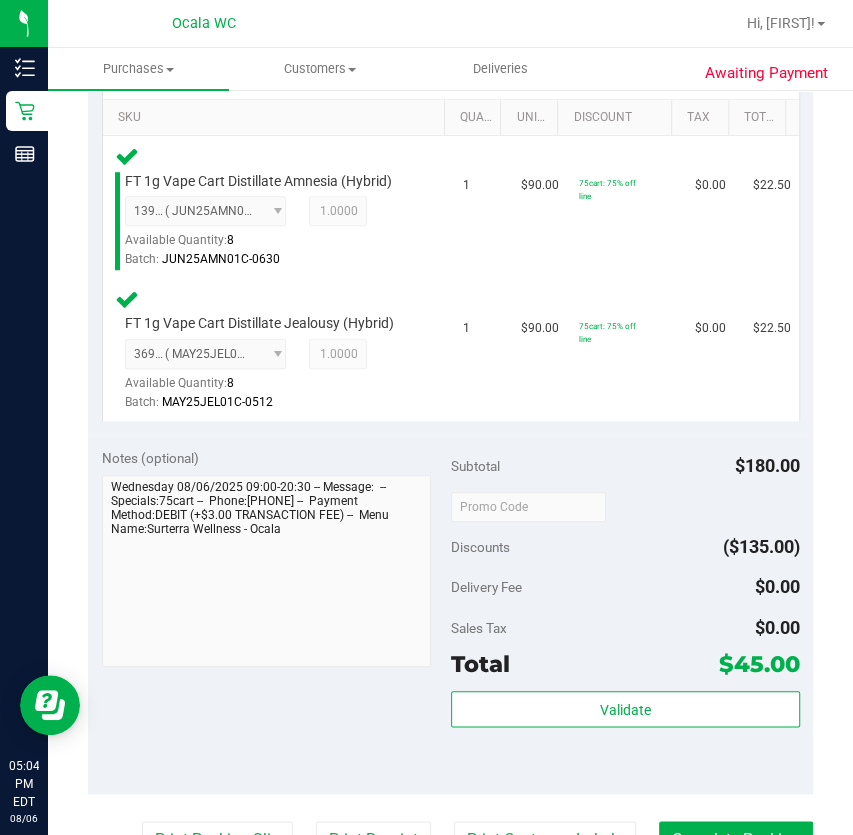 scroll, scrollTop: 545, scrollLeft: 0, axis: vertical 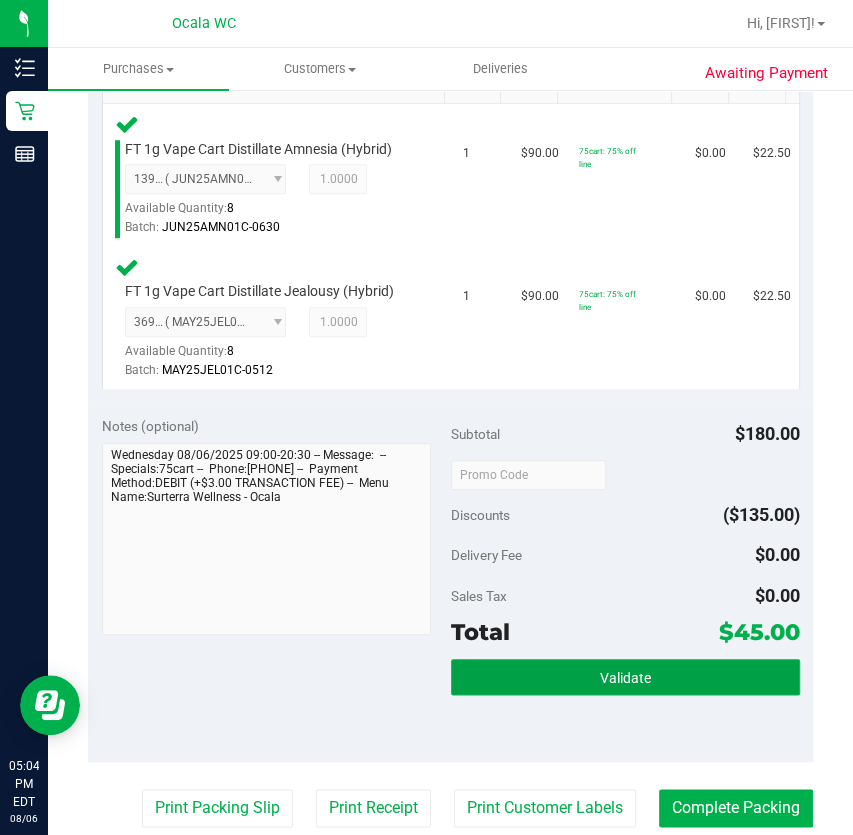 click on "Validate" at bounding box center [625, 677] 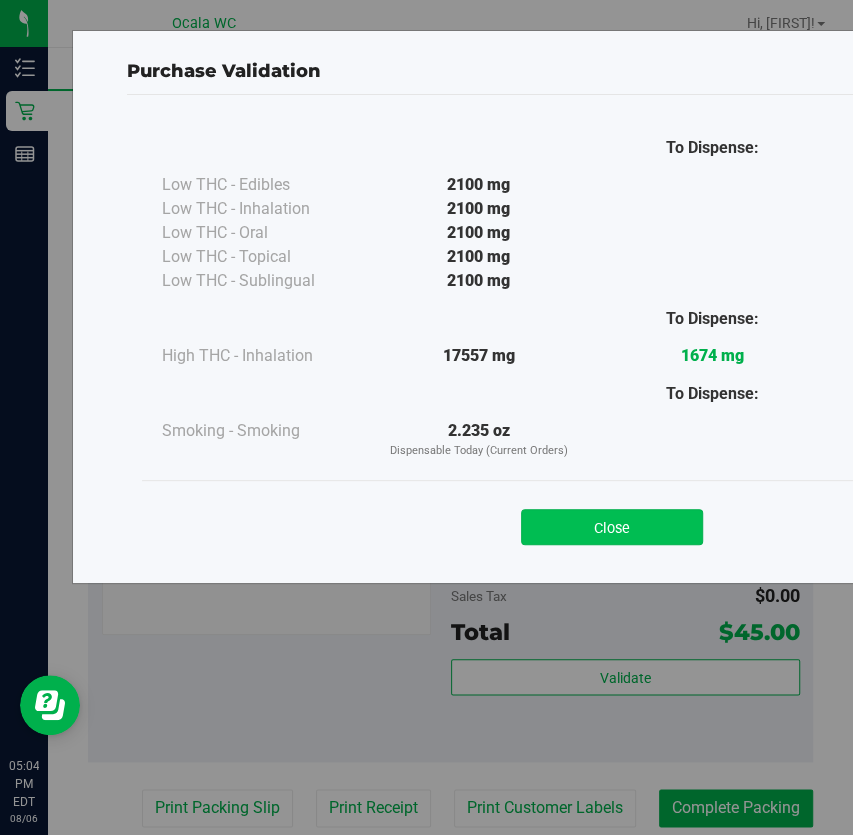 click on "Close" at bounding box center [612, 527] 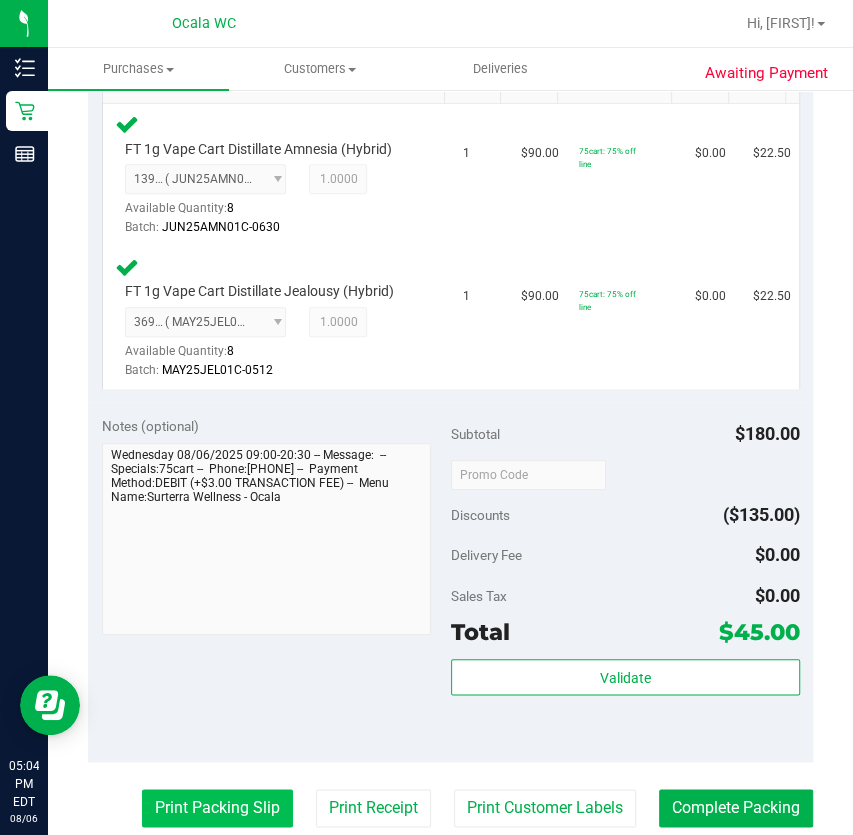 click on "Print Packing Slip" at bounding box center [217, 808] 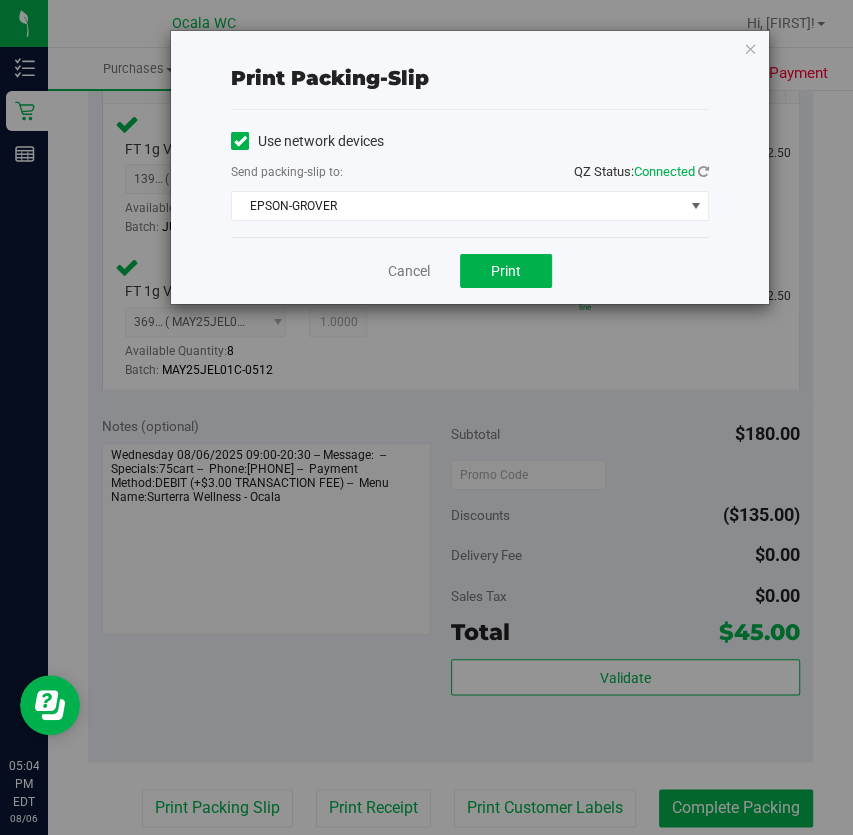 click on "Cancel
Print" at bounding box center (470, 270) 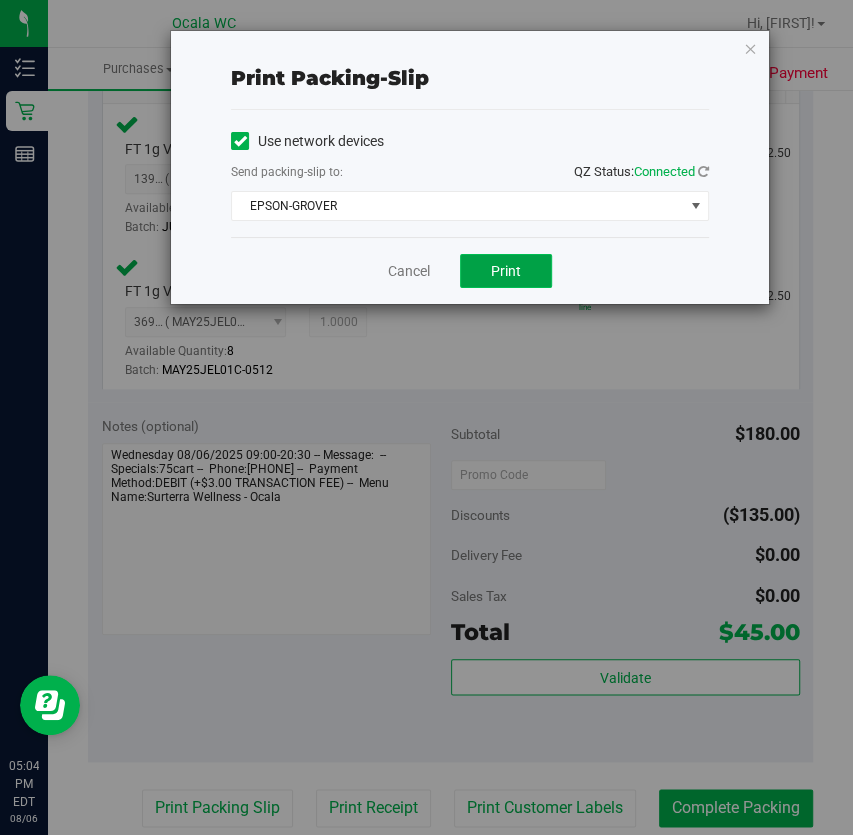 click on "Print" at bounding box center [506, 271] 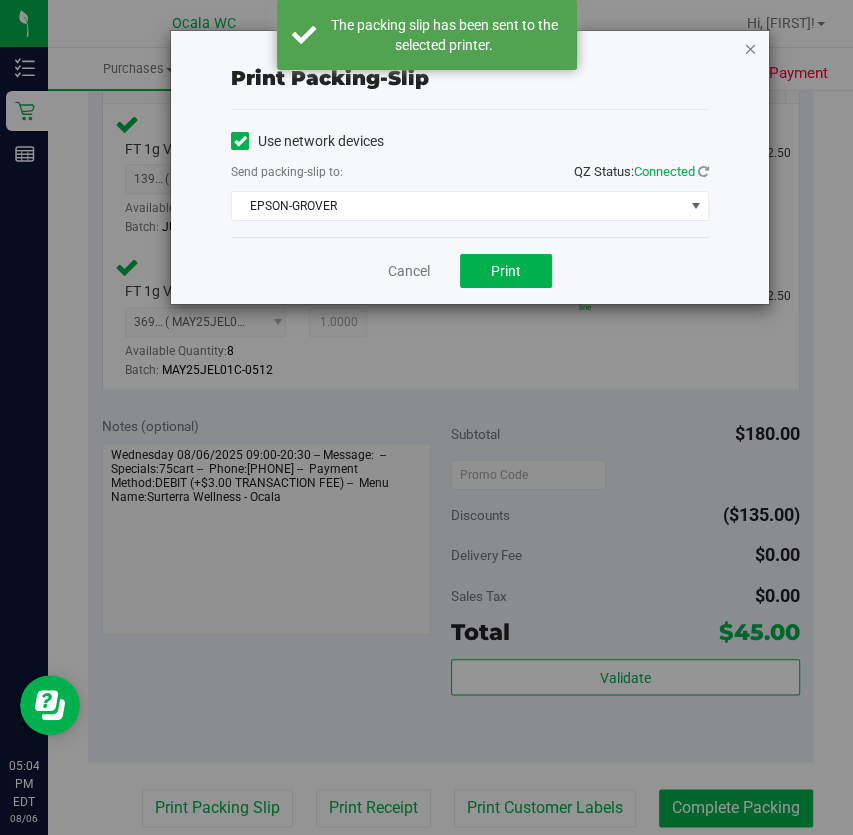 click at bounding box center [750, 48] 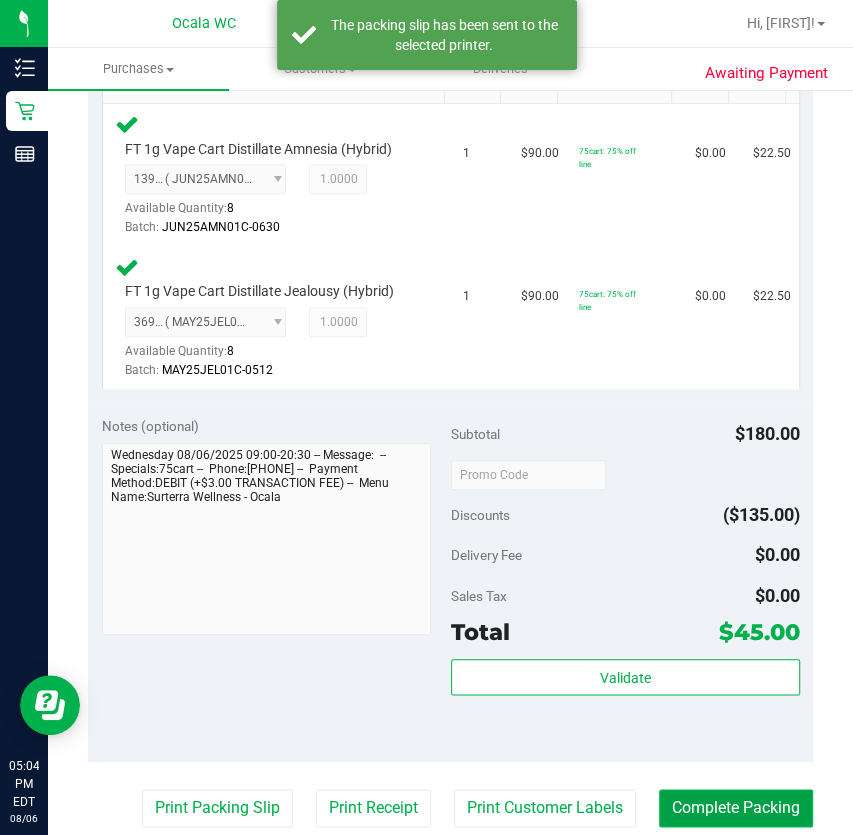 click on "Complete Packing" at bounding box center (736, 808) 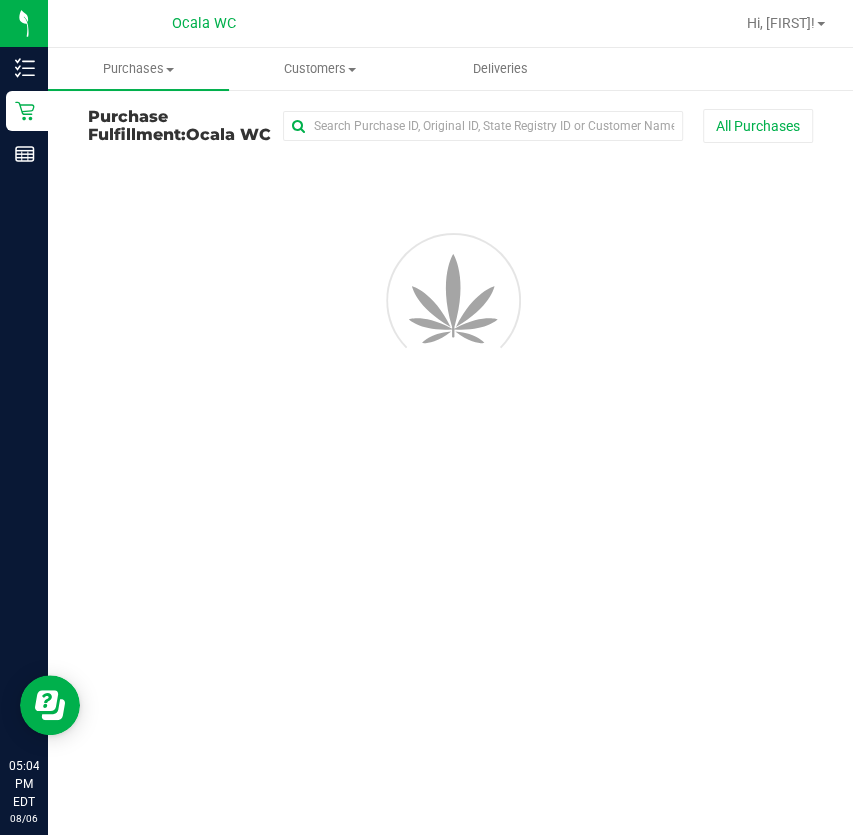 scroll, scrollTop: 0, scrollLeft: 0, axis: both 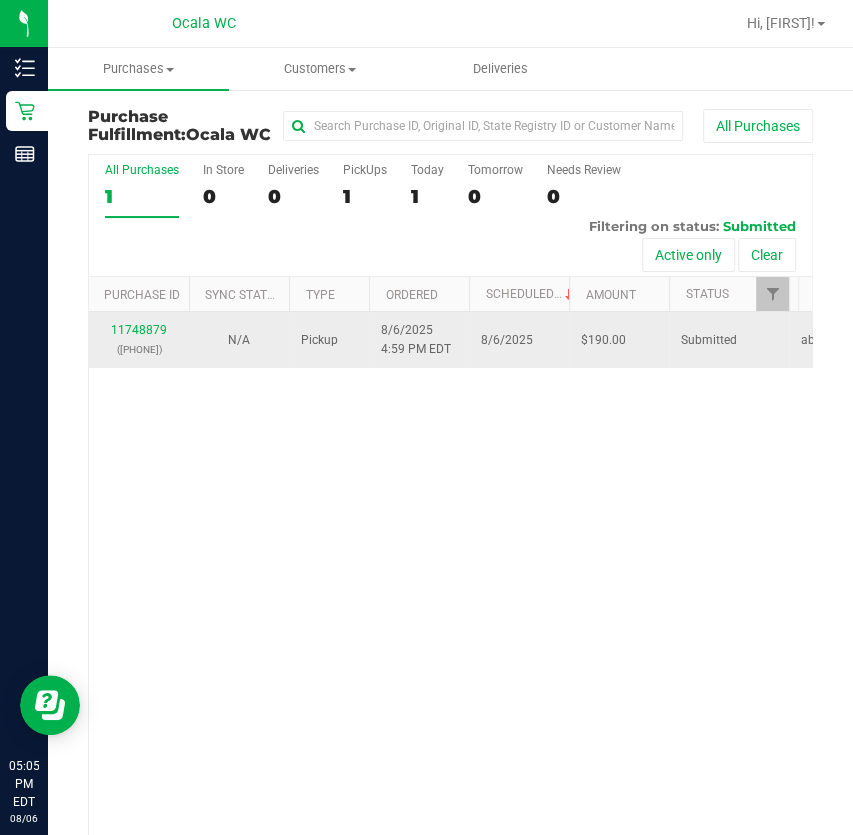 click on "([PHONE])" at bounding box center (139, 349) 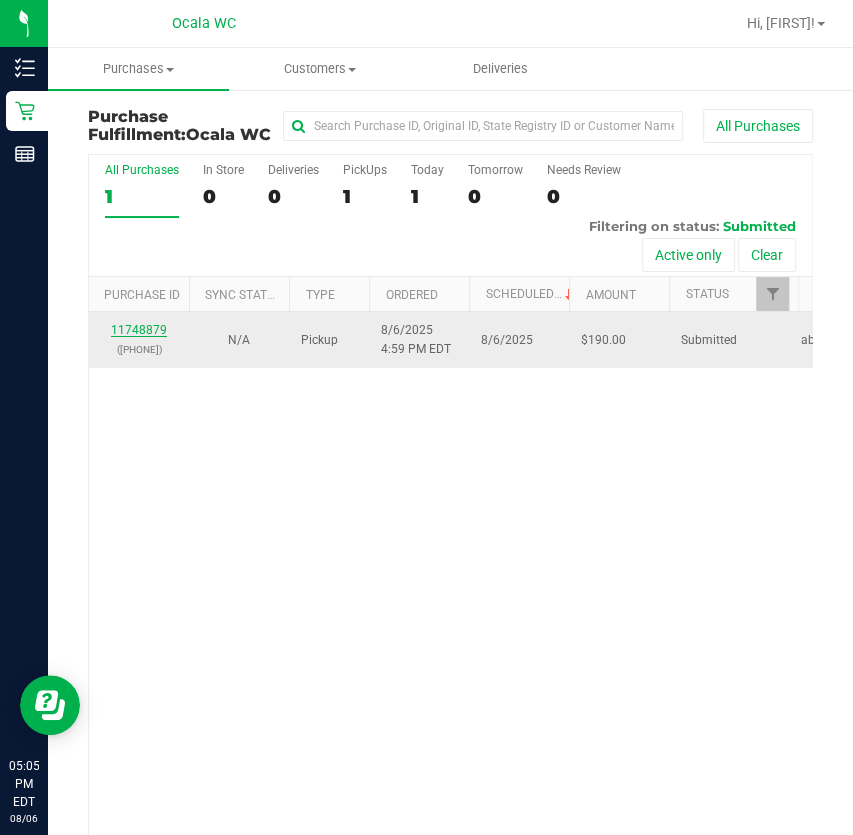 click on "11748879" at bounding box center (139, 330) 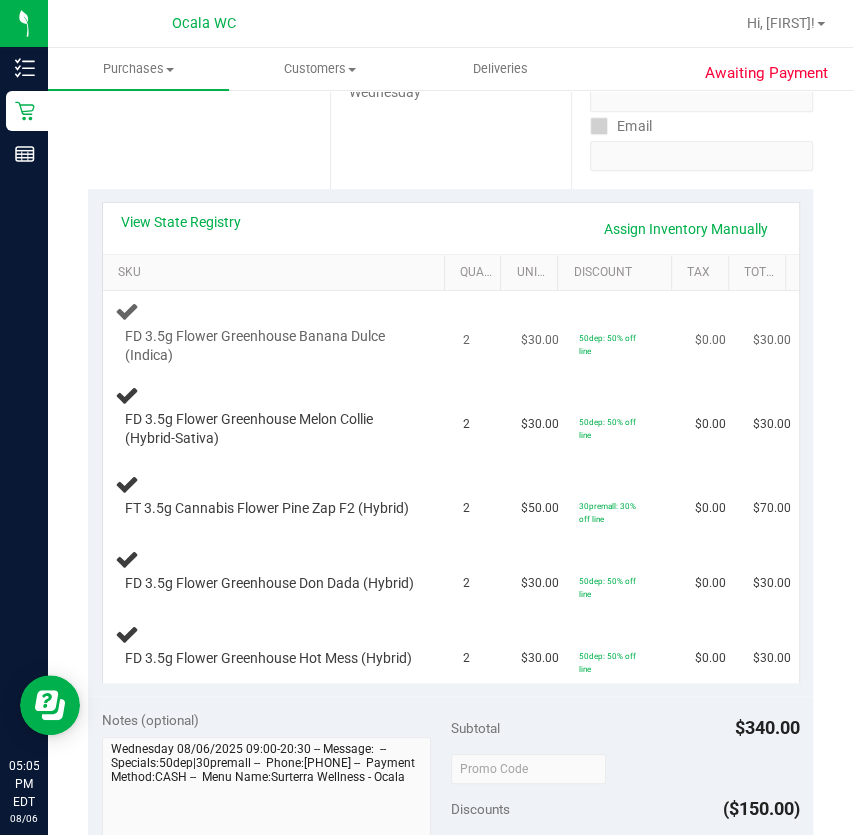 scroll, scrollTop: 363, scrollLeft: 0, axis: vertical 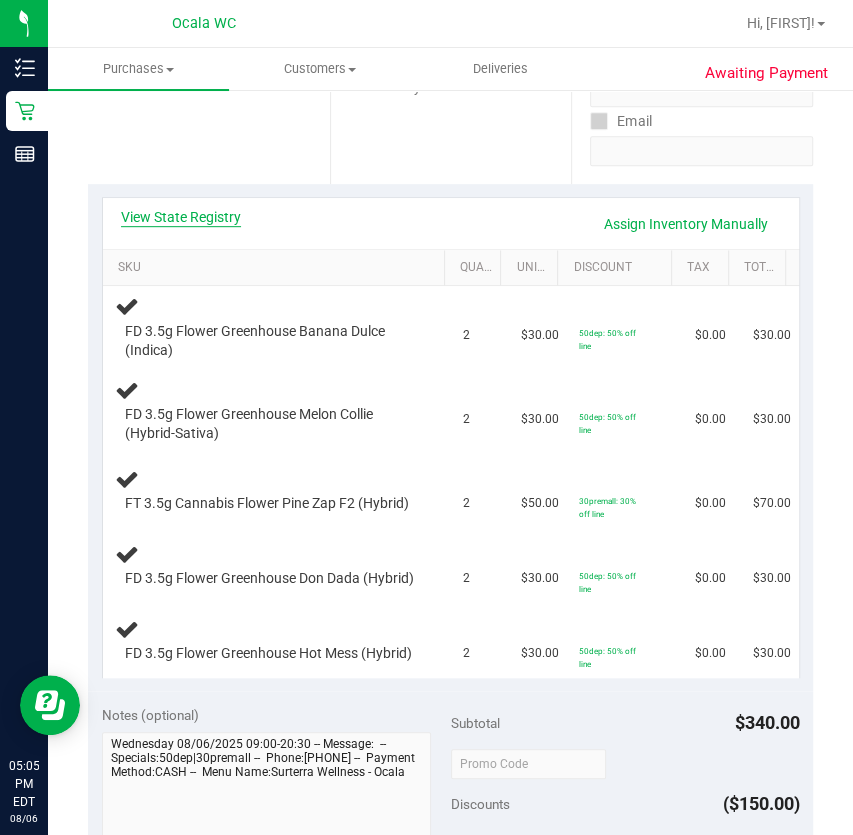 click on "View State Registry" at bounding box center (181, 217) 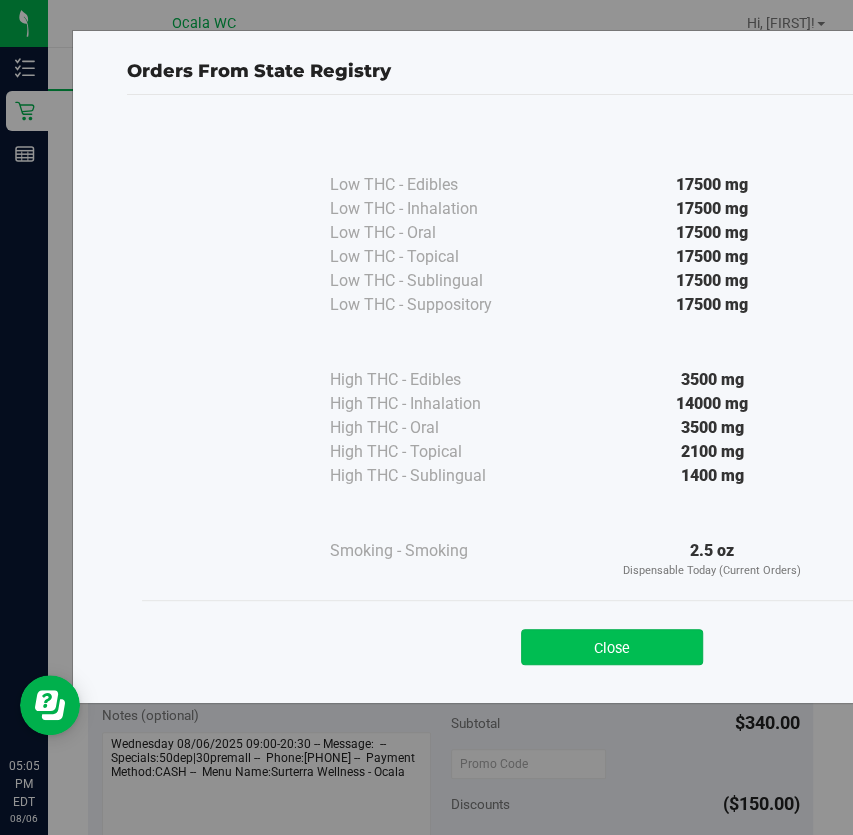 click on "Close" at bounding box center (612, 647) 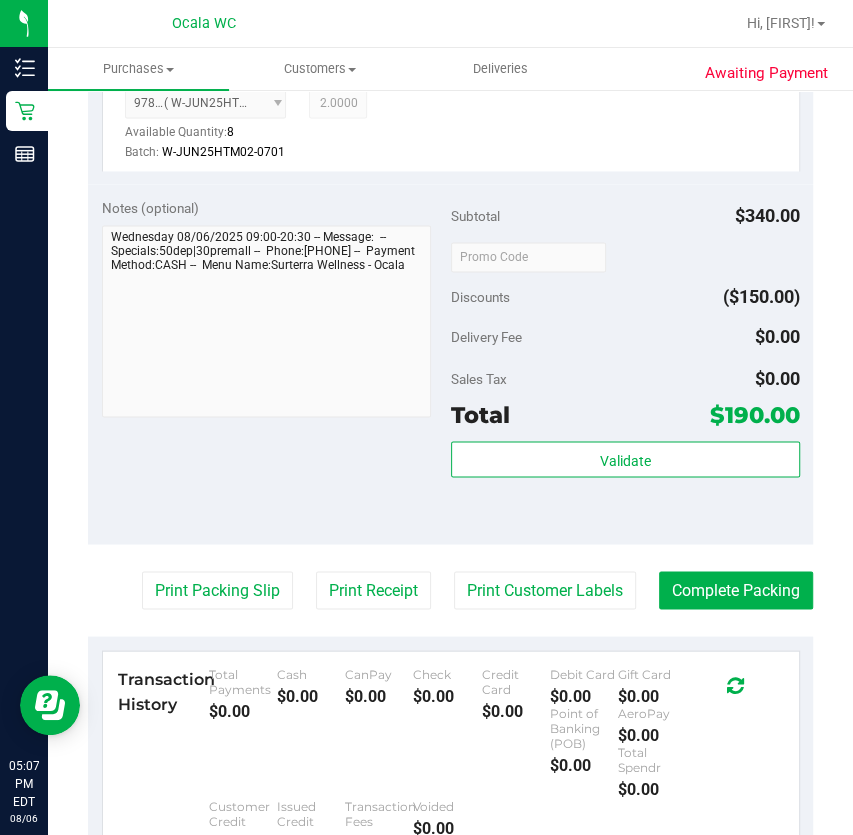 scroll, scrollTop: 1181, scrollLeft: 0, axis: vertical 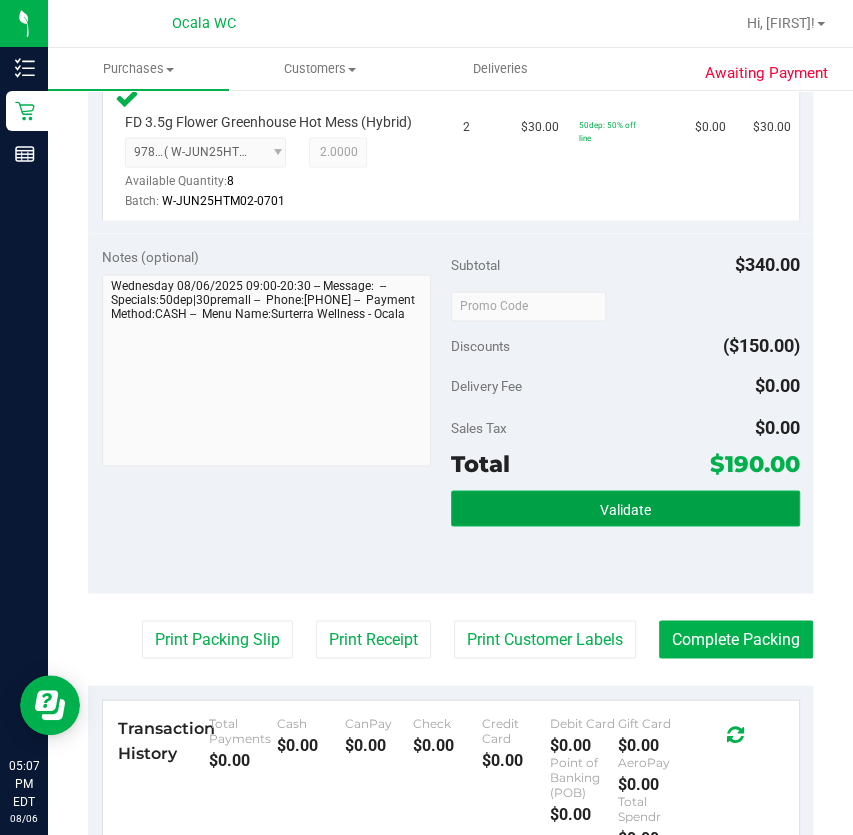 click on "Validate" at bounding box center (625, 508) 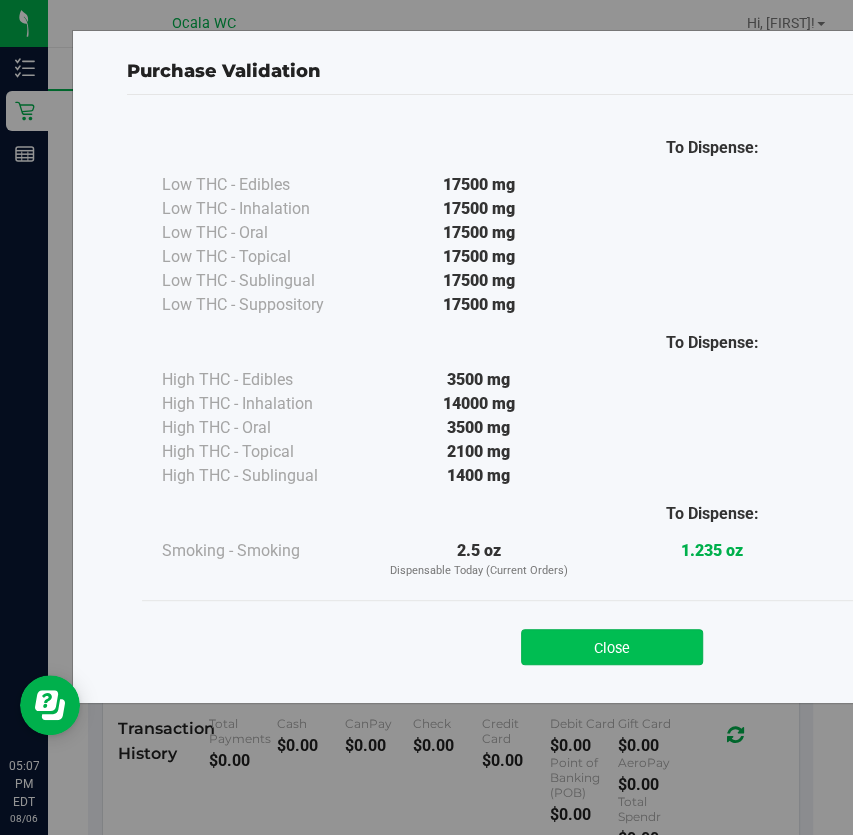 click on "Close" at bounding box center [612, 647] 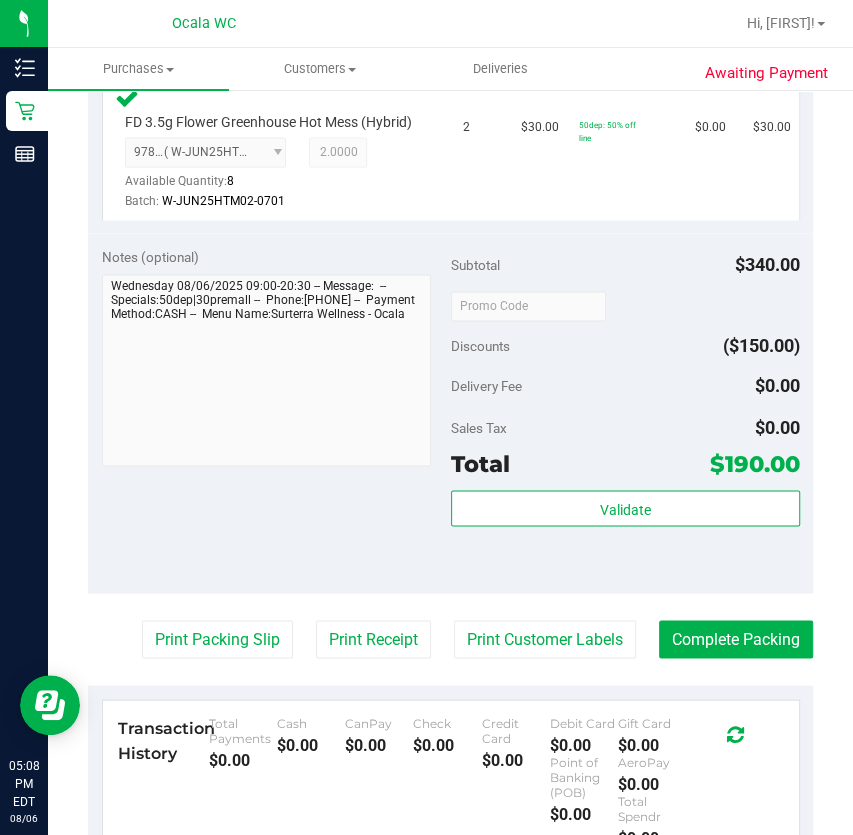 click on "Print Packing Slip
Print Receipt
Print Customer Labels
Complete Packing" at bounding box center (450, 639) 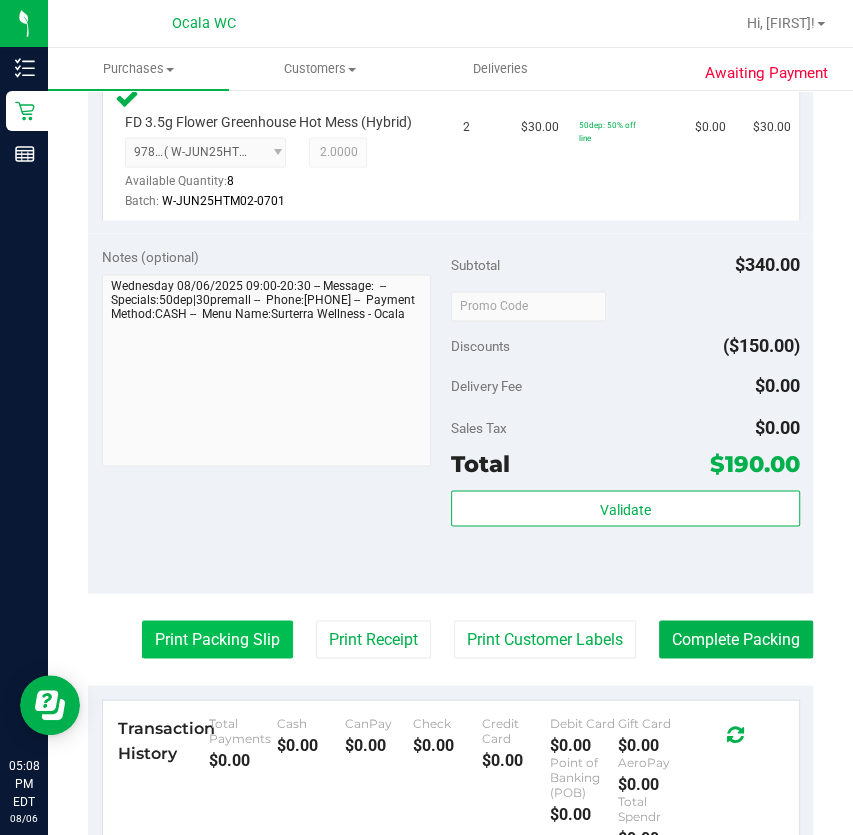 click on "Print Packing Slip" at bounding box center (217, 639) 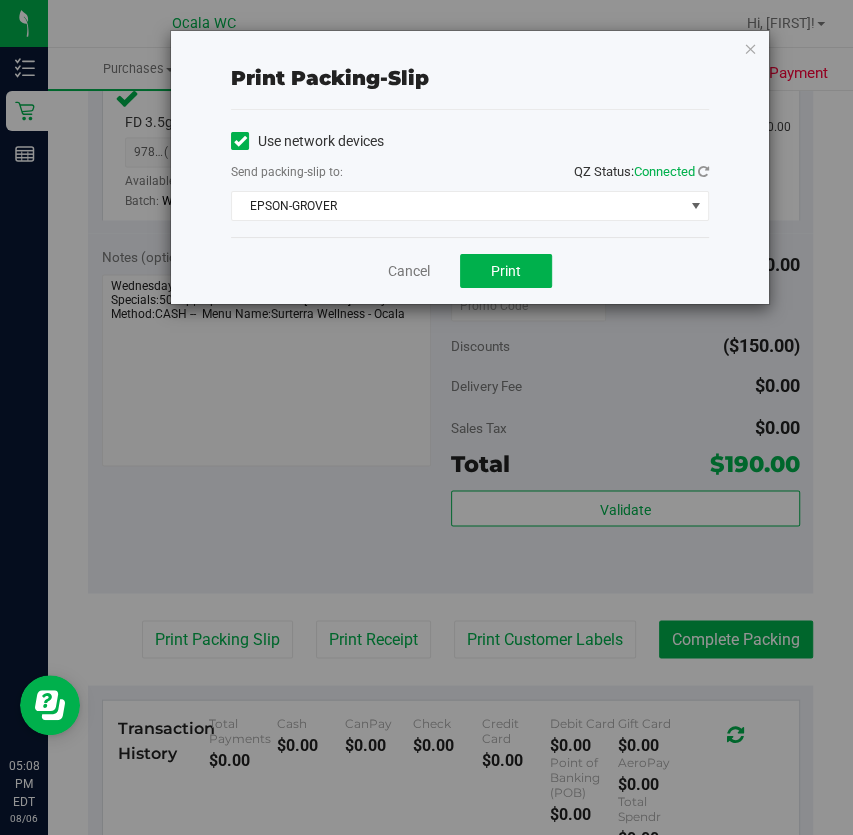 click on "Cancel
Print" at bounding box center [470, 270] 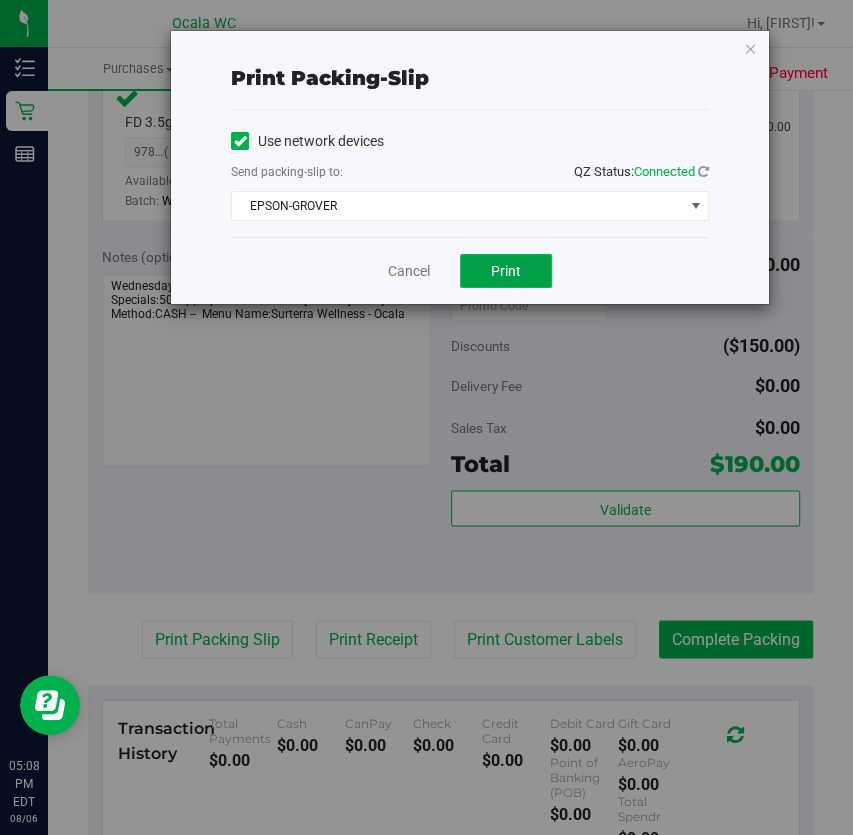 click on "Print" at bounding box center [506, 271] 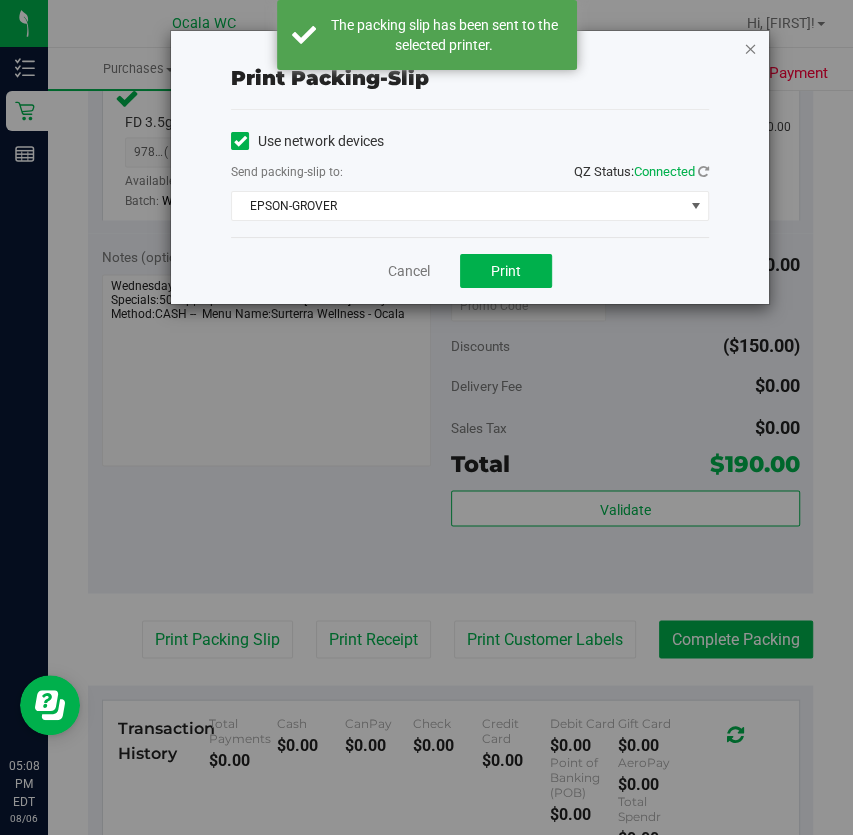 click at bounding box center (750, 48) 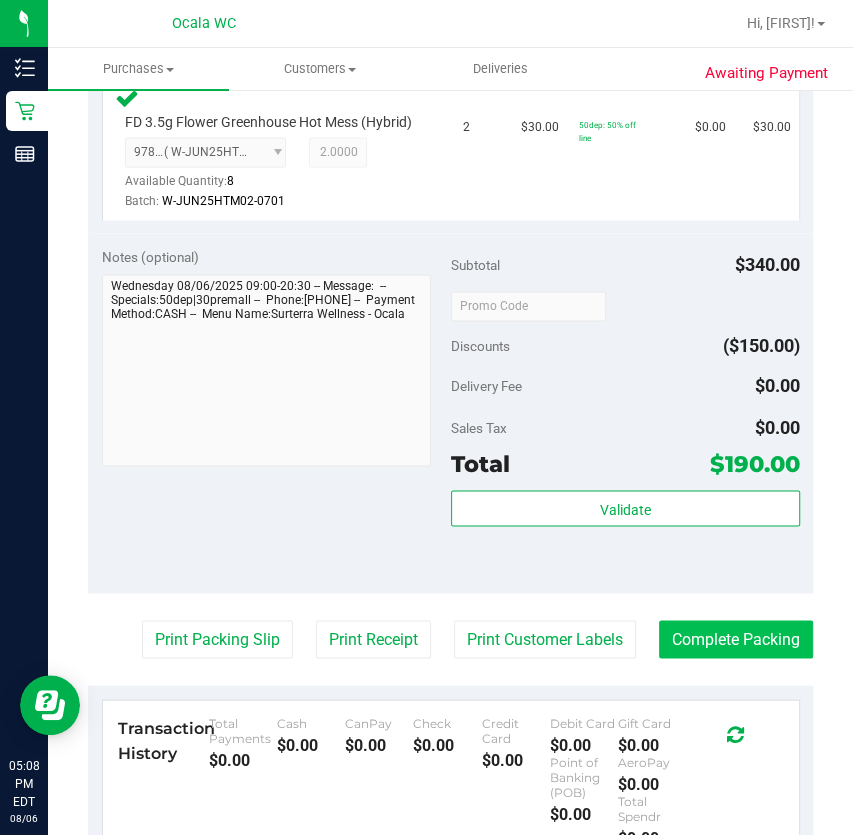 drag, startPoint x: 728, startPoint y: 698, endPoint x: 785, endPoint y: 696, distance: 57.035076 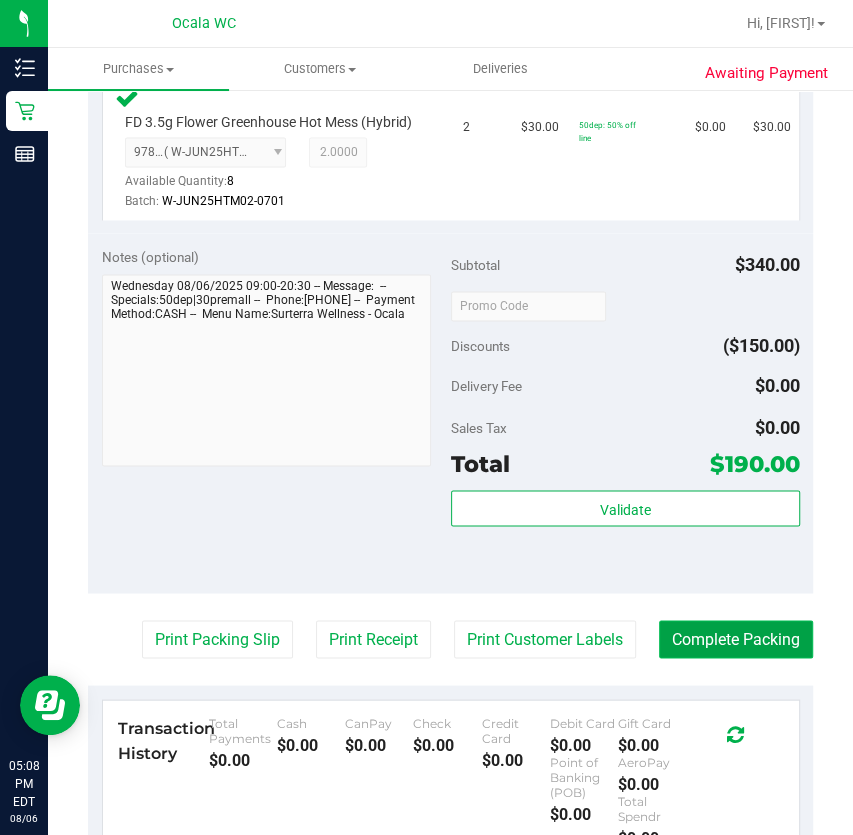 click on "Complete Packing" at bounding box center (736, 639) 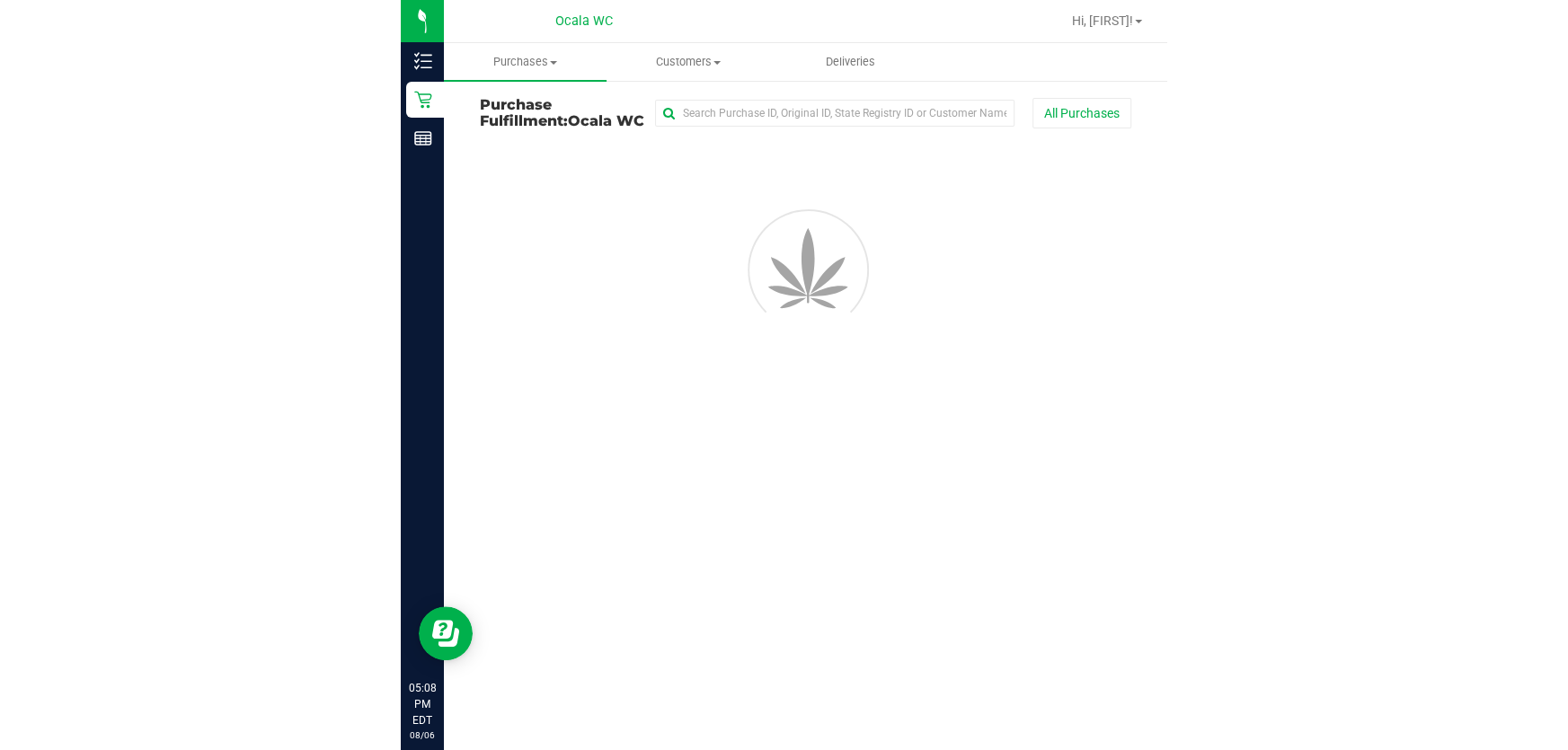 scroll, scrollTop: 0, scrollLeft: 0, axis: both 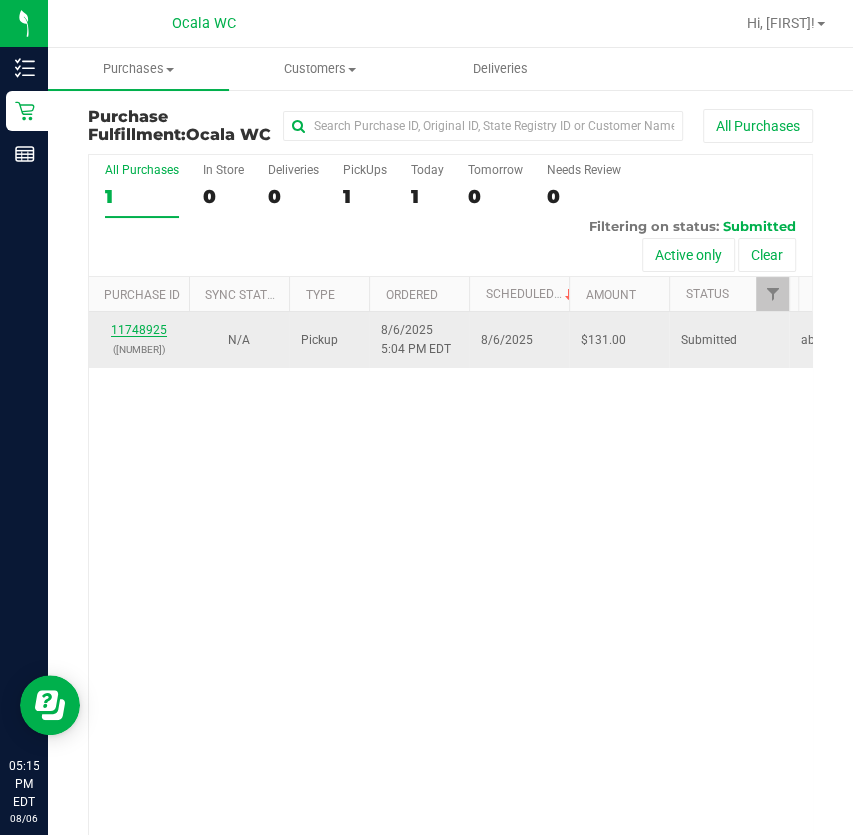 click on "11748925" at bounding box center [139, 330] 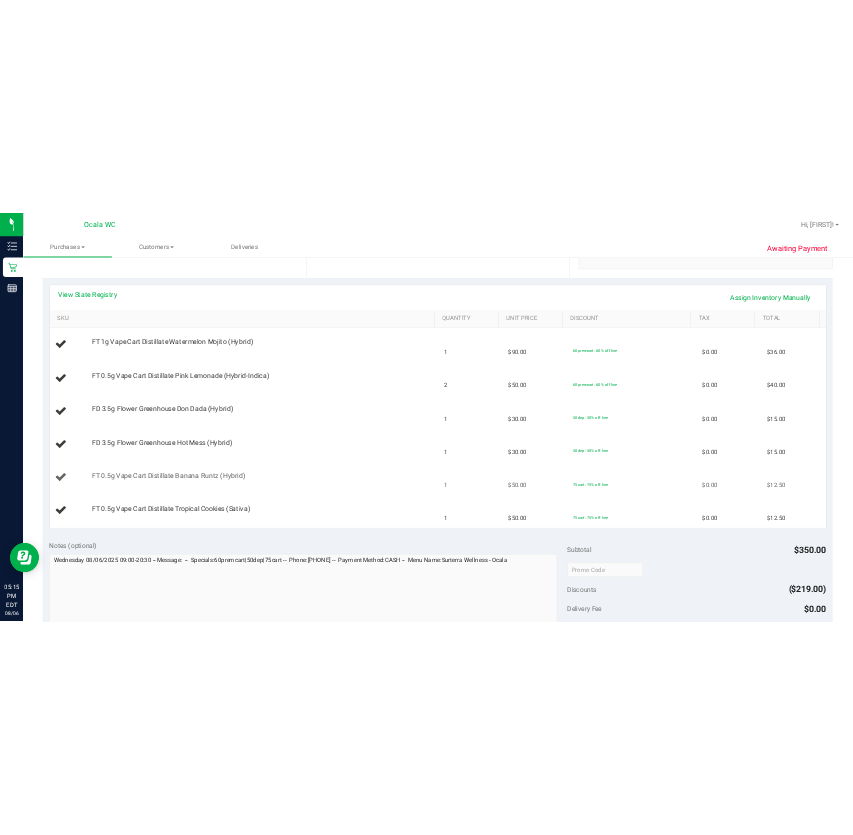 scroll, scrollTop: 363, scrollLeft: 0, axis: vertical 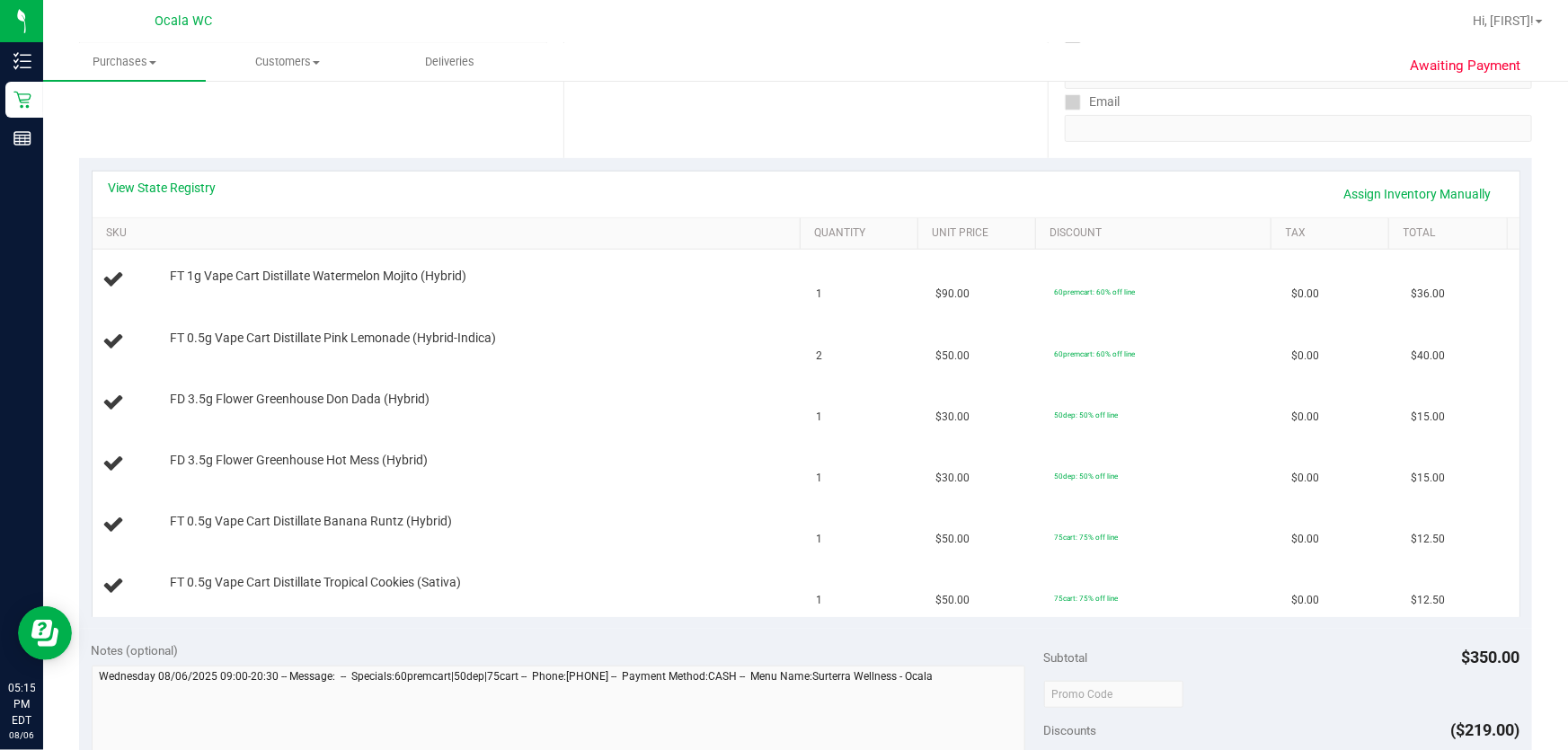 click on "View State Registry
Assign Inventory Manually" at bounding box center (806, 194) 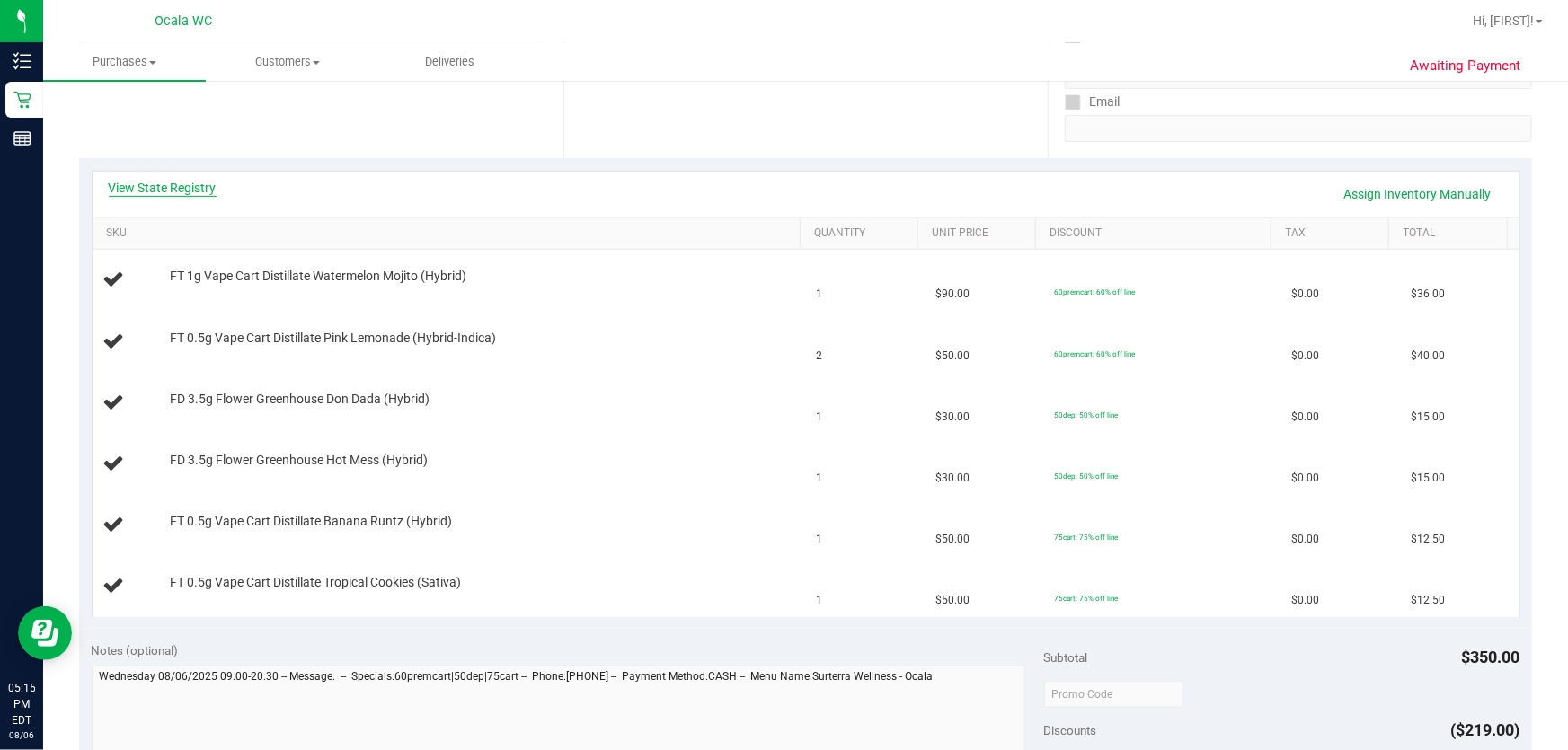 click on "View State Registry" at bounding box center (163, 188) 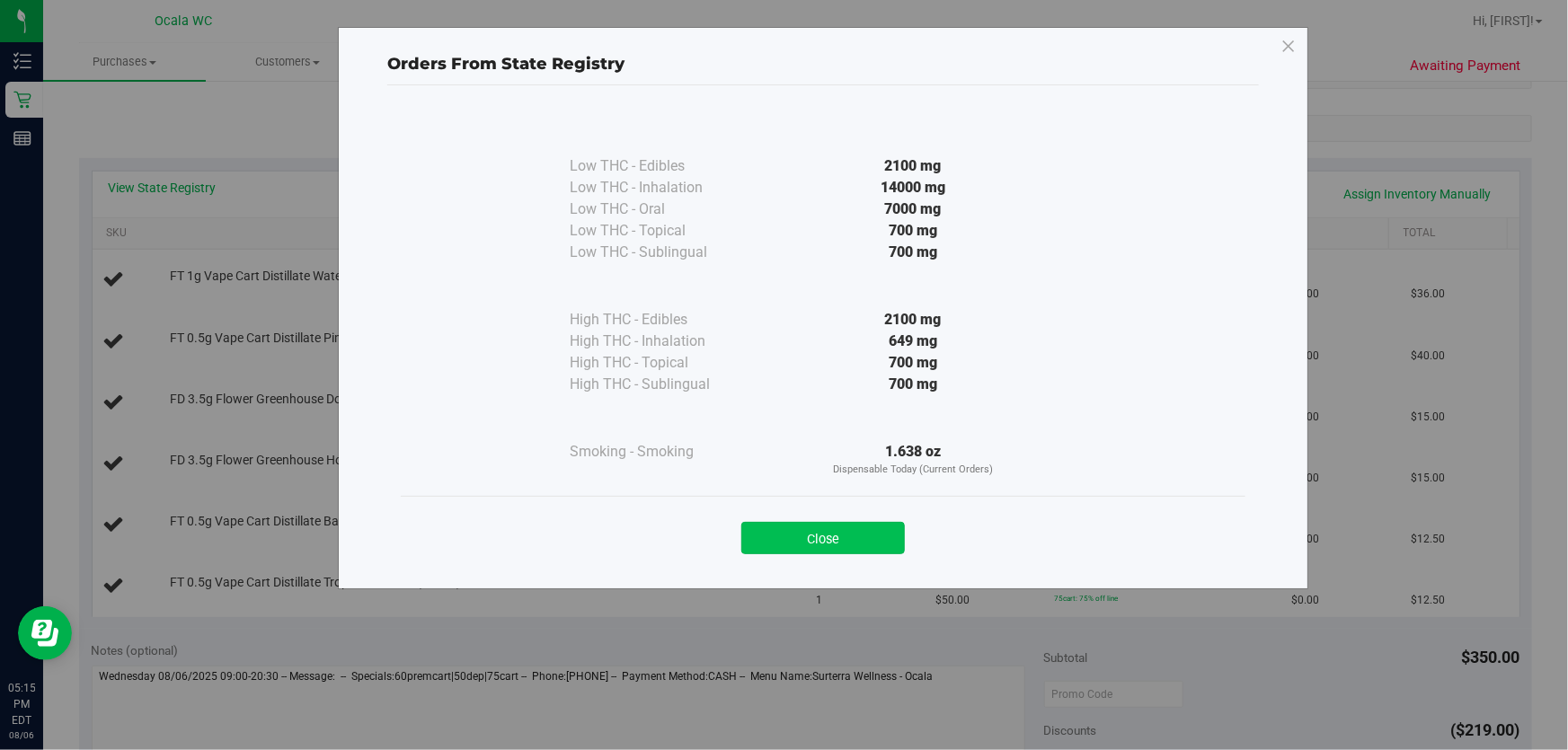click on "Close" at bounding box center (823, 538) 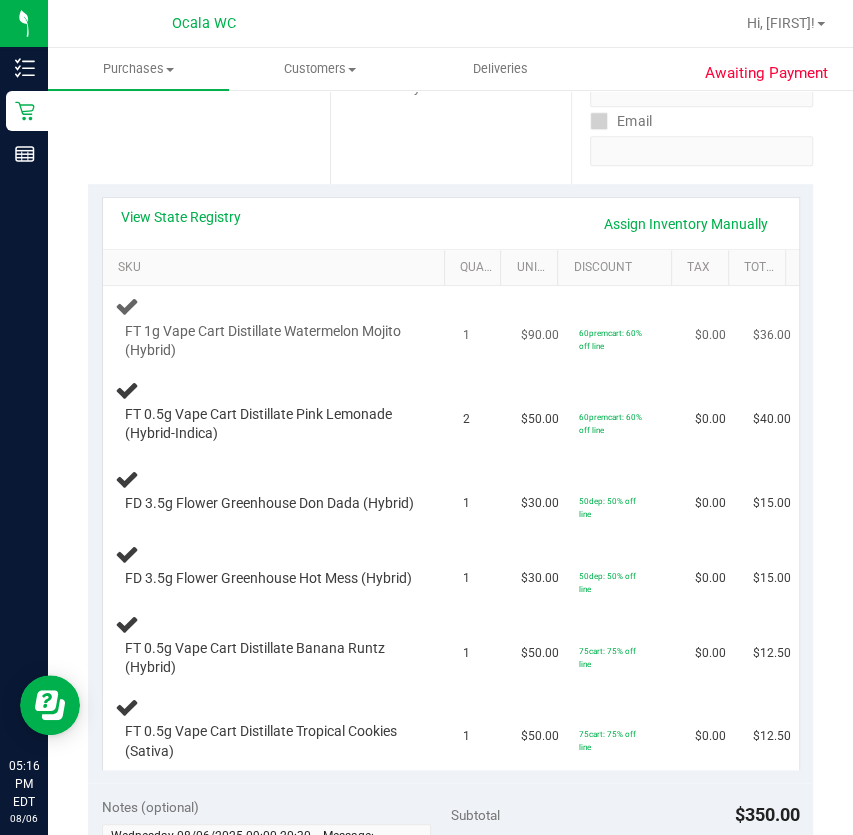 scroll, scrollTop: 90, scrollLeft: 0, axis: vertical 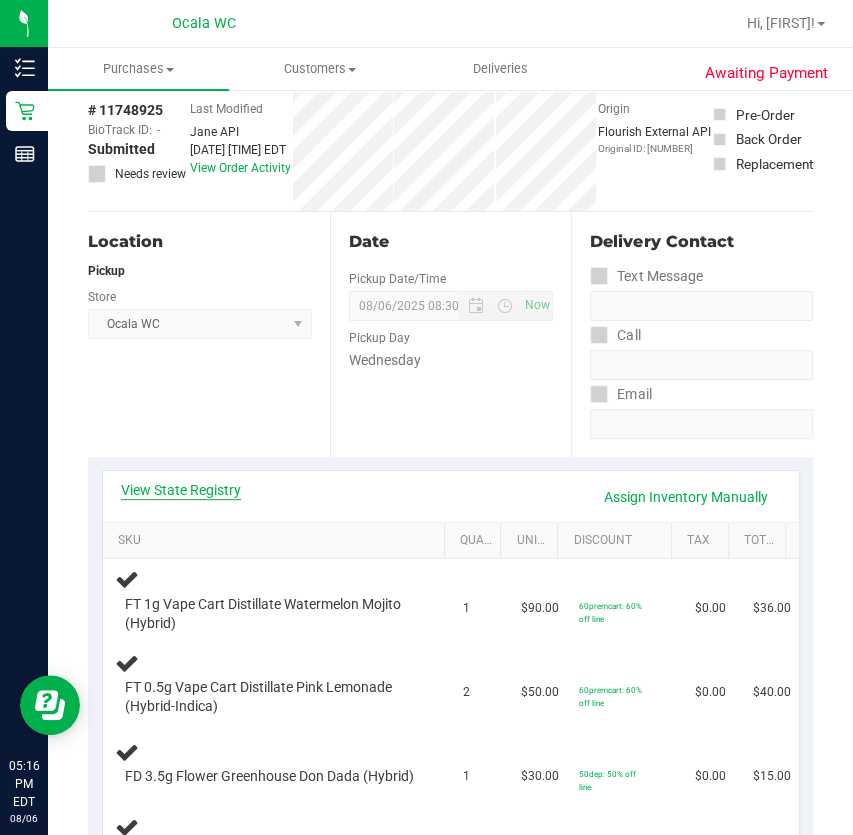 click on "View State Registry" at bounding box center (181, 490) 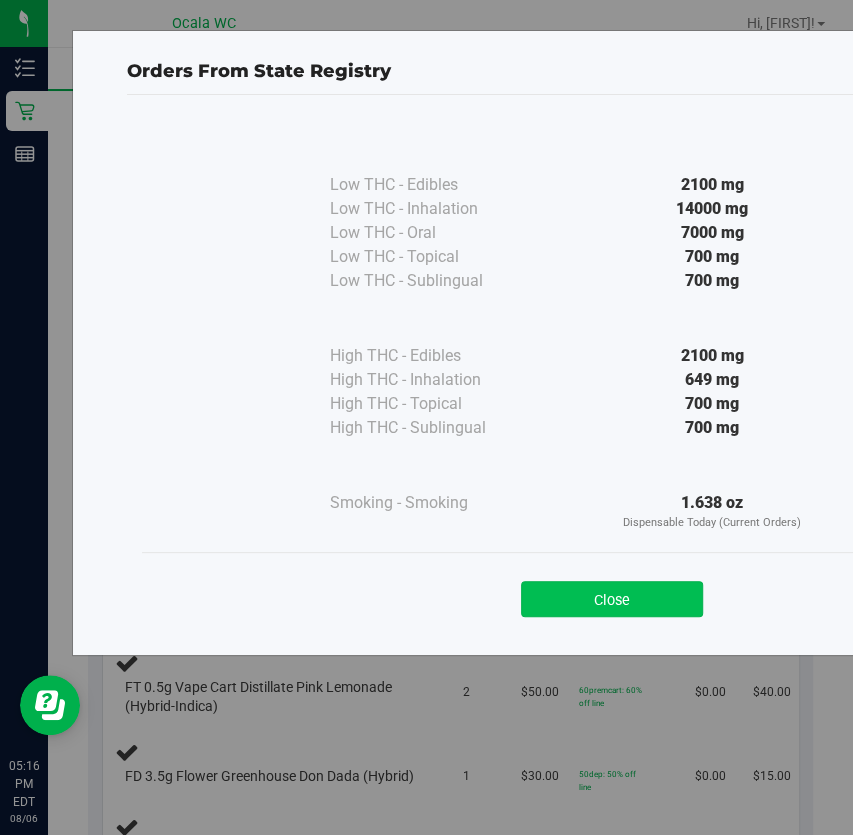 click on "Close" at bounding box center [612, 599] 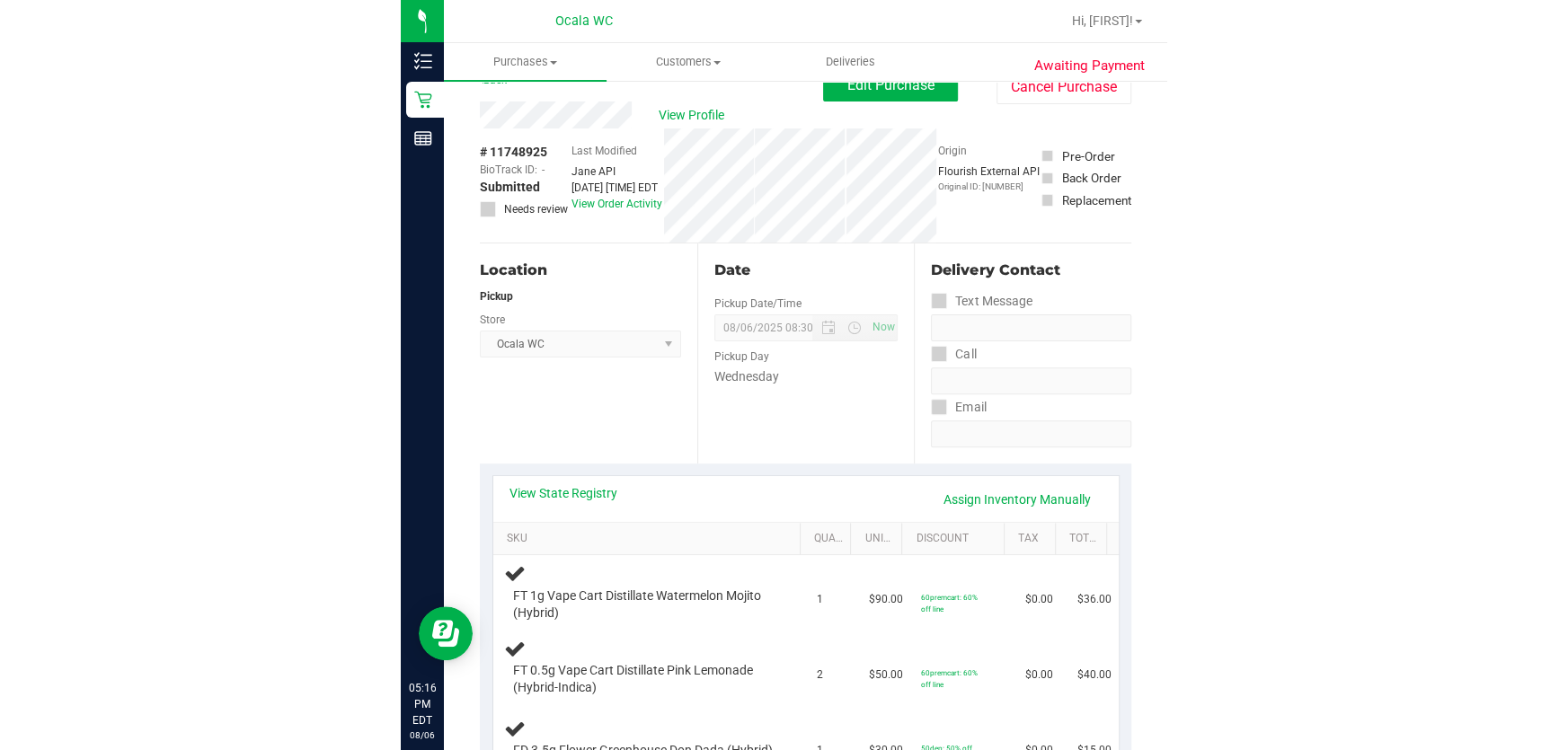 scroll, scrollTop: 0, scrollLeft: 0, axis: both 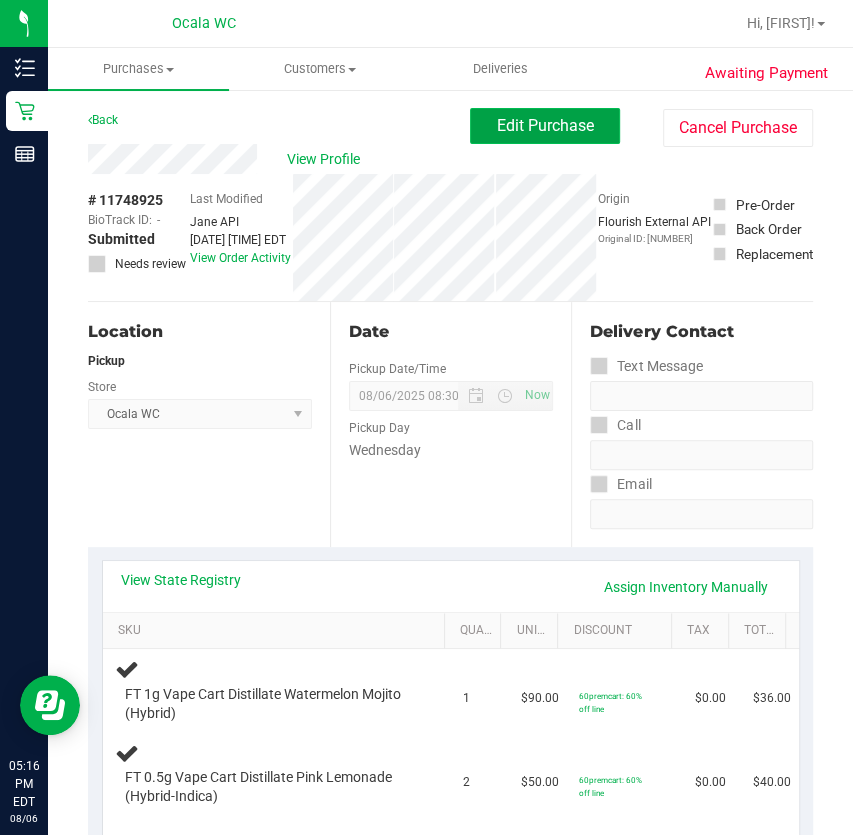 click on "Edit Purchase" at bounding box center (545, 126) 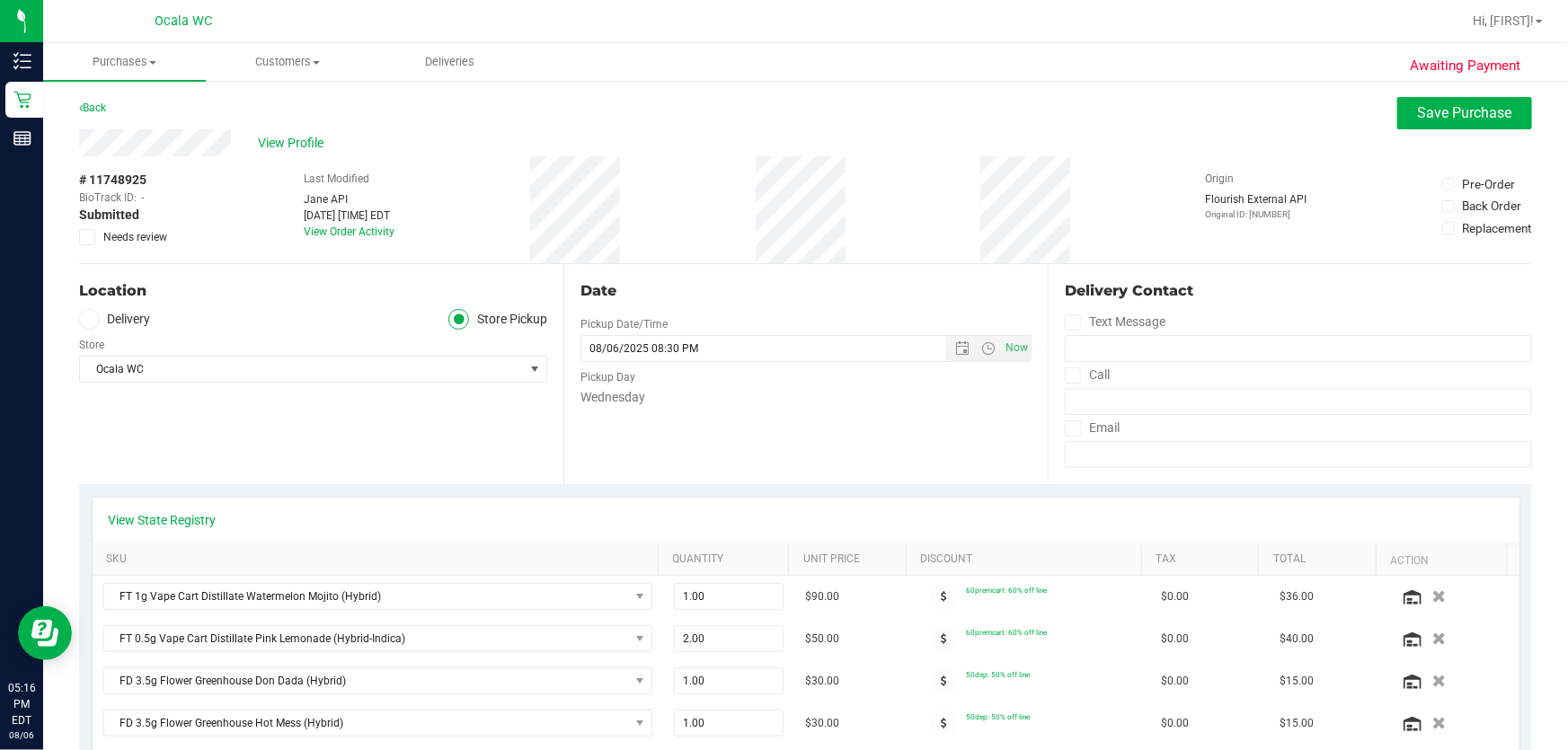 click on "Submitted" at bounding box center [109, 215] 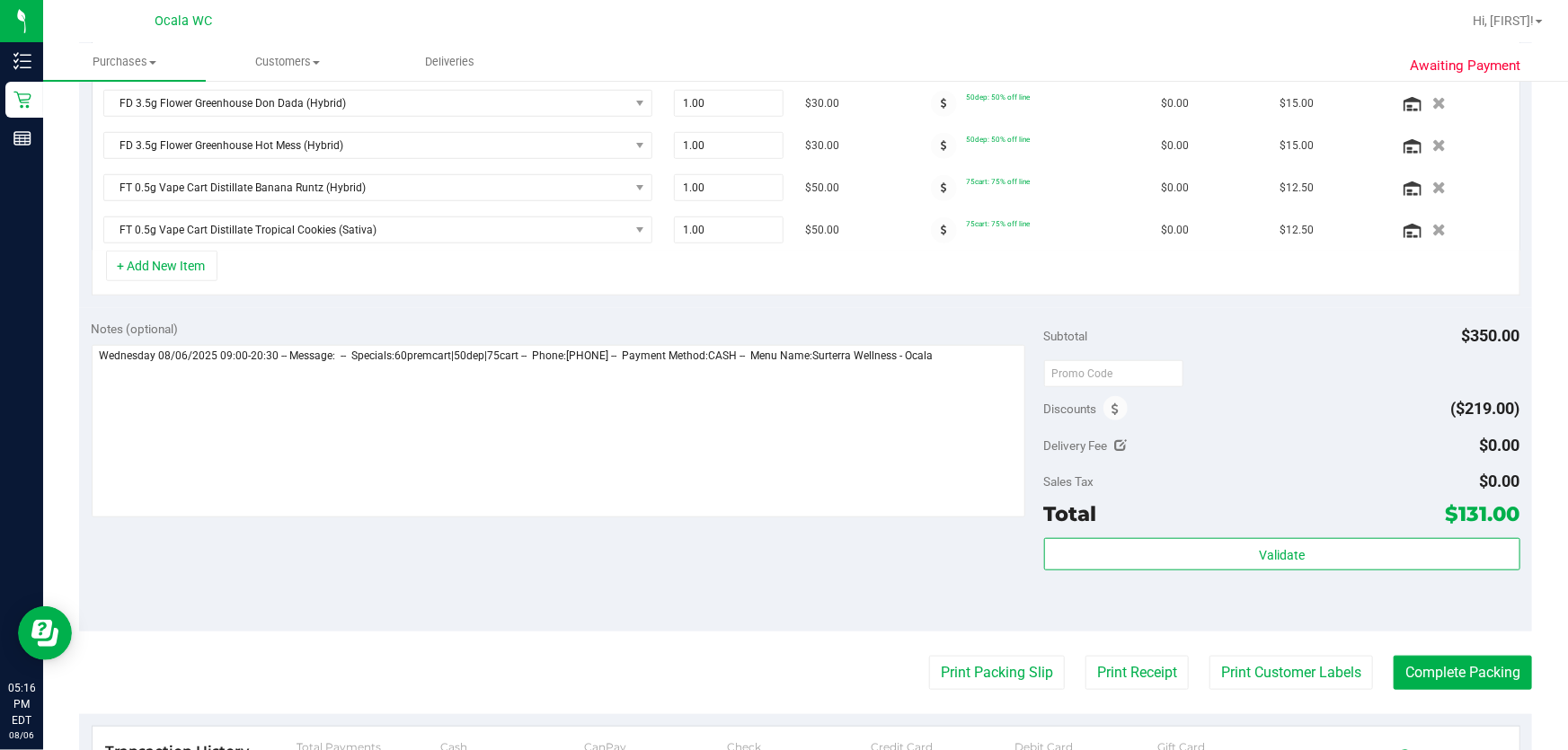 scroll, scrollTop: 571, scrollLeft: 0, axis: vertical 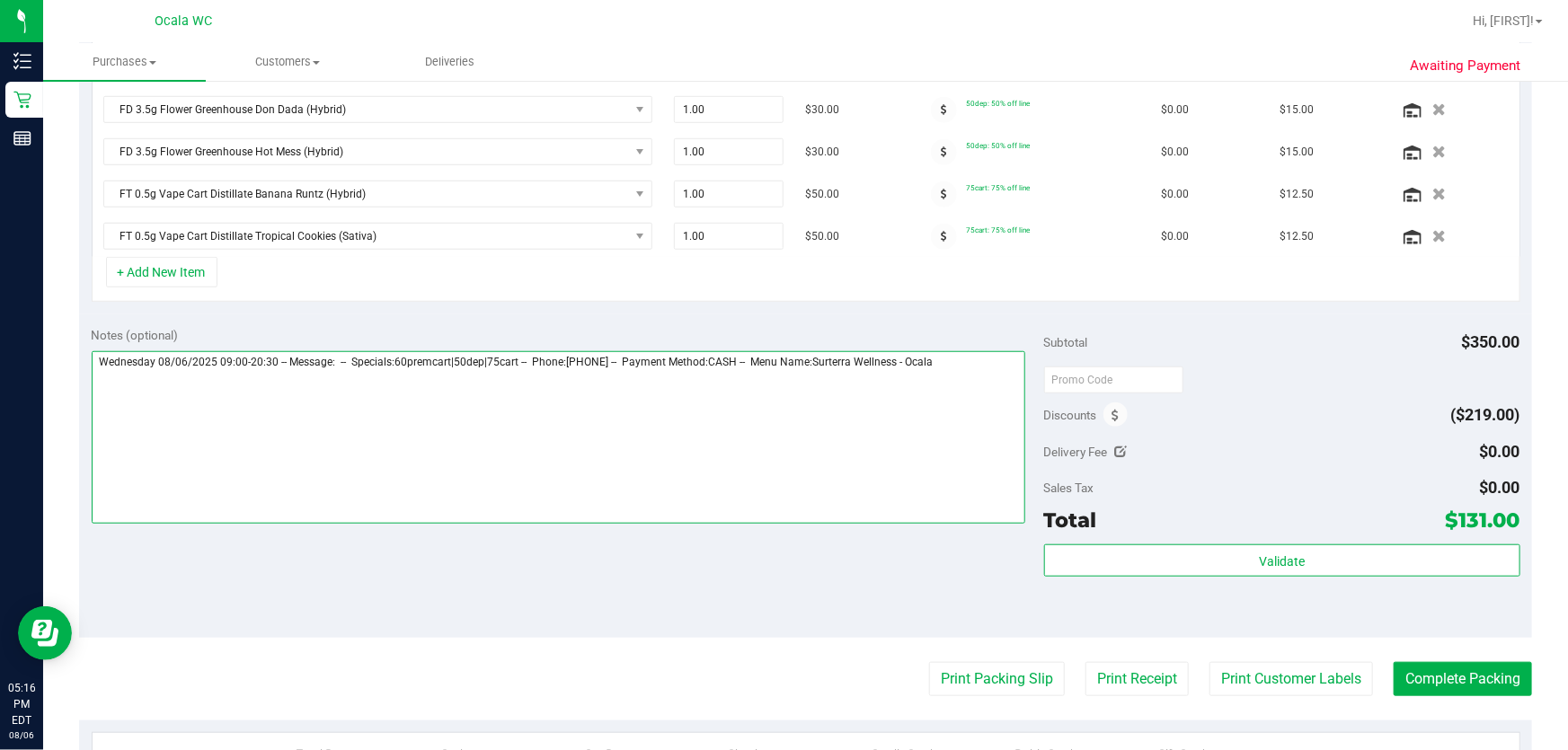 click at bounding box center (559, 437) 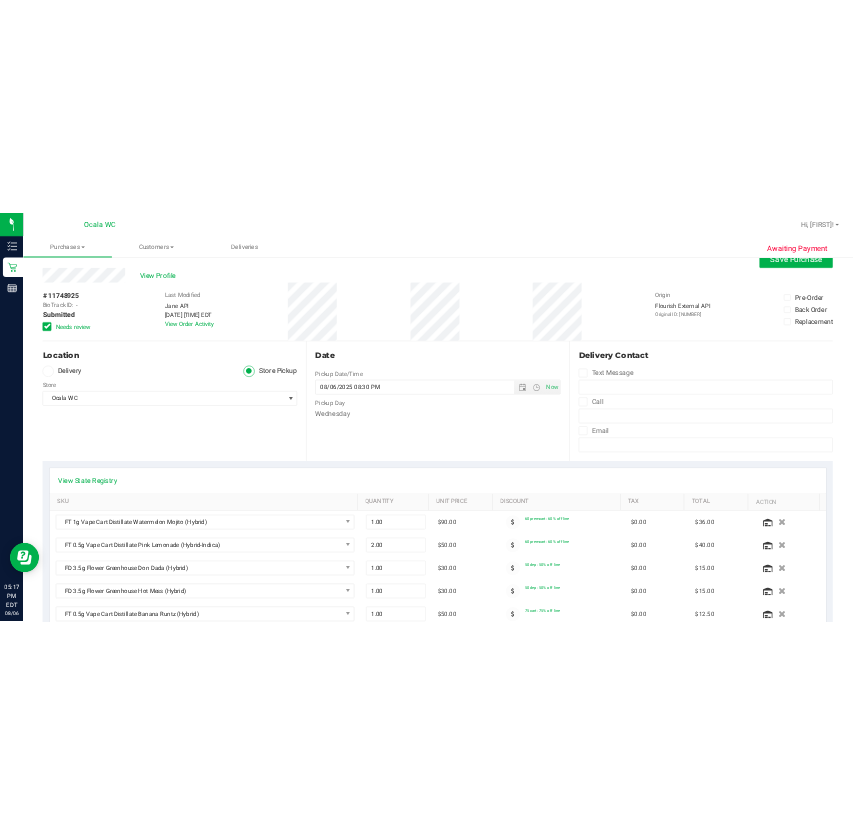 scroll, scrollTop: 0, scrollLeft: 0, axis: both 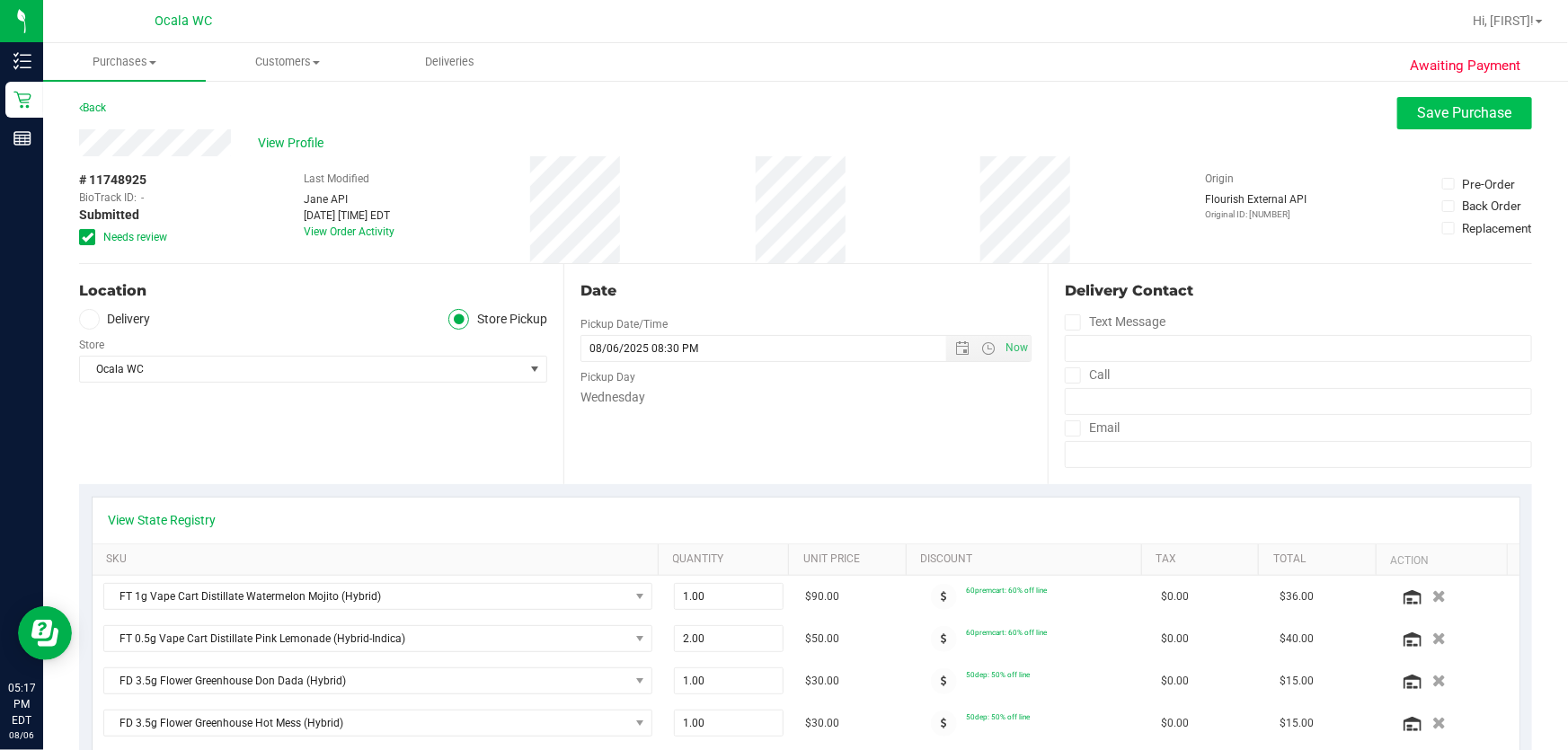 type on "Wednesday 08/06/2025 09:00-20:30 -- Message:  --  Specials:60premcart|50dep|75cart --  Phone:[PHONE] --  Payment Method:CASH --  Menu Name:Surterra Wellness - Ocala
**** NOT ENOUGH INHALATION*********-5:17 pm" 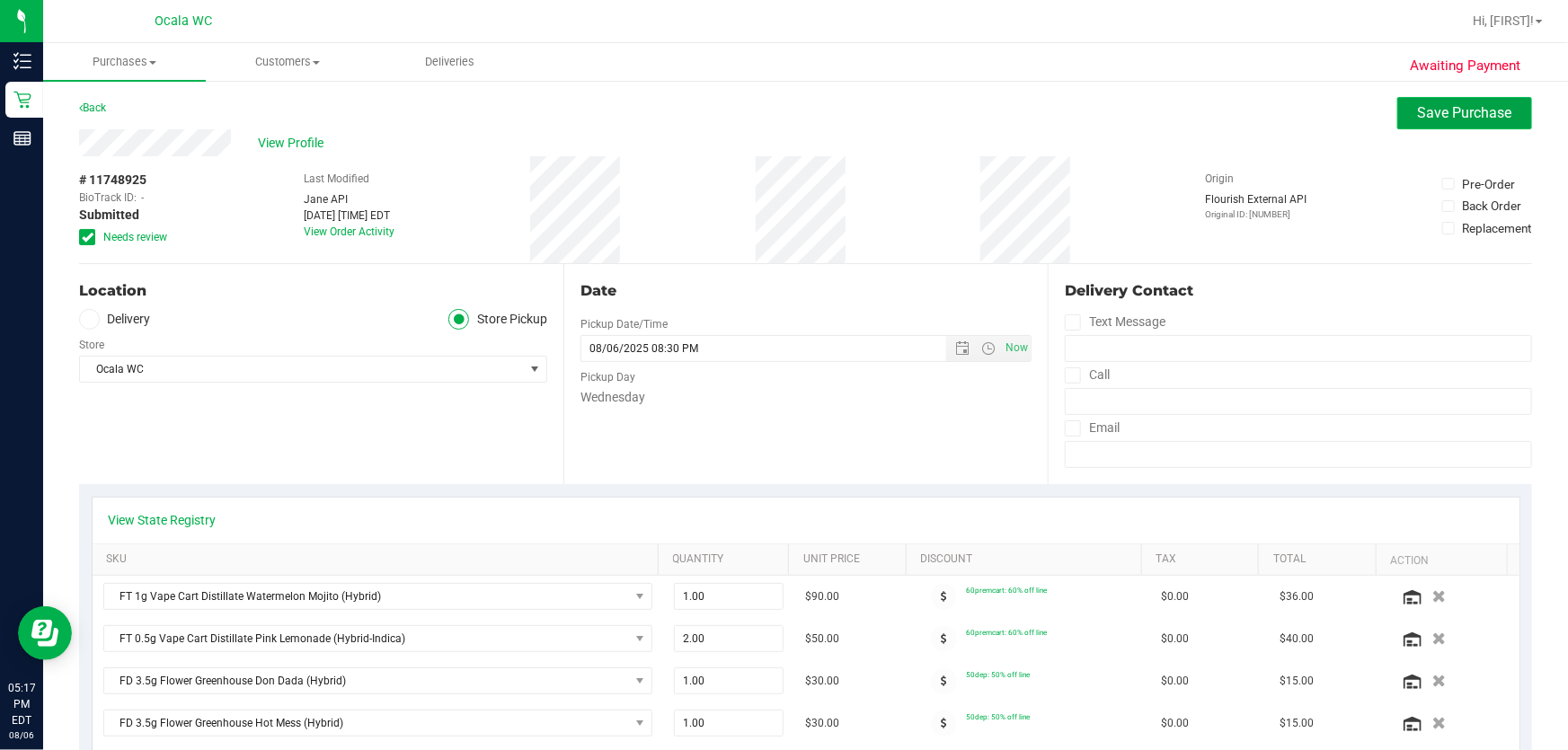 click on "Save Purchase" at bounding box center (1465, 113) 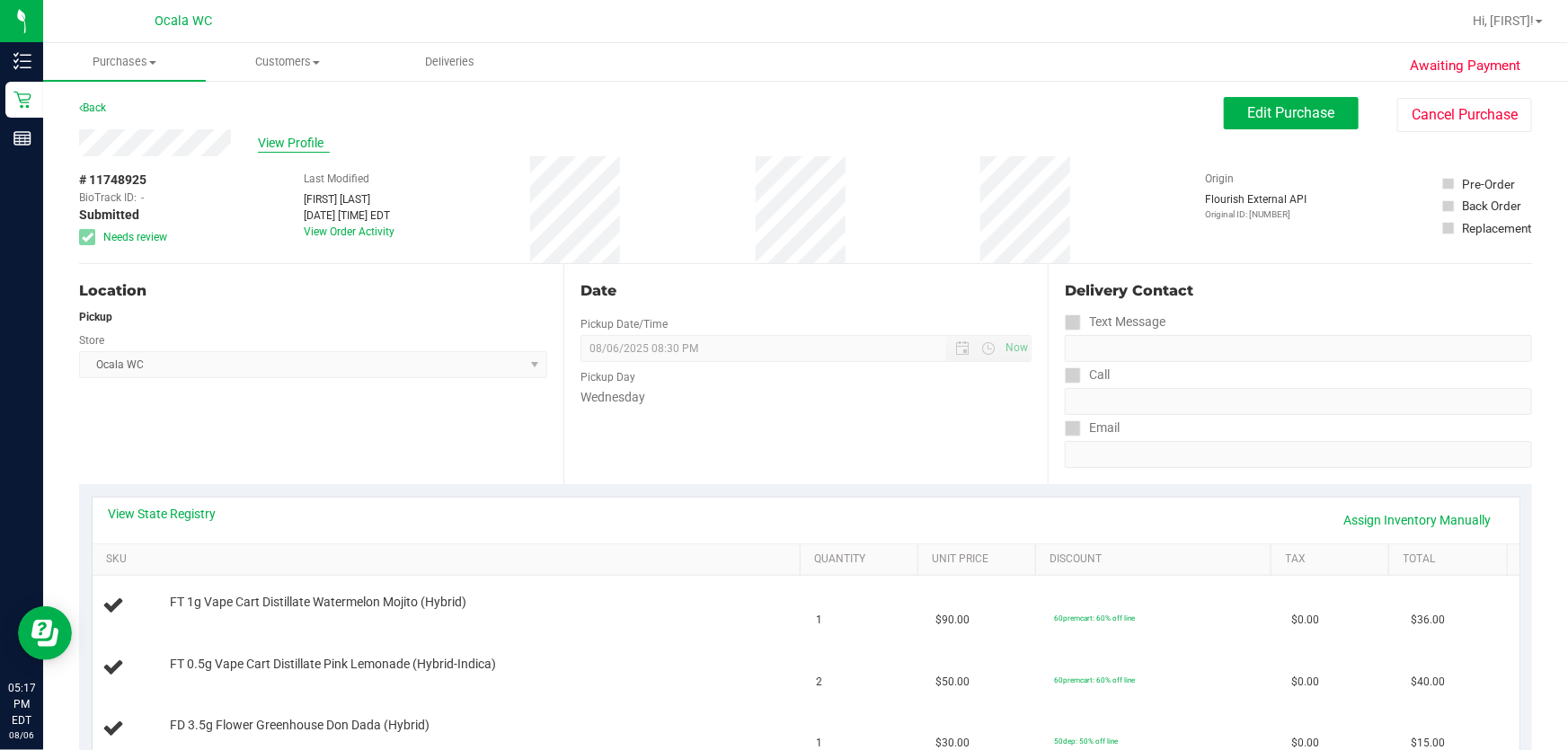 click on "View Profile" at bounding box center [294, 143] 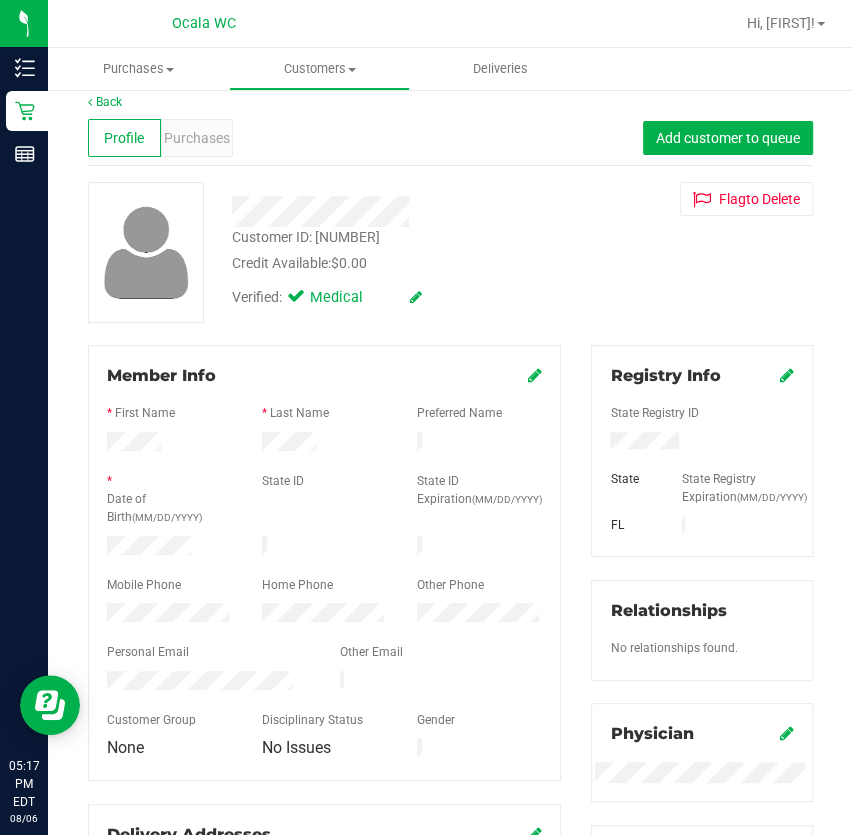 scroll, scrollTop: 0, scrollLeft: 0, axis: both 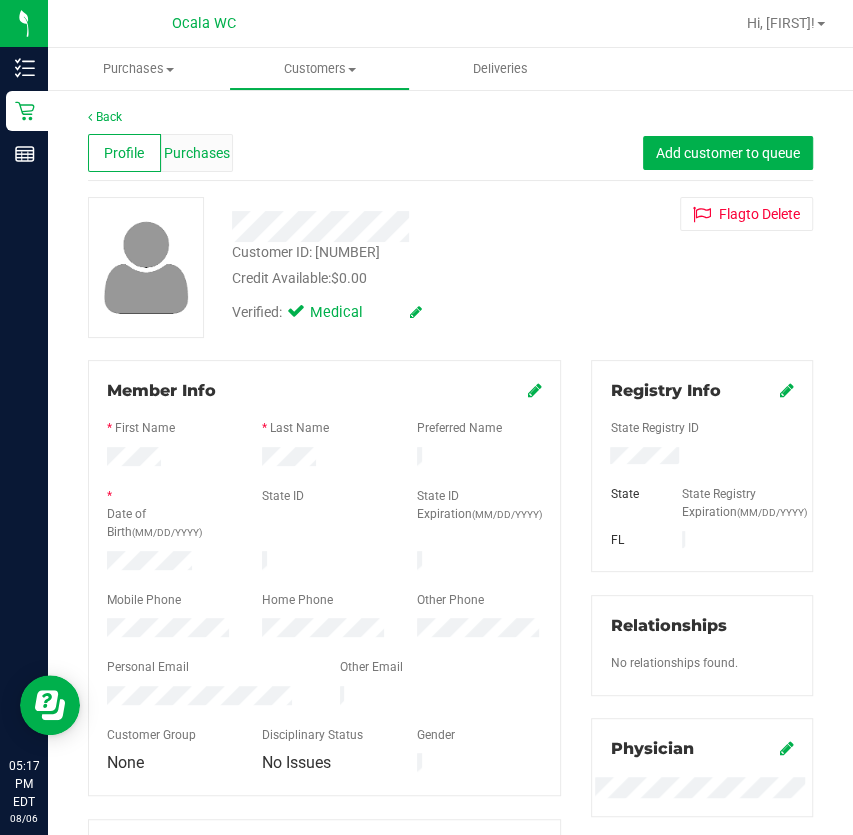 click on "Purchases" at bounding box center [197, 153] 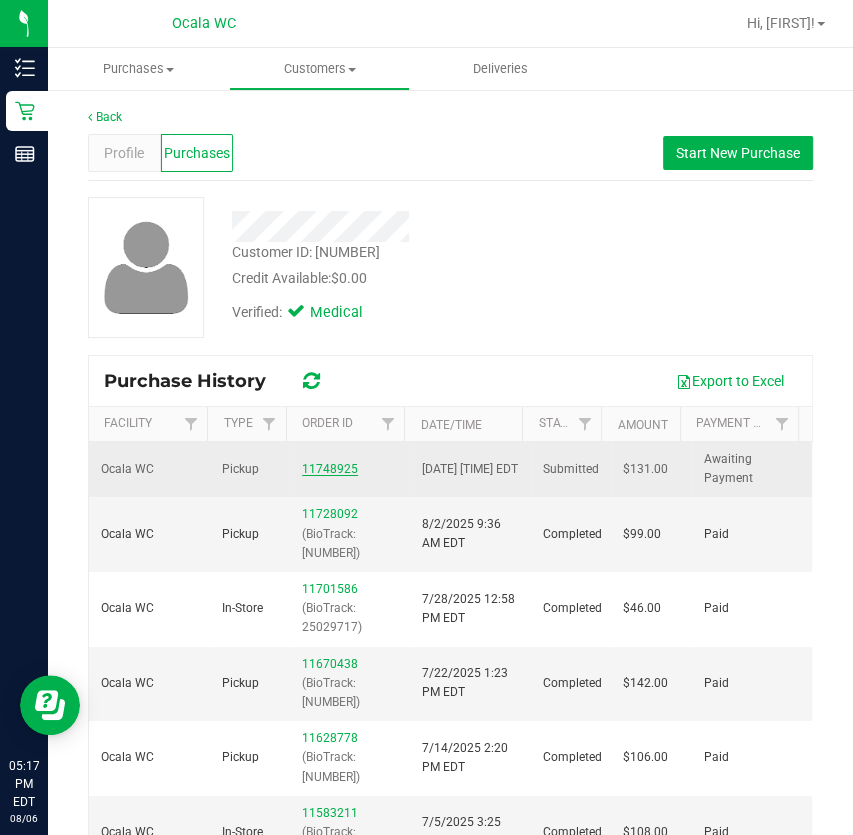 click on "11748925" at bounding box center (330, 469) 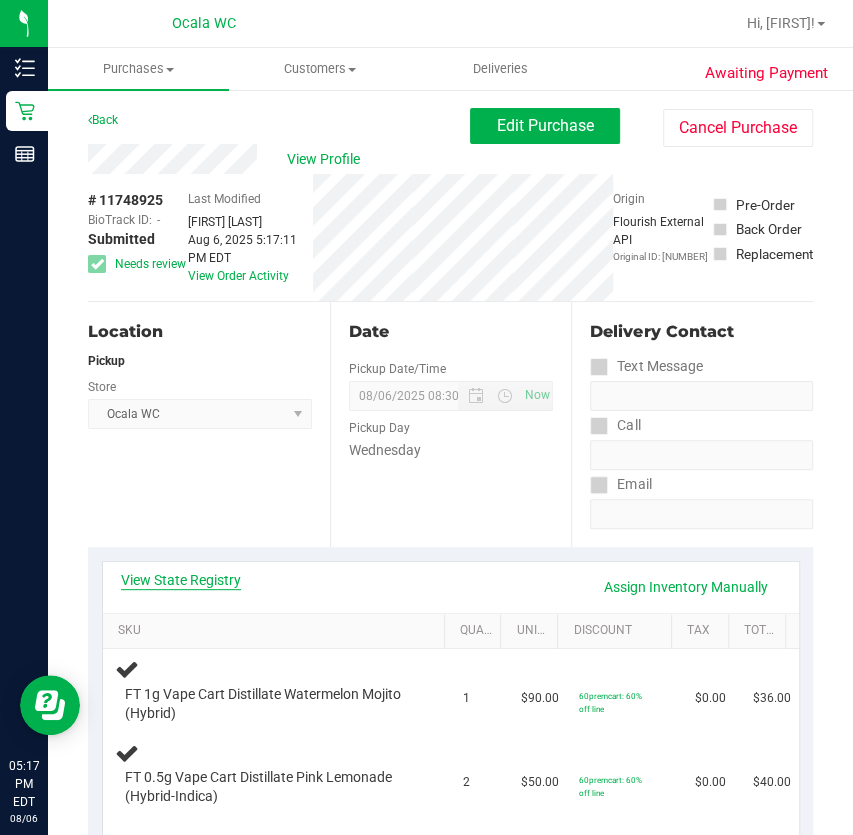 click on "View State Registry" at bounding box center [181, 580] 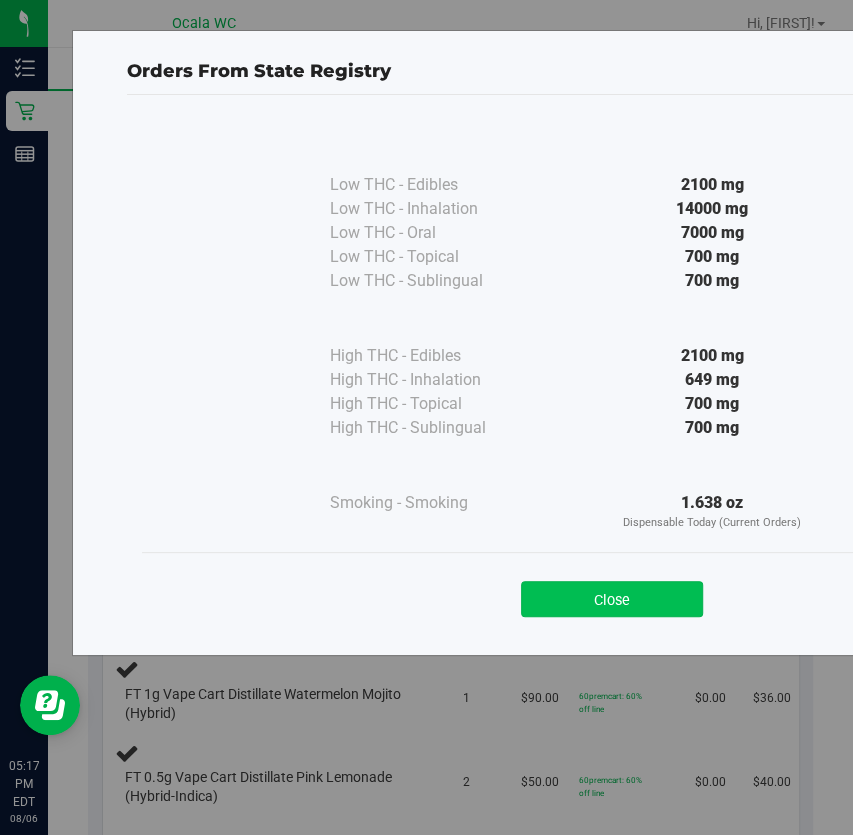 click on "Close" at bounding box center (612, 599) 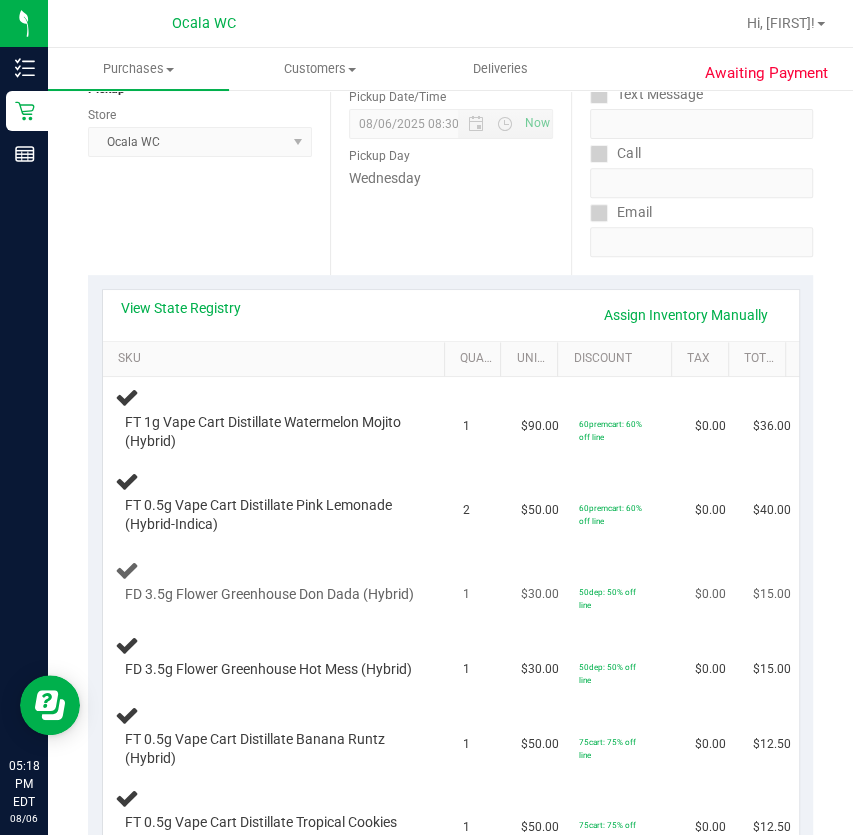 scroll, scrollTop: 0, scrollLeft: 0, axis: both 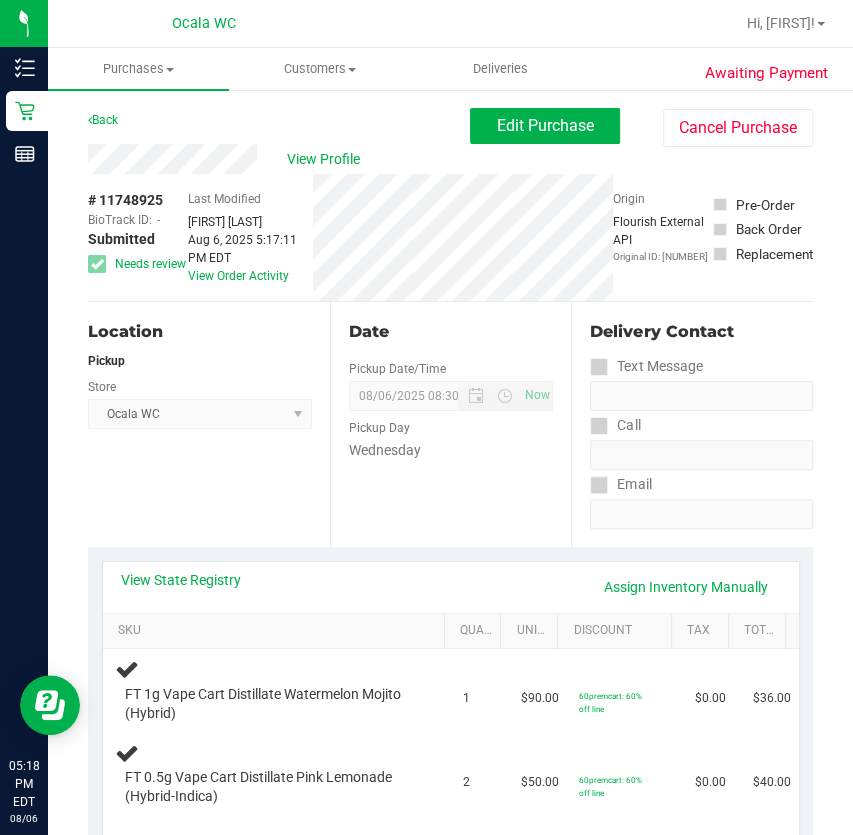 click on "Back" at bounding box center [103, 120] 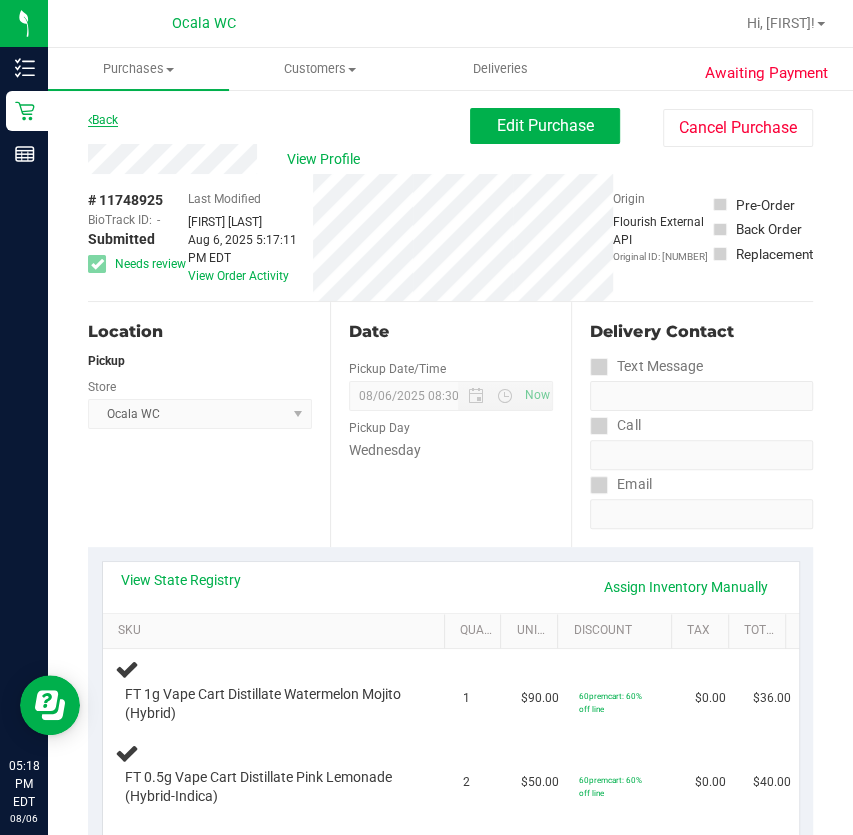 click on "Back" at bounding box center [103, 120] 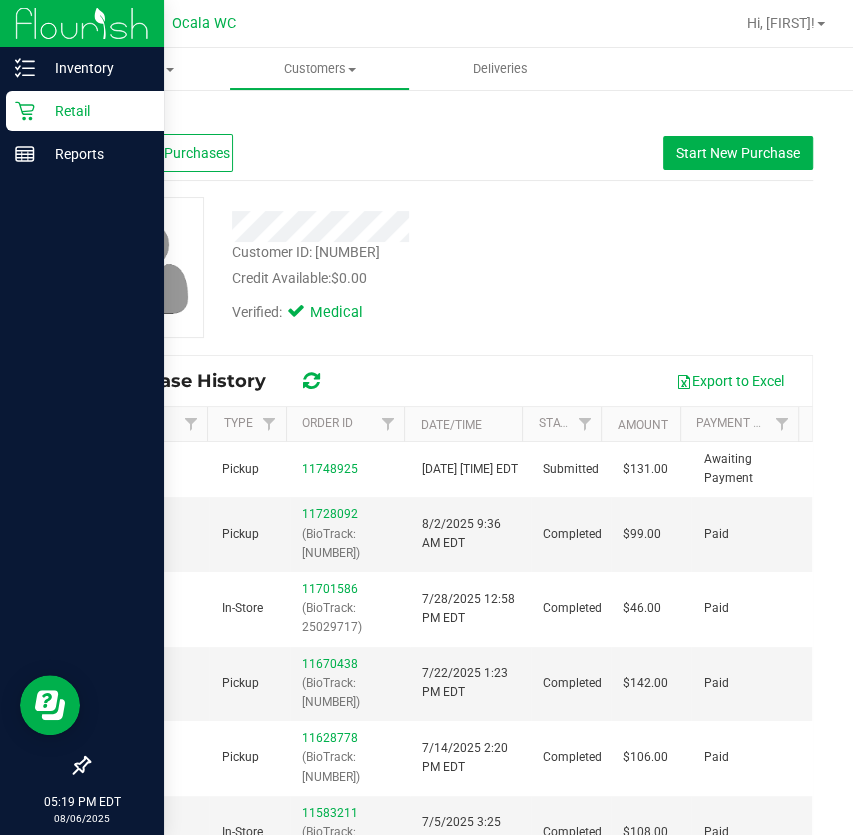click on "Retail" at bounding box center [95, 111] 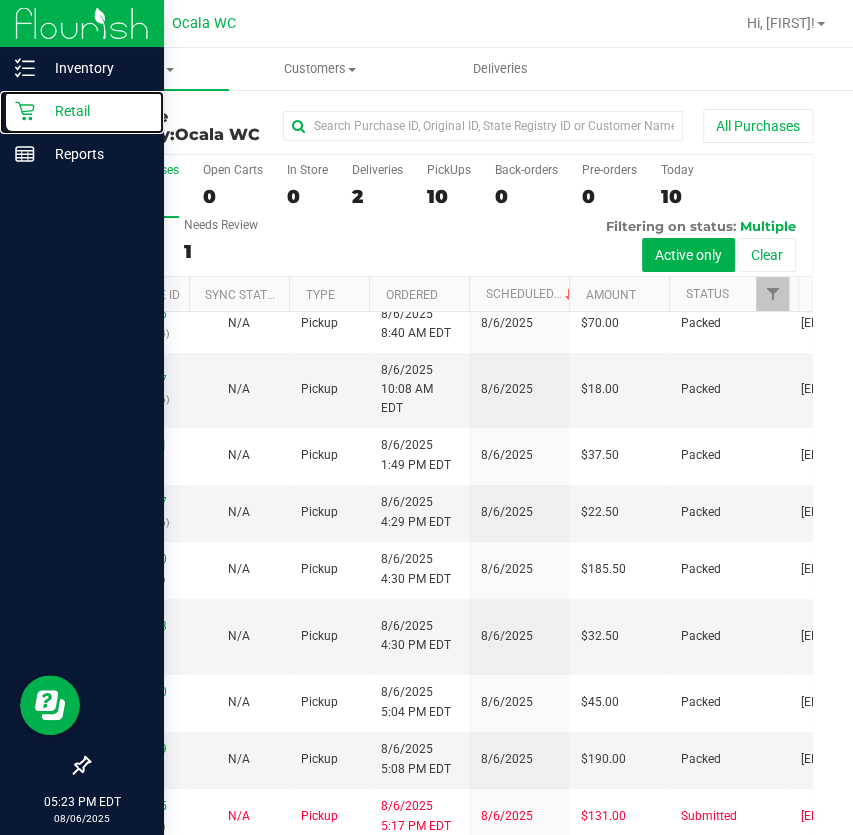 scroll, scrollTop: 376, scrollLeft: 0, axis: vertical 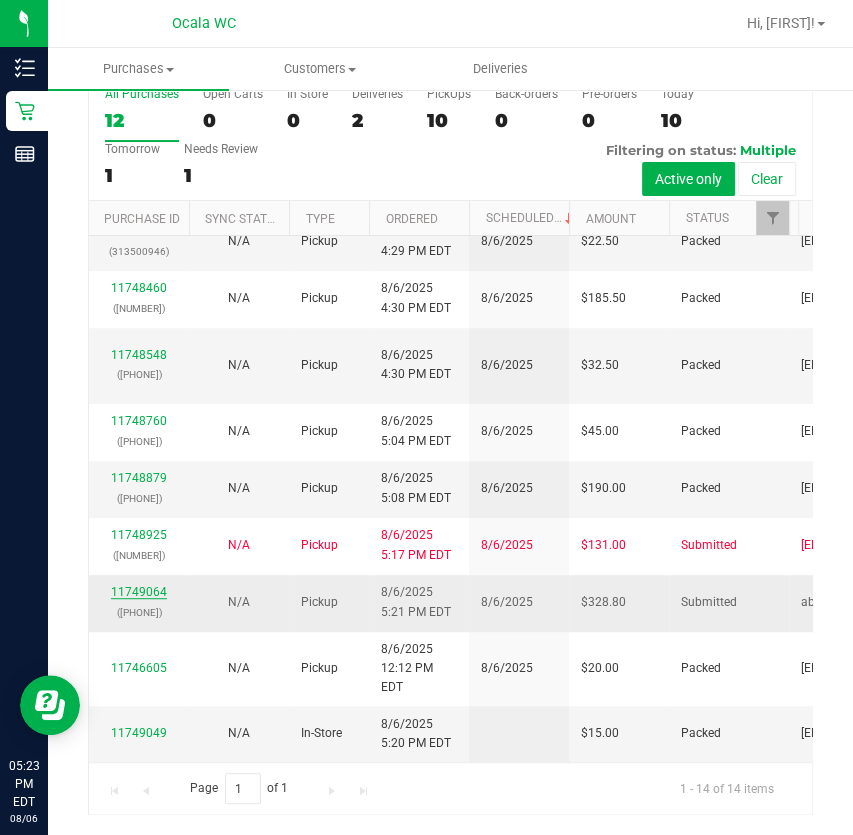 click on "11749064" at bounding box center (139, 592) 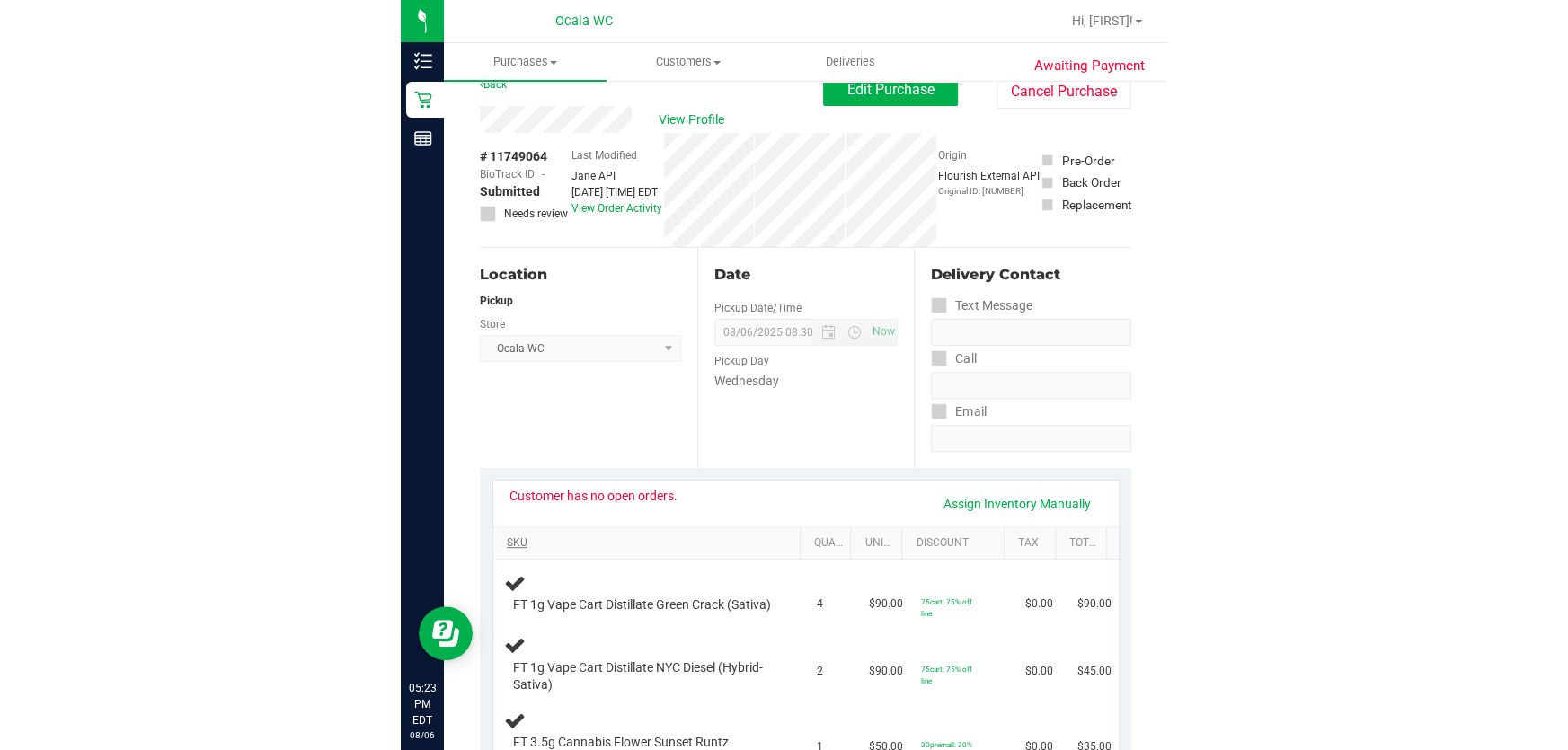 scroll, scrollTop: 0, scrollLeft: 0, axis: both 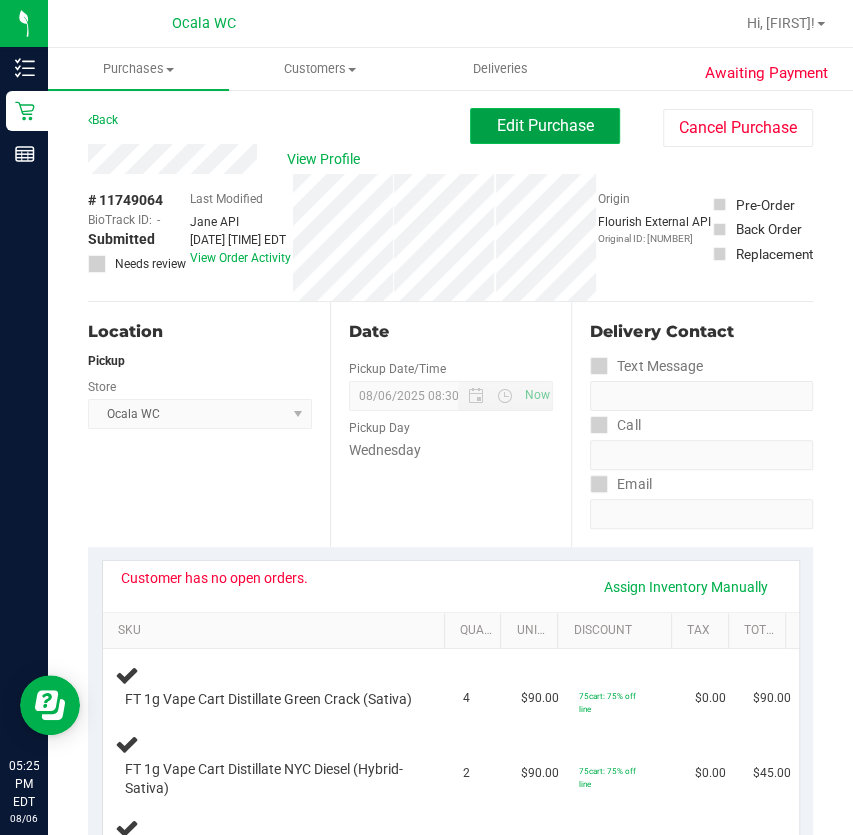 click on "Edit Purchase" at bounding box center [545, 125] 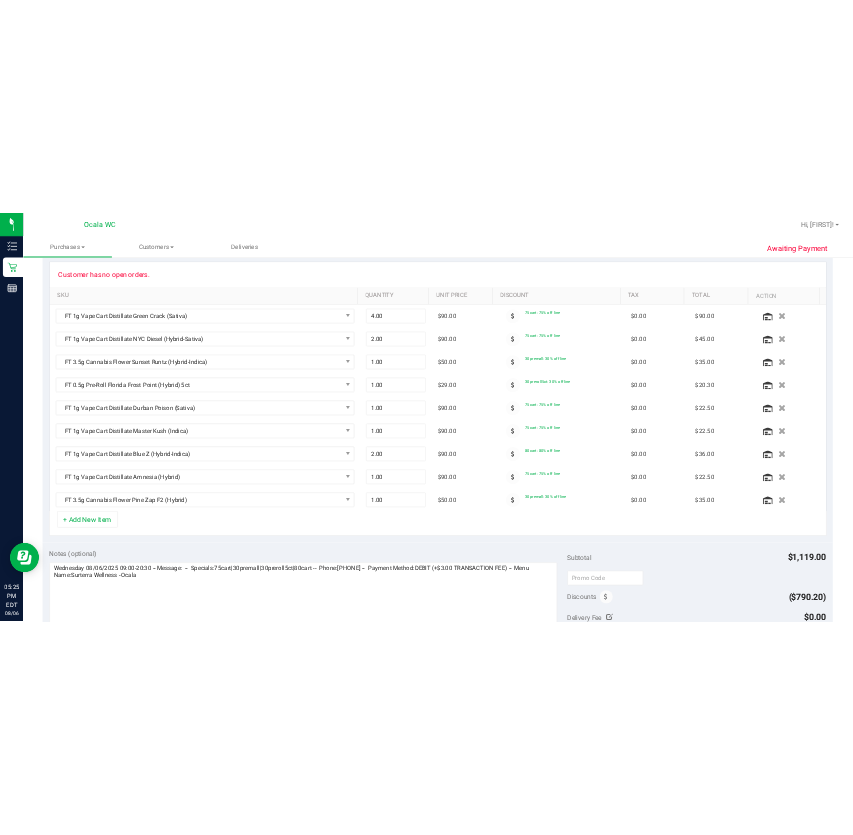scroll, scrollTop: 545, scrollLeft: 0, axis: vertical 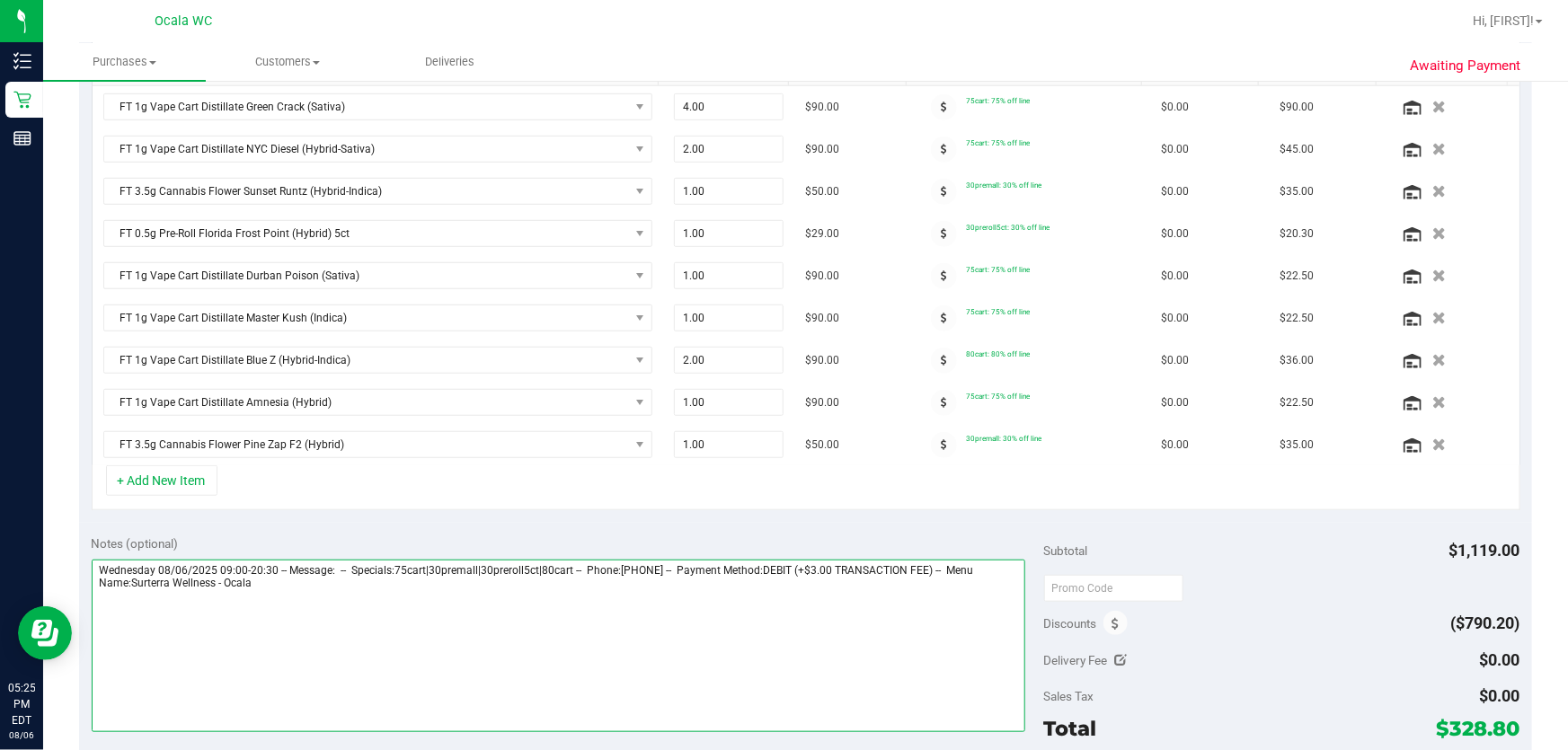 click at bounding box center (559, 646) 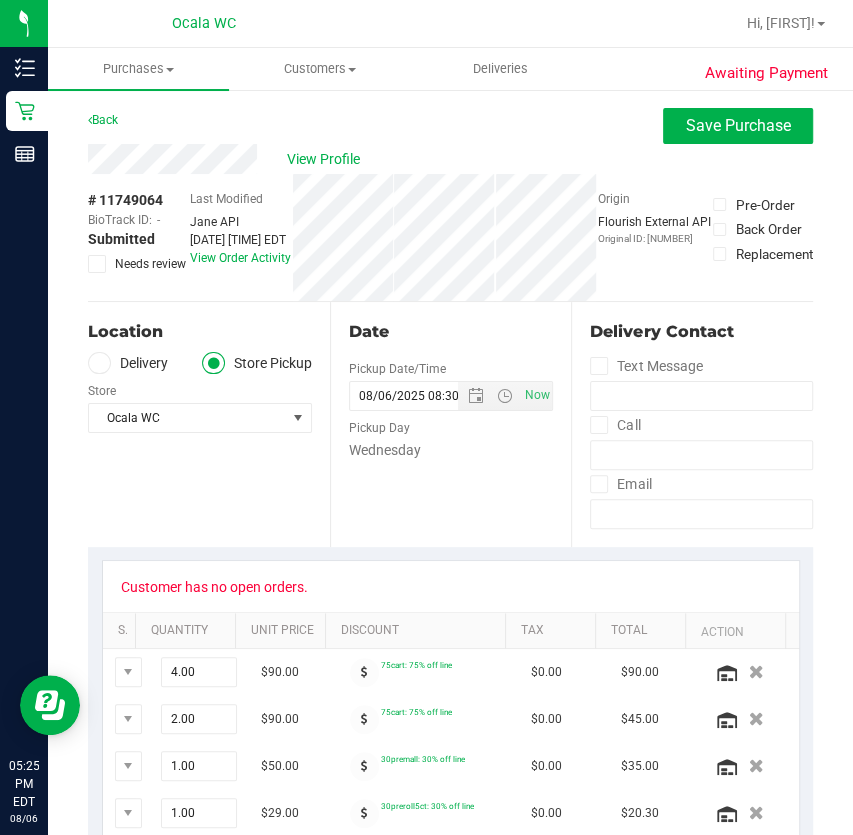 scroll, scrollTop: 0, scrollLeft: 0, axis: both 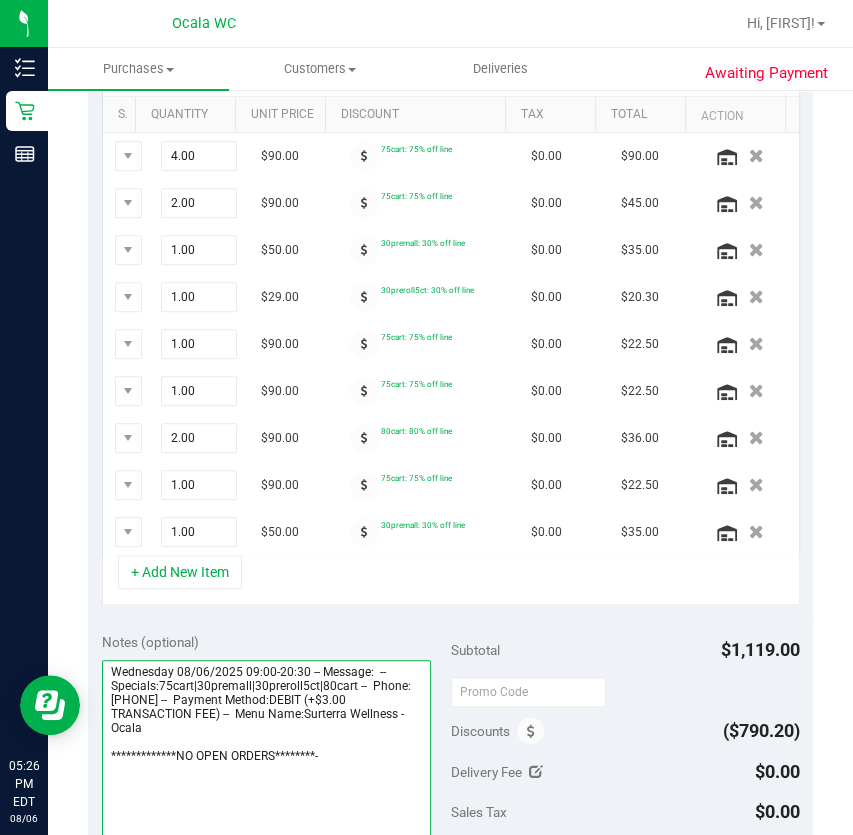 drag, startPoint x: 361, startPoint y: 823, endPoint x: -55, endPoint y: 803, distance: 416.4805 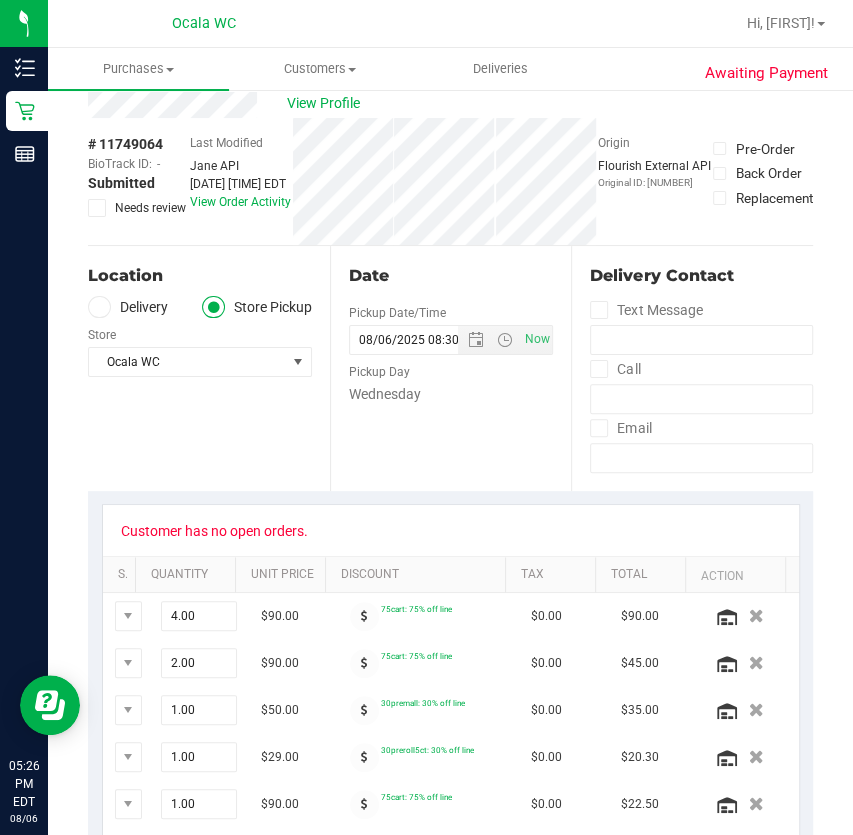 scroll, scrollTop: 0, scrollLeft: 0, axis: both 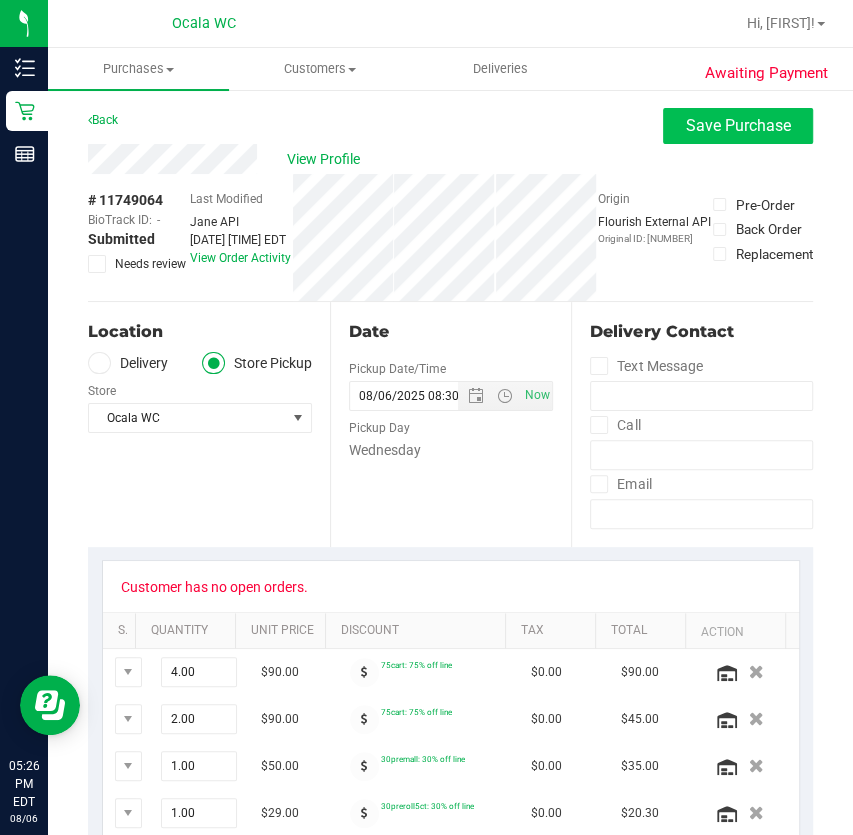 type on "Wednesday 08/06/2025 09:00-20:30 -- Message:  --  Specials:75cart|30premall|30preroll5ct|80cart --  Phone:[PHONE] --  Payment Method:DEBIT (+$3.00 TRANSACTION FEE) --  Menu Name:Surterra Wellness - Ocala" 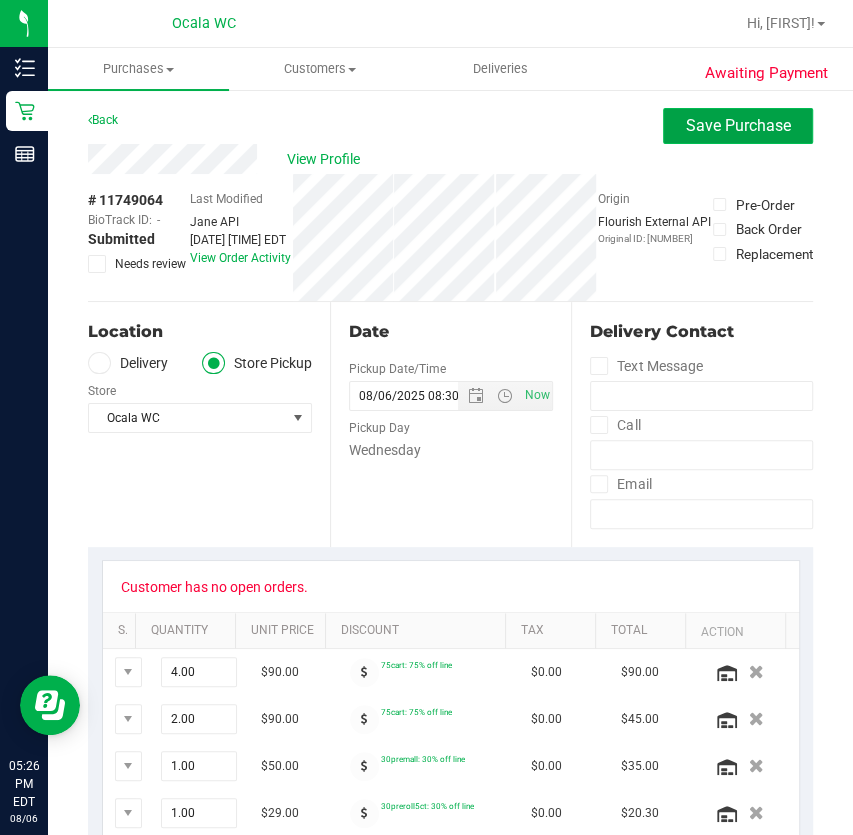 click on "Save Purchase" at bounding box center (738, 125) 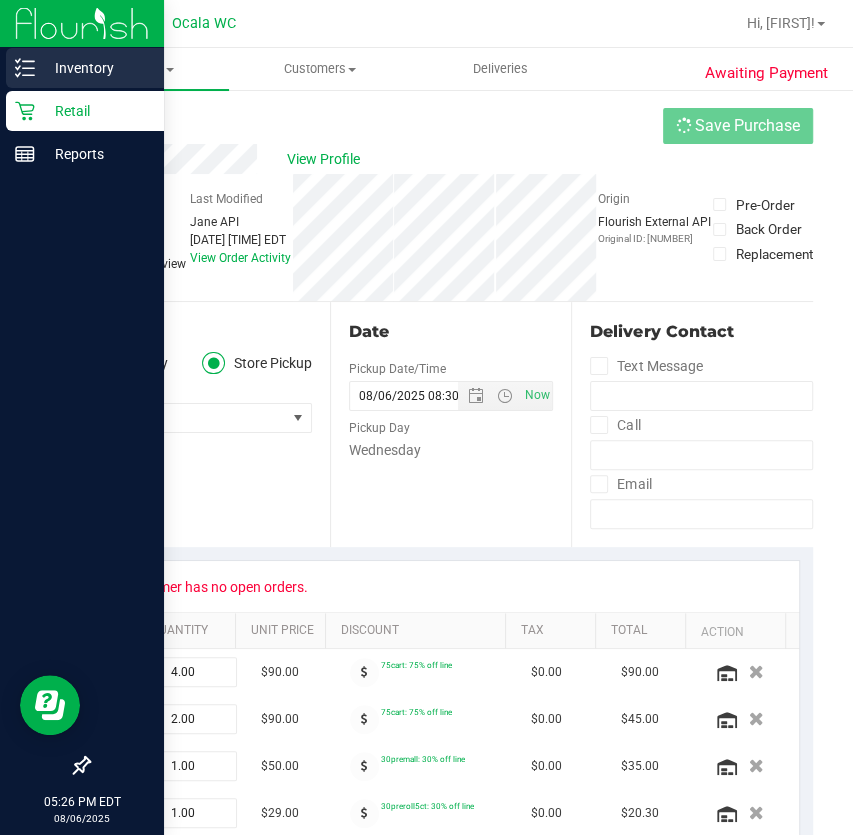 click on "Inventory" at bounding box center [95, 68] 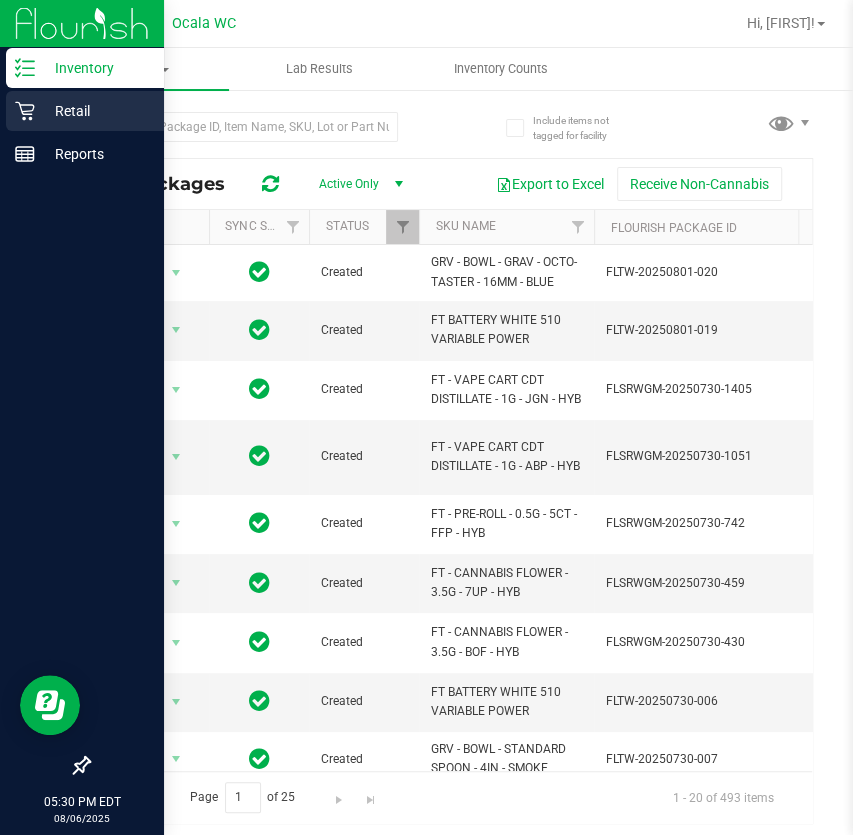 click on "Retail" at bounding box center [85, 111] 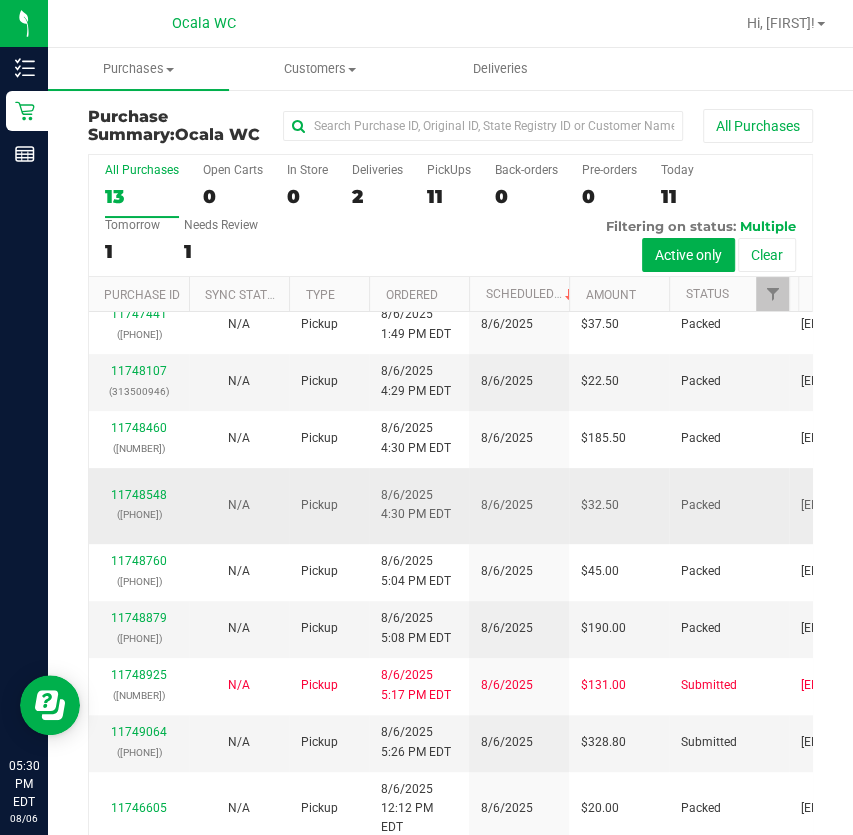 scroll, scrollTop: 320, scrollLeft: 0, axis: vertical 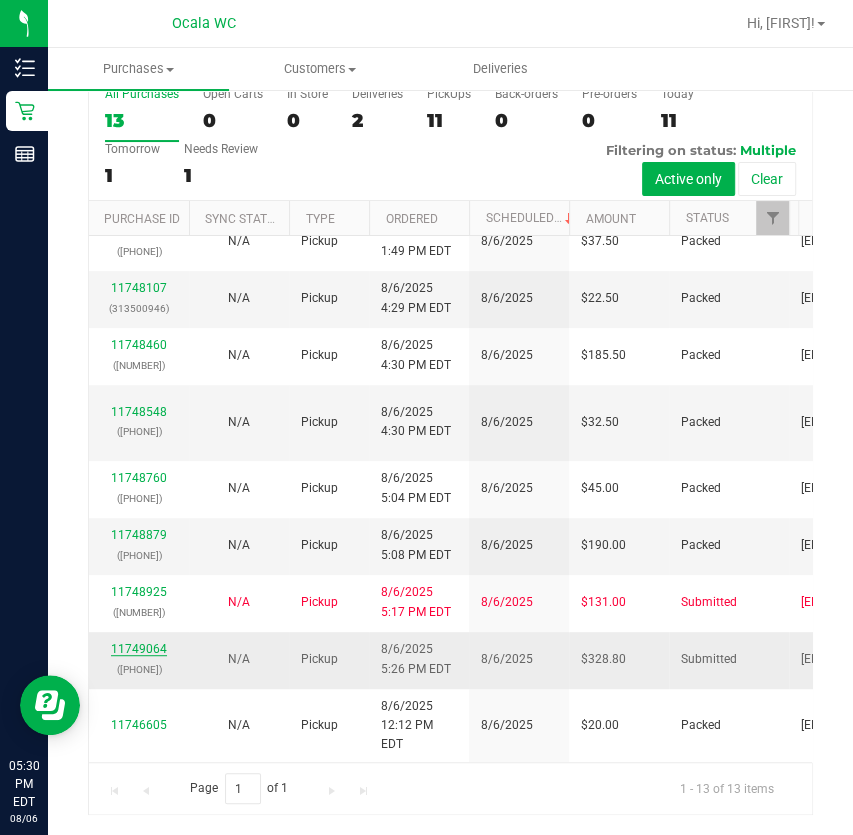 click on "11749064" at bounding box center (139, 649) 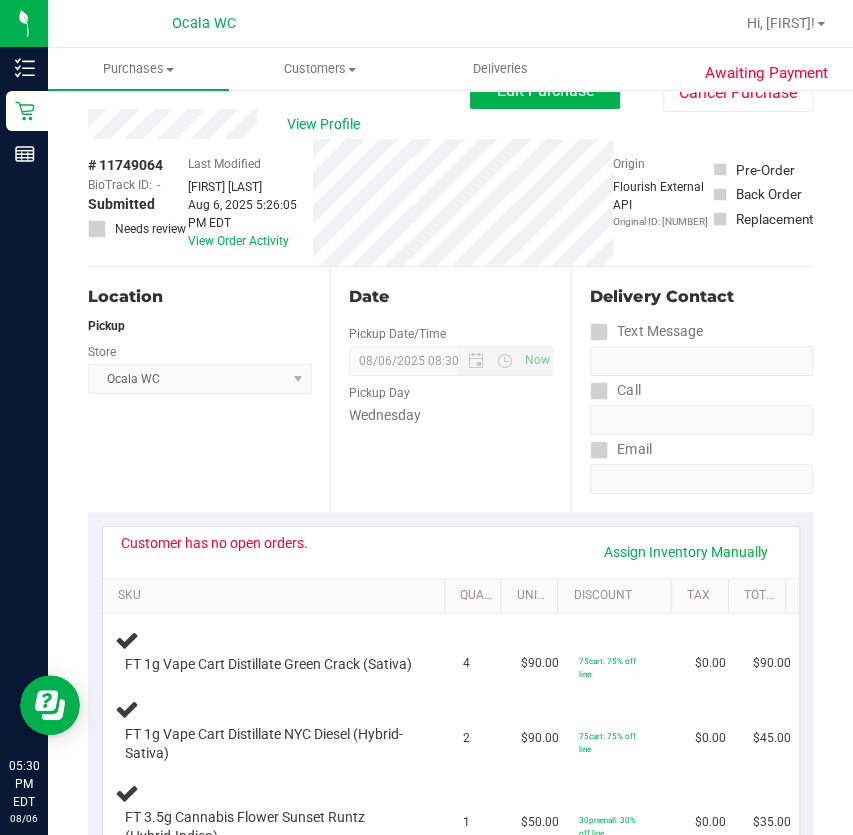 scroll, scrollTop: 0, scrollLeft: 0, axis: both 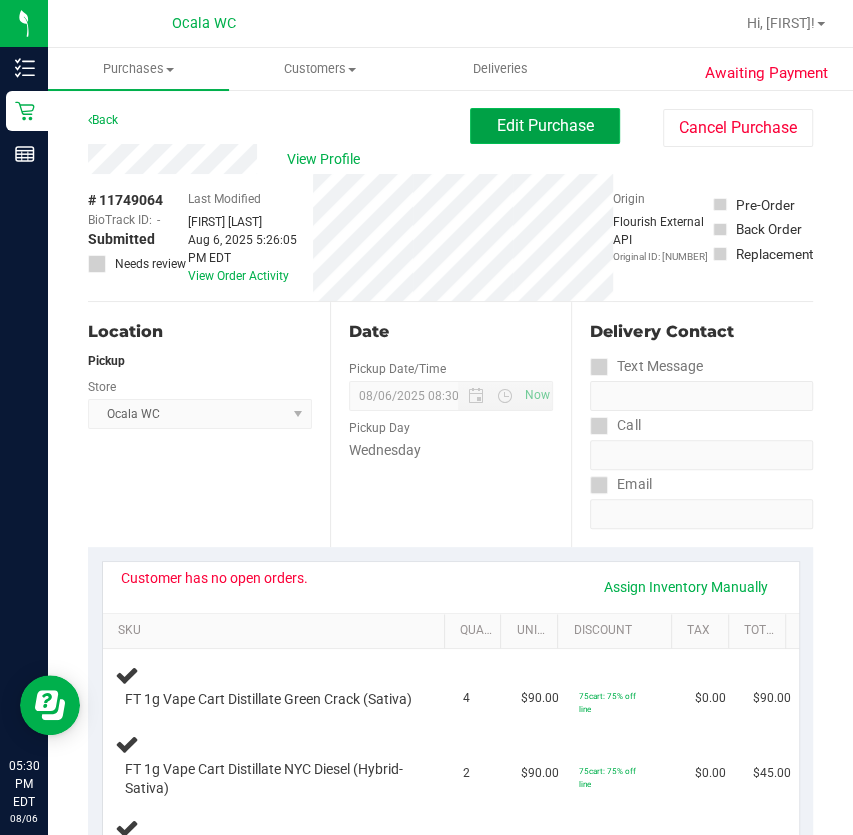 click on "Edit Purchase" at bounding box center (545, 125) 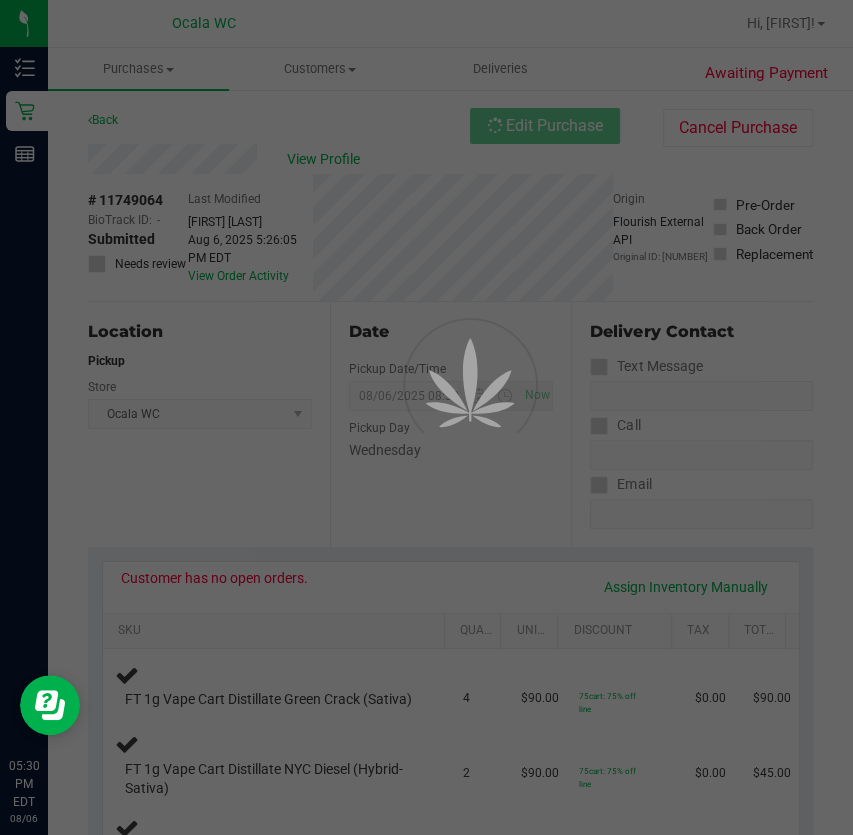 click at bounding box center [426, 417] 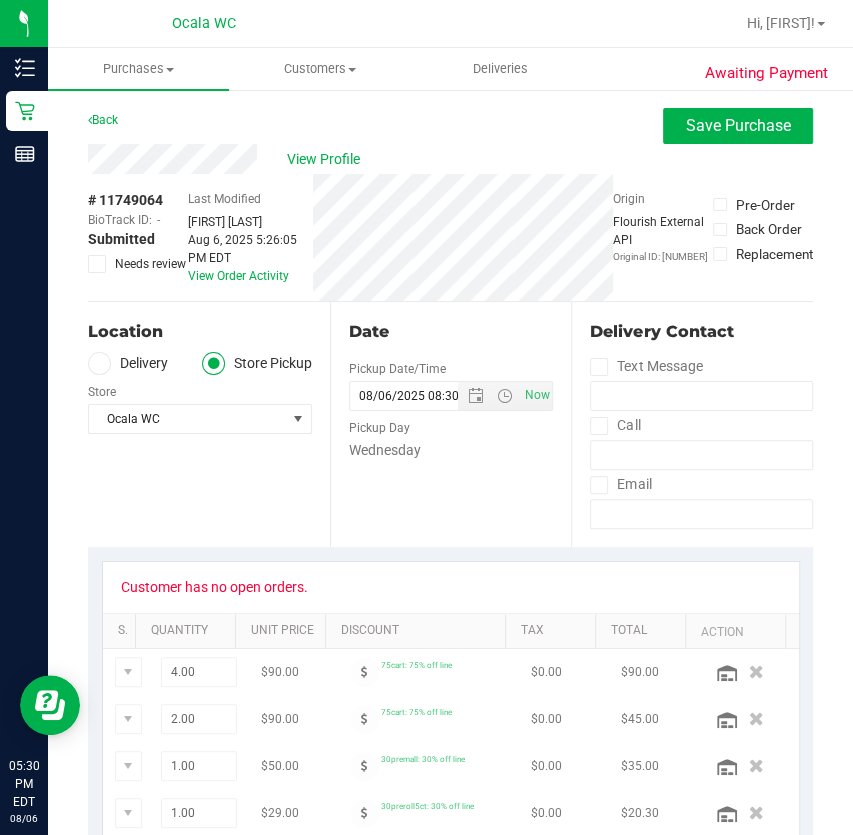 click at bounding box center [97, 264] 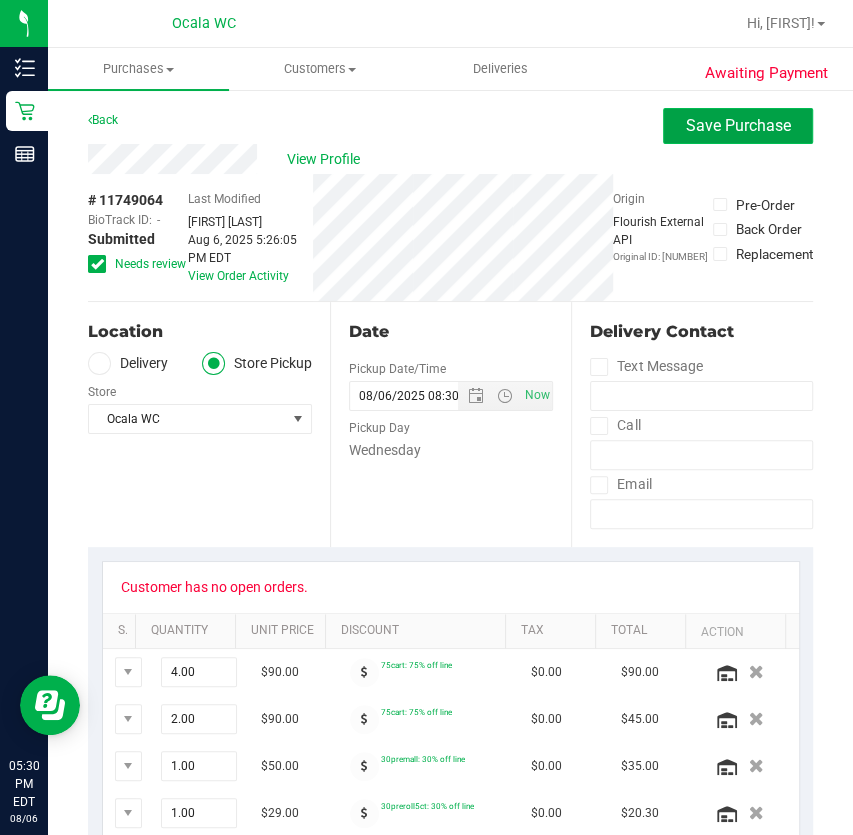 click on "Save Purchase" at bounding box center [738, 126] 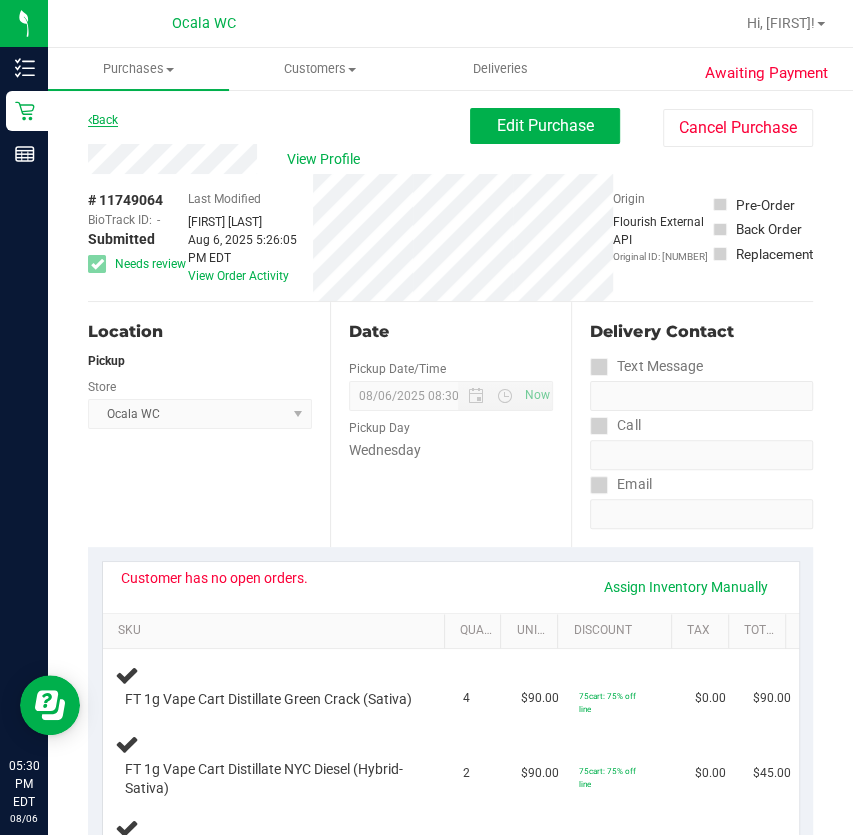 click at bounding box center [90, 120] 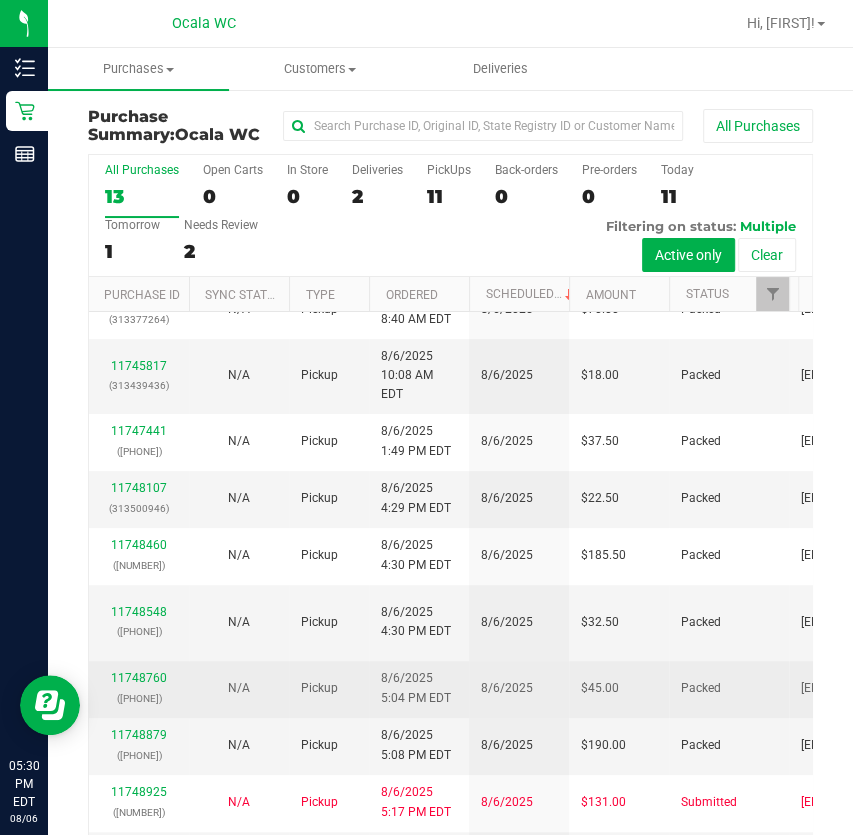 scroll, scrollTop: 320, scrollLeft: 0, axis: vertical 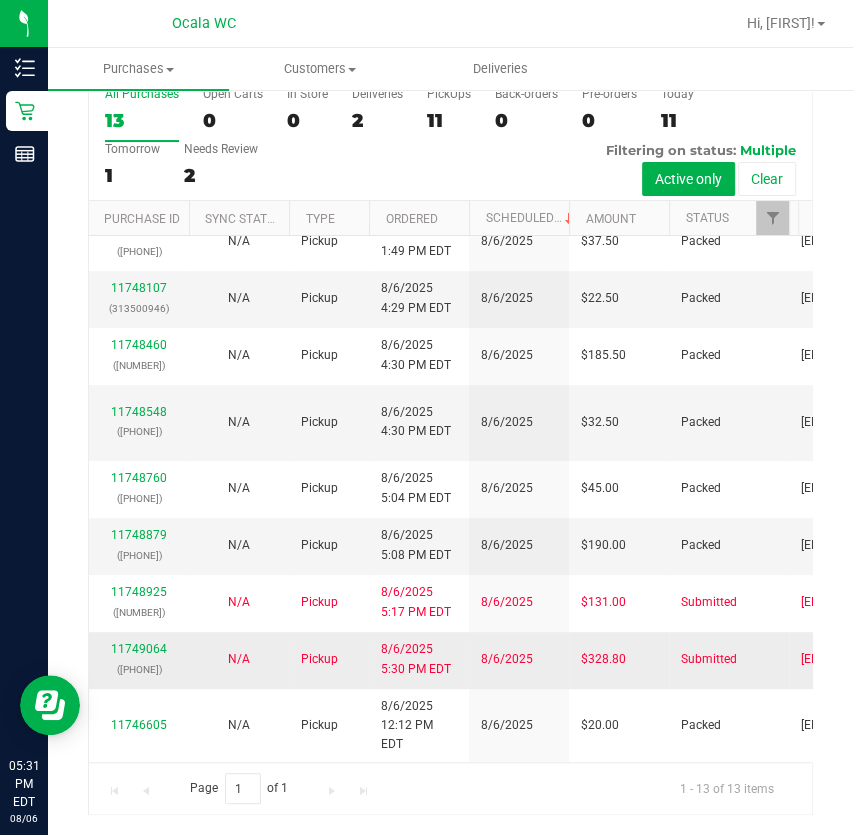 click on "11749064
([PHONE])" at bounding box center (139, 659) 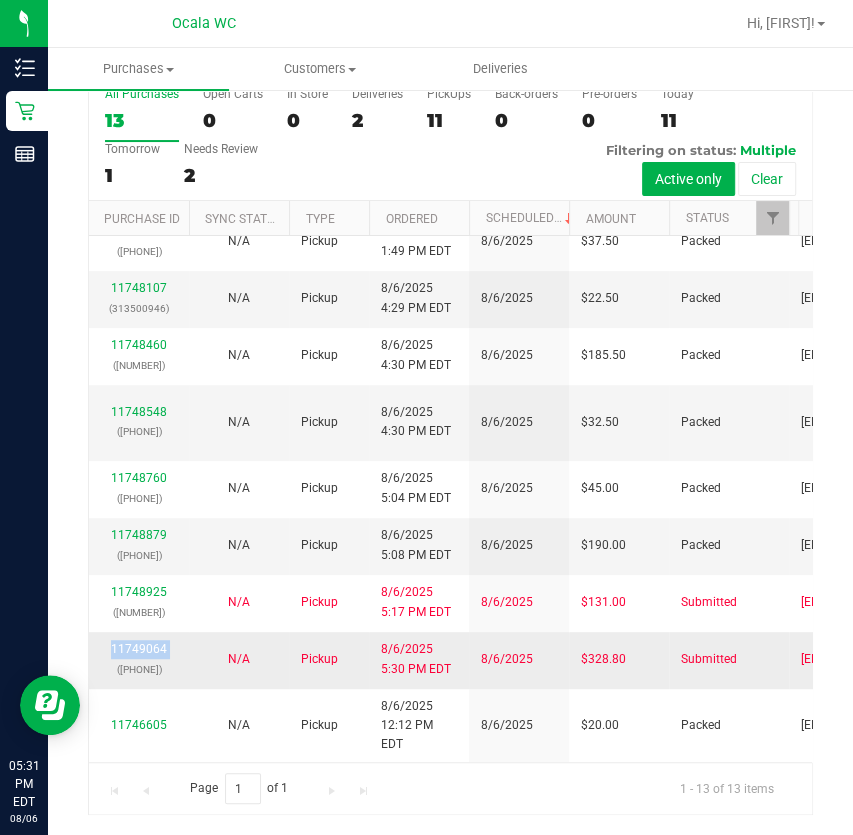 click on "11749064
([PHONE])" at bounding box center [139, 659] 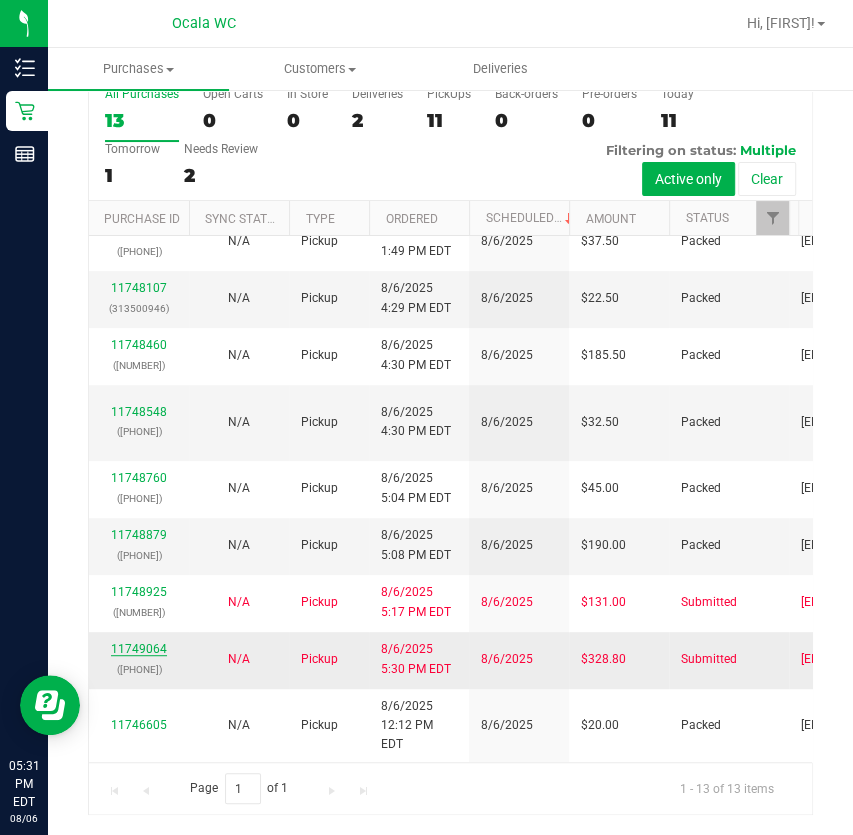 click on "11749064" at bounding box center (139, 649) 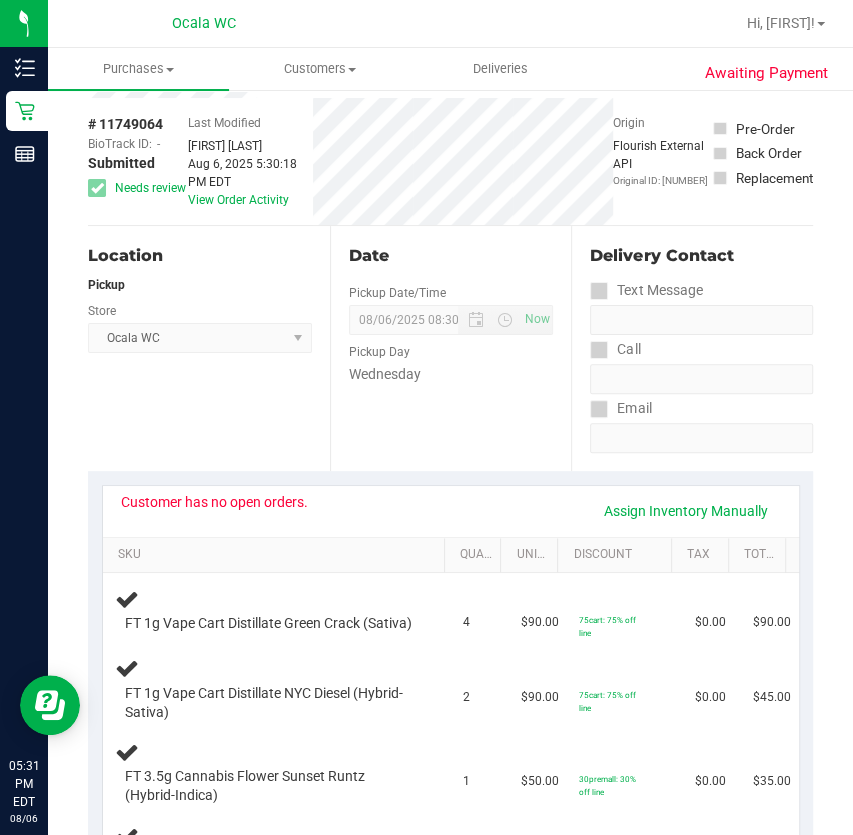 scroll, scrollTop: 0, scrollLeft: 0, axis: both 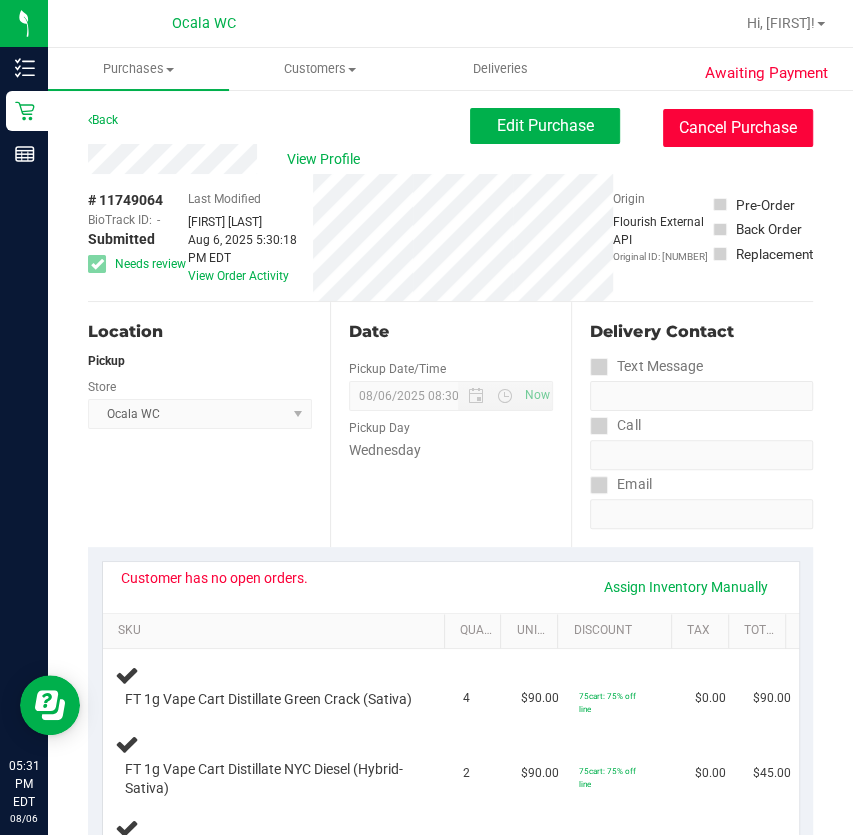 click on "Cancel Purchase" at bounding box center (738, 128) 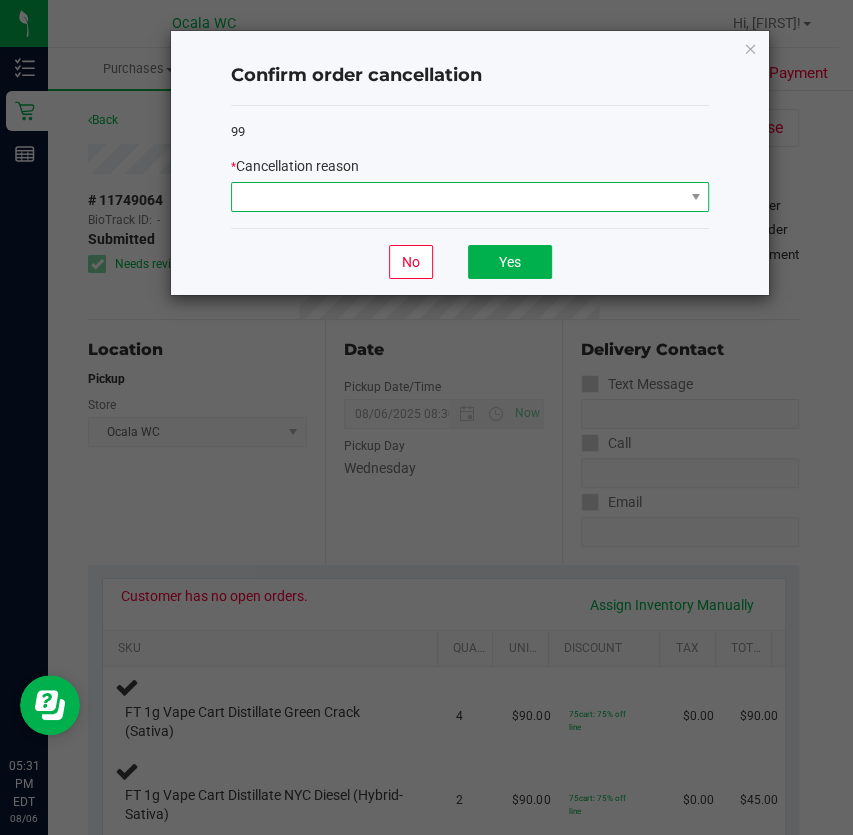 click at bounding box center (457, 197) 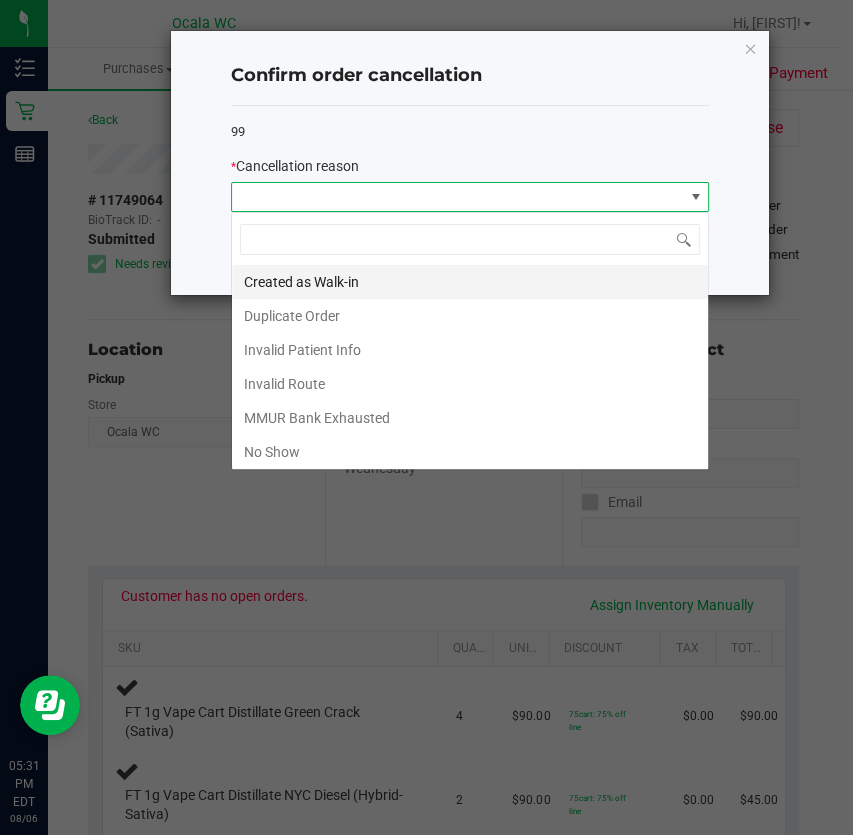 scroll, scrollTop: 99970, scrollLeft: 99521, axis: both 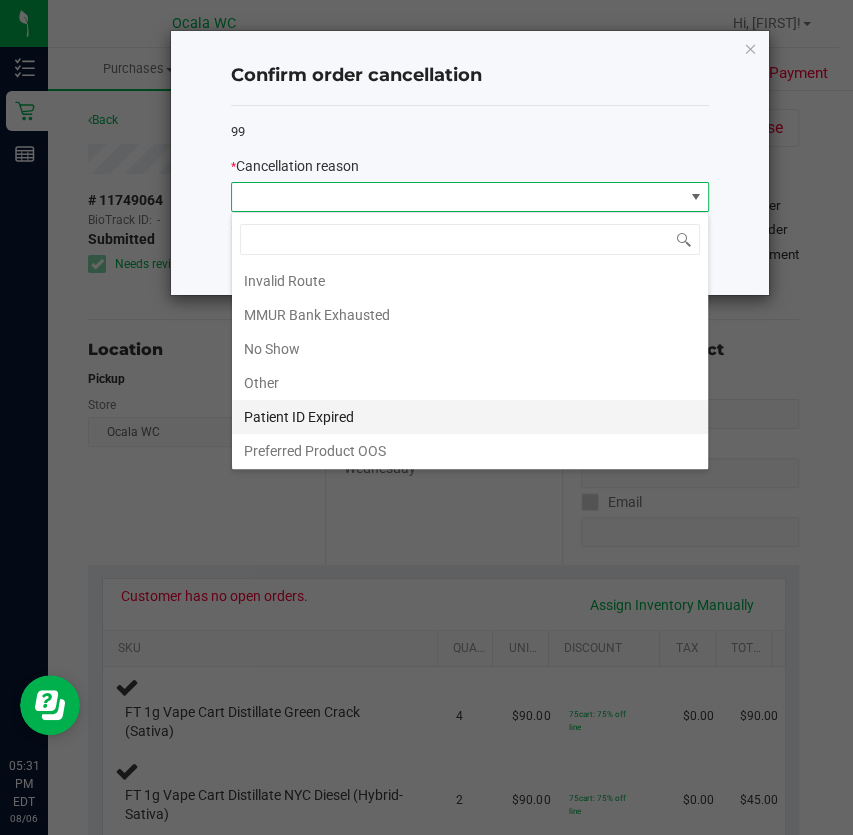 click on "Patient ID Expired" at bounding box center [470, 417] 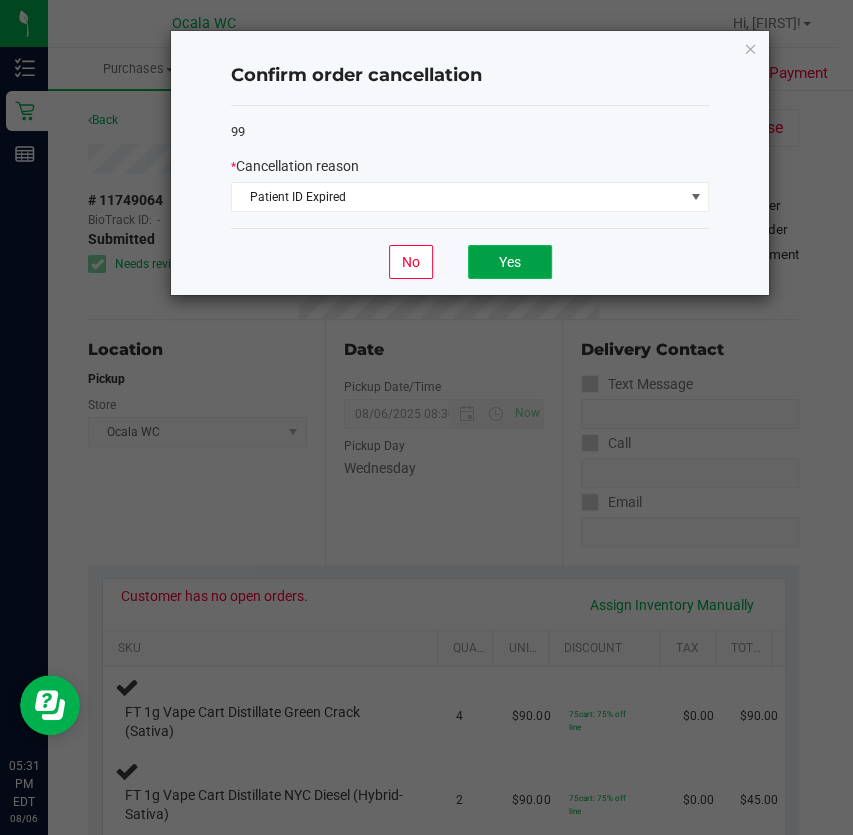 click on "Yes" 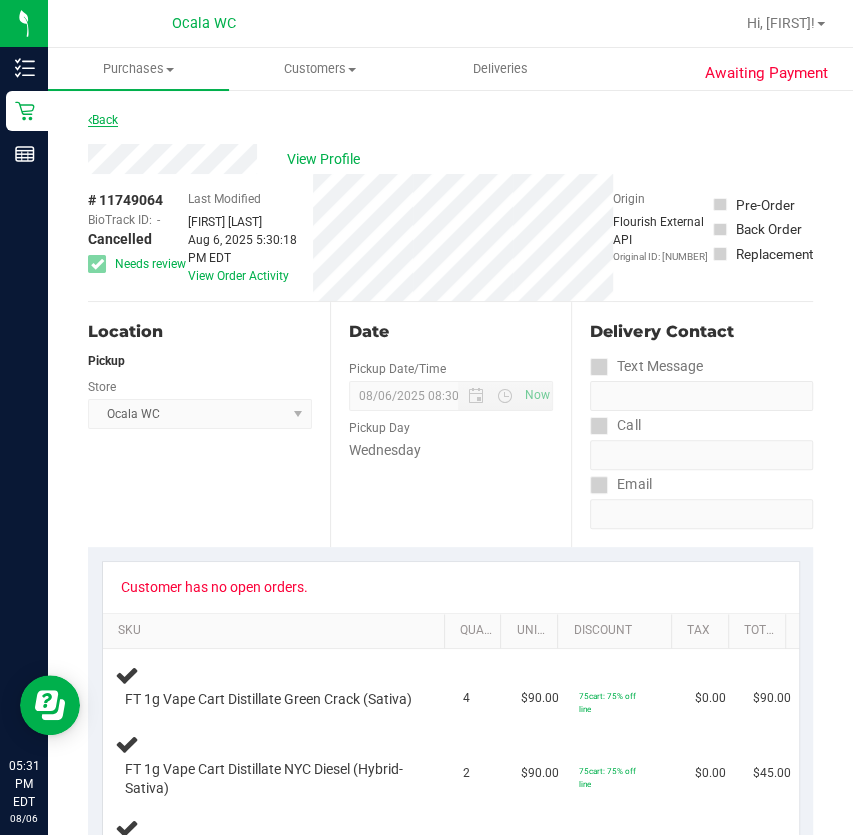 click at bounding box center [90, 120] 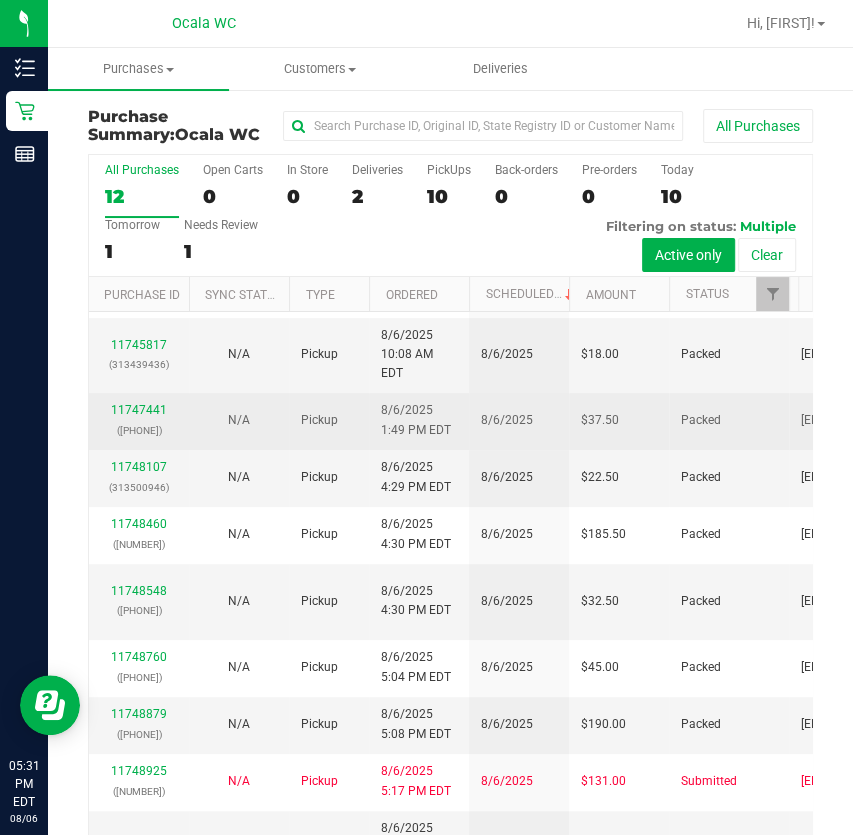 scroll, scrollTop: 265, scrollLeft: 0, axis: vertical 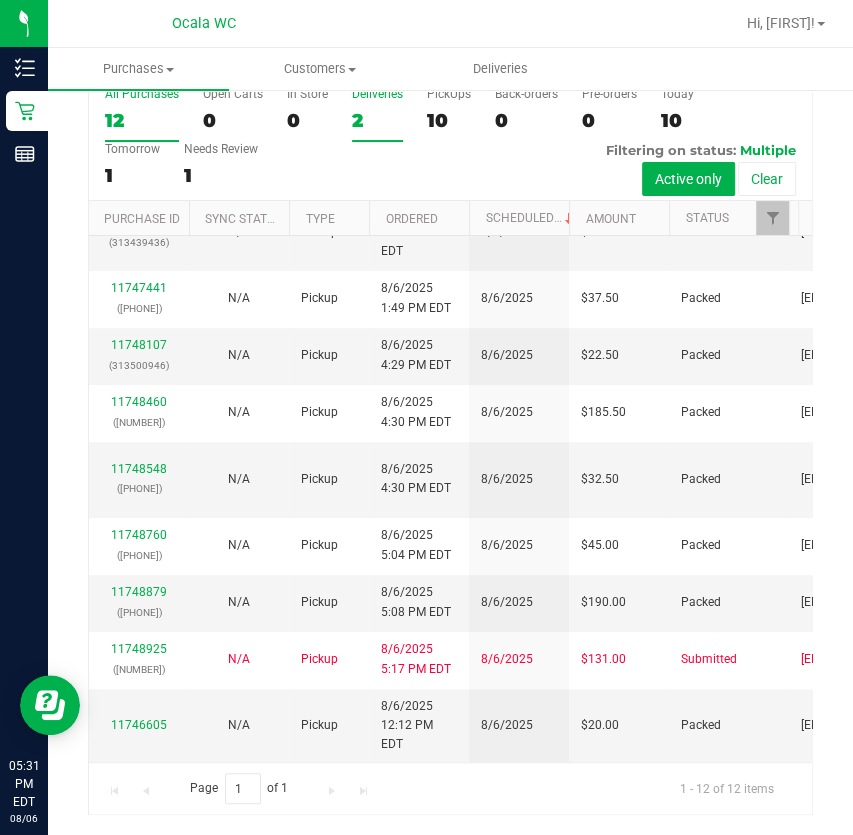 click on "2" at bounding box center [377, 120] 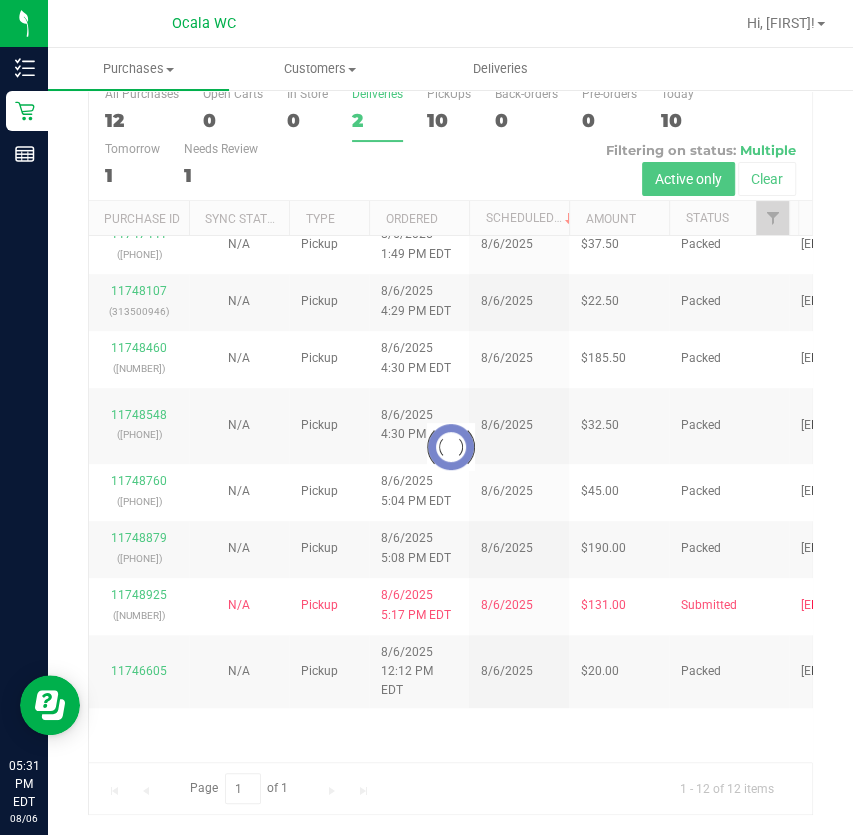 scroll, scrollTop: 0, scrollLeft: 0, axis: both 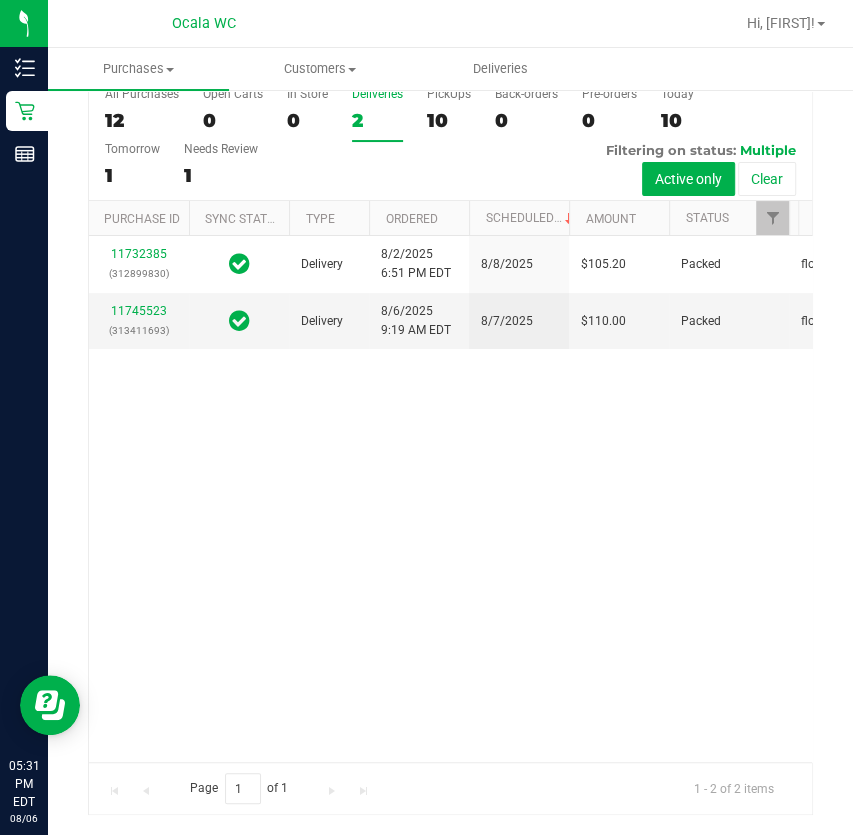 click on "11732385
([PHONE])
Delivery 8/2/2025 6:51 PM EDT 8/8/2025
$105.20
Packed flourish-biotrack [v0.1.0]
11745523
([PHONE])
Delivery 8/6/2025 9:19 AM EDT 8/7/2025
$110.00
Packed flourish-biotrack [v0.1.0]" at bounding box center (450, 499) 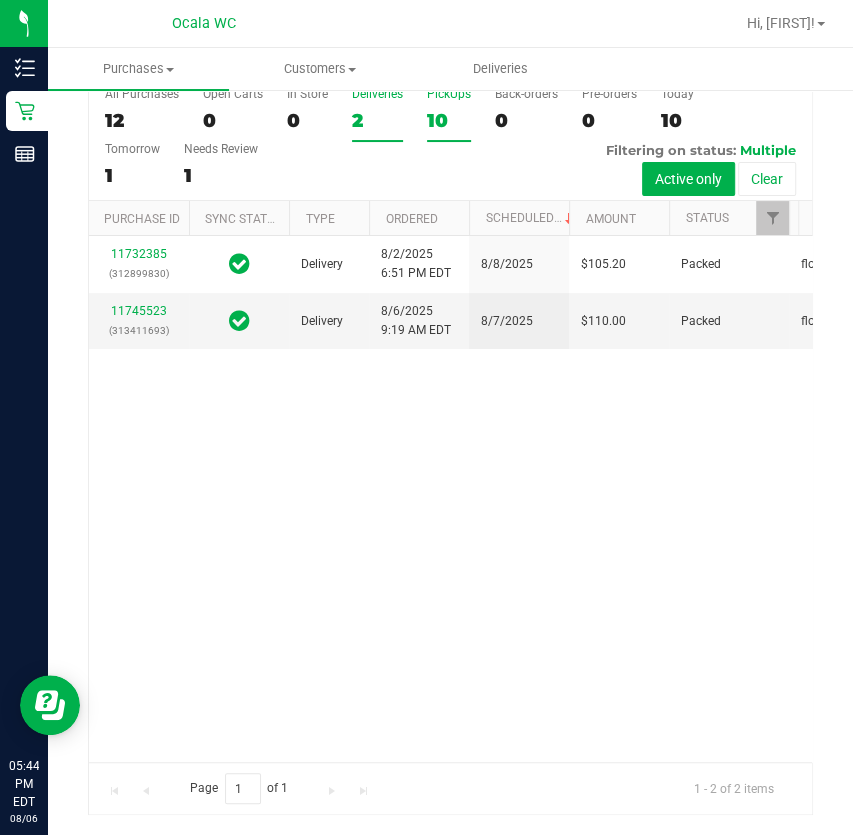 click on "PickUps" at bounding box center (449, 94) 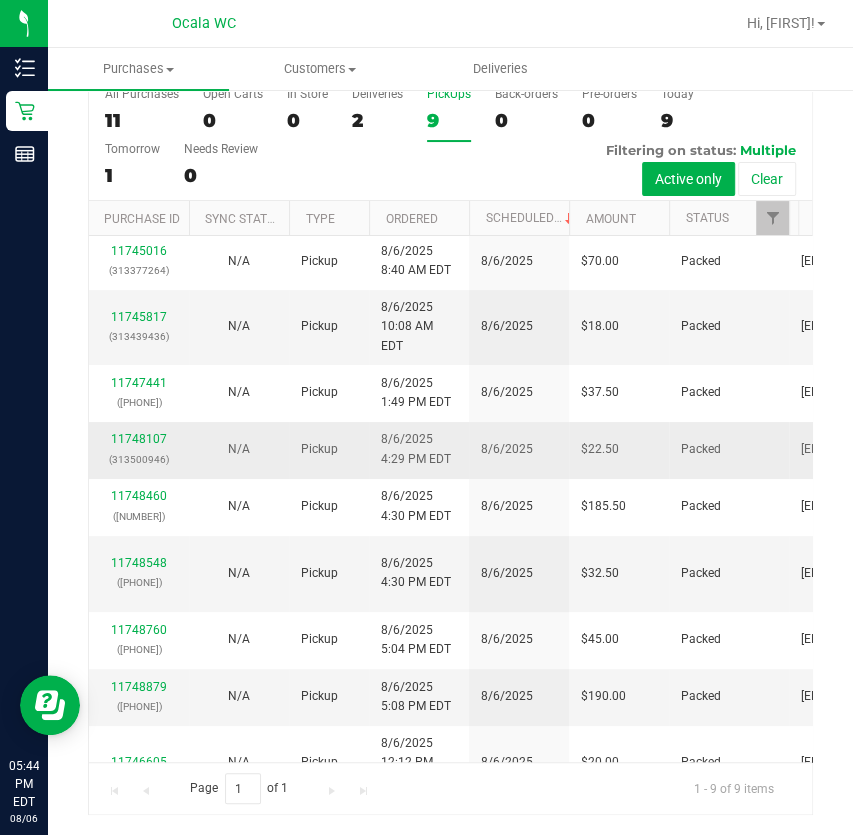 scroll, scrollTop: 0, scrollLeft: 0, axis: both 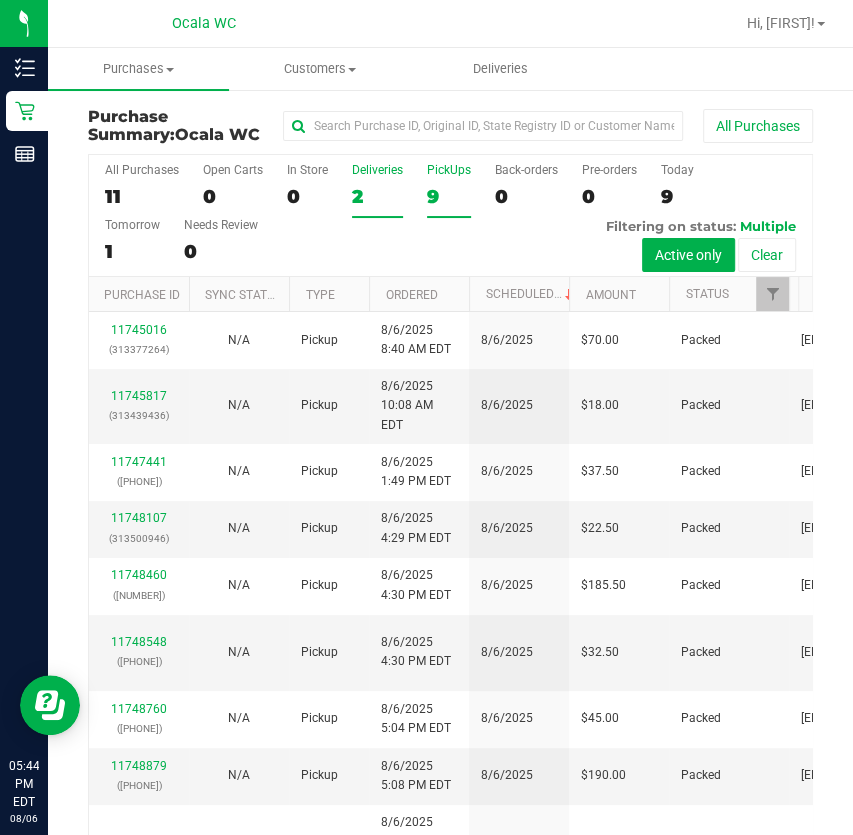 click on "2" at bounding box center [377, 196] 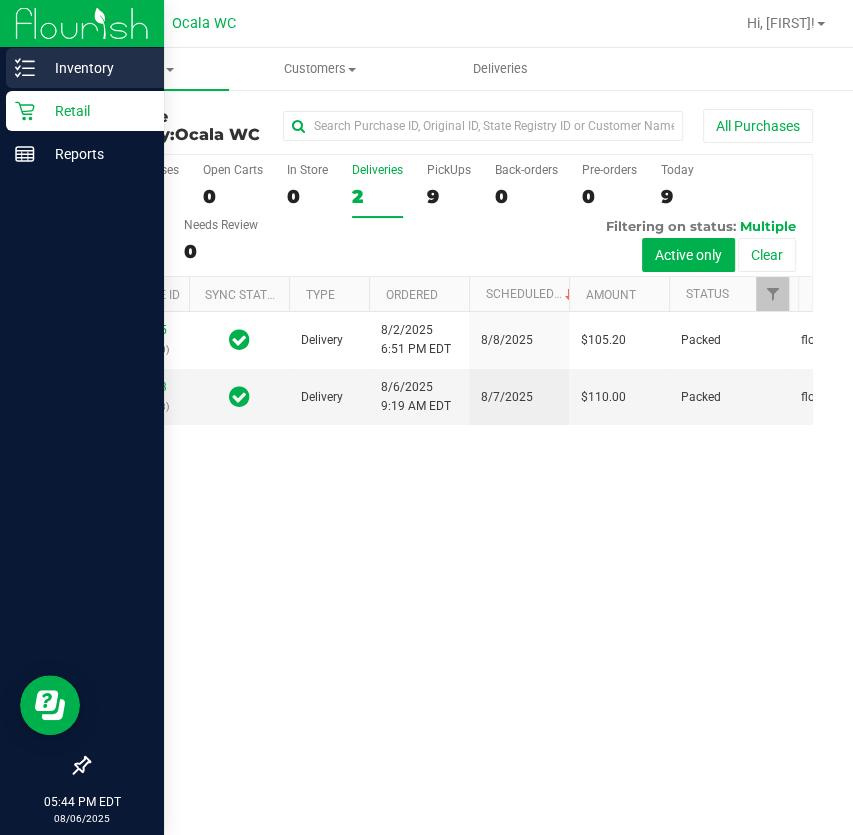click on "Inventory" at bounding box center [95, 68] 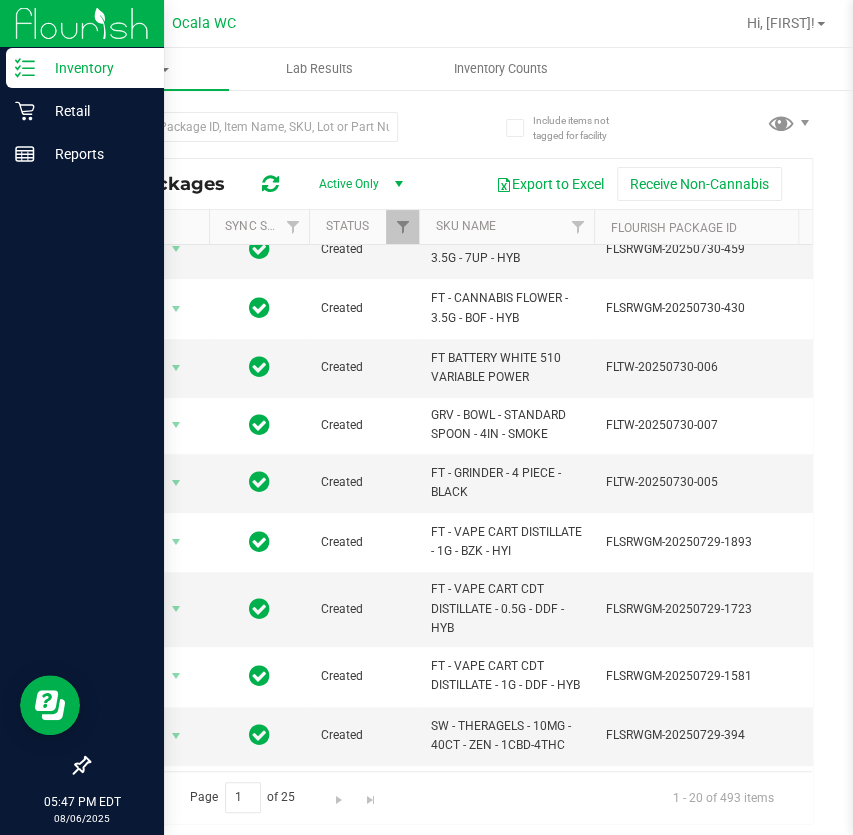 scroll, scrollTop: 363, scrollLeft: 0, axis: vertical 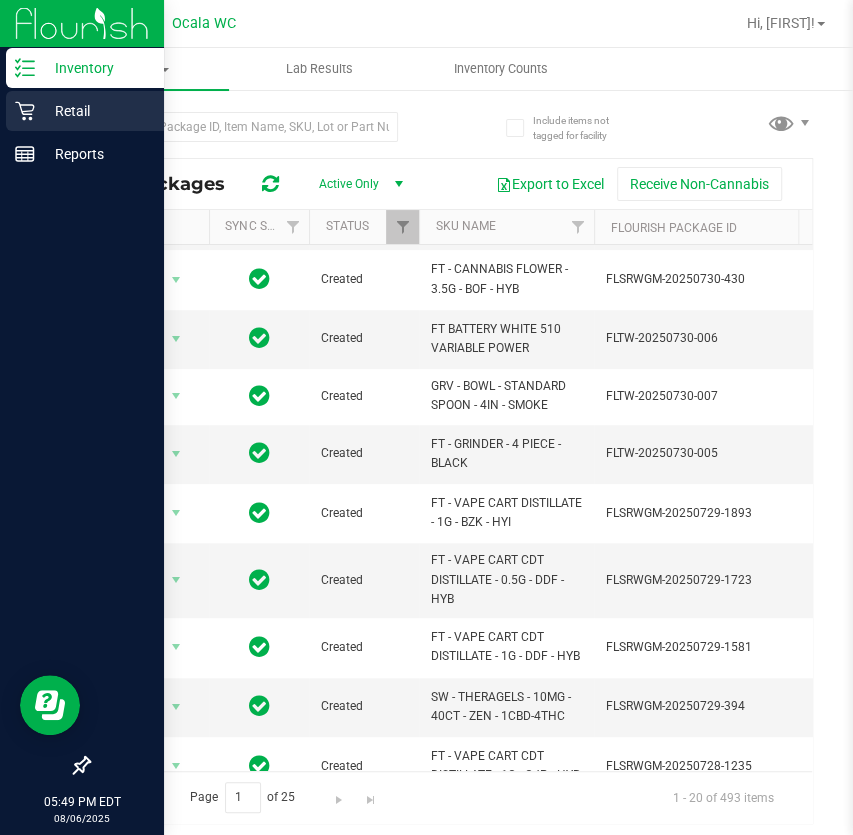 click 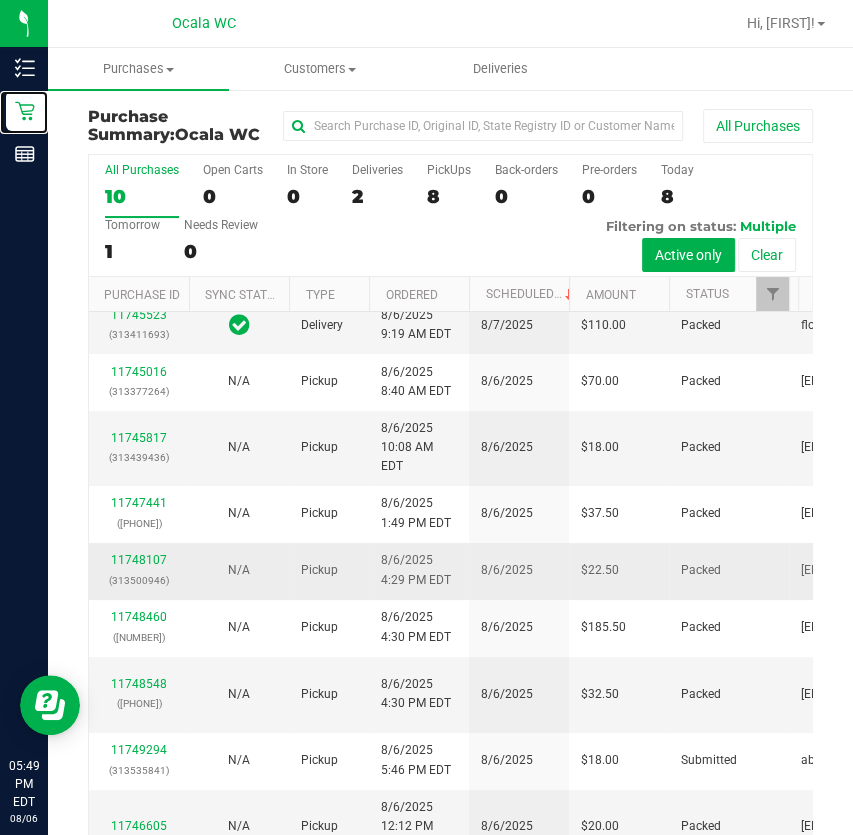 scroll, scrollTop: 154, scrollLeft: 0, axis: vertical 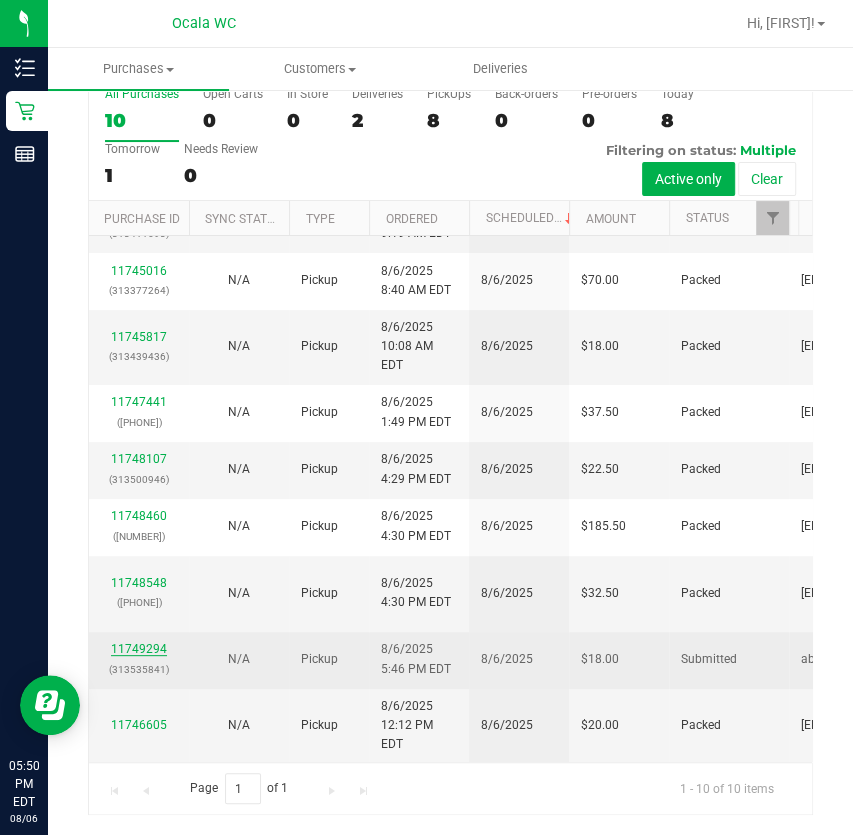 click on "11749294" at bounding box center [139, 649] 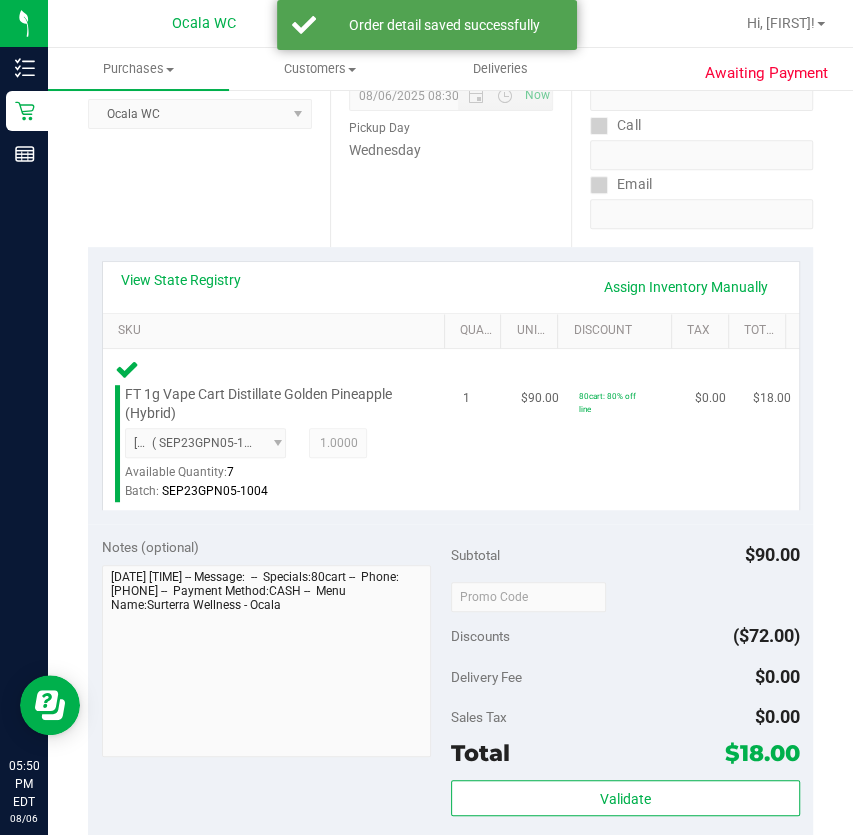 scroll, scrollTop: 440, scrollLeft: 0, axis: vertical 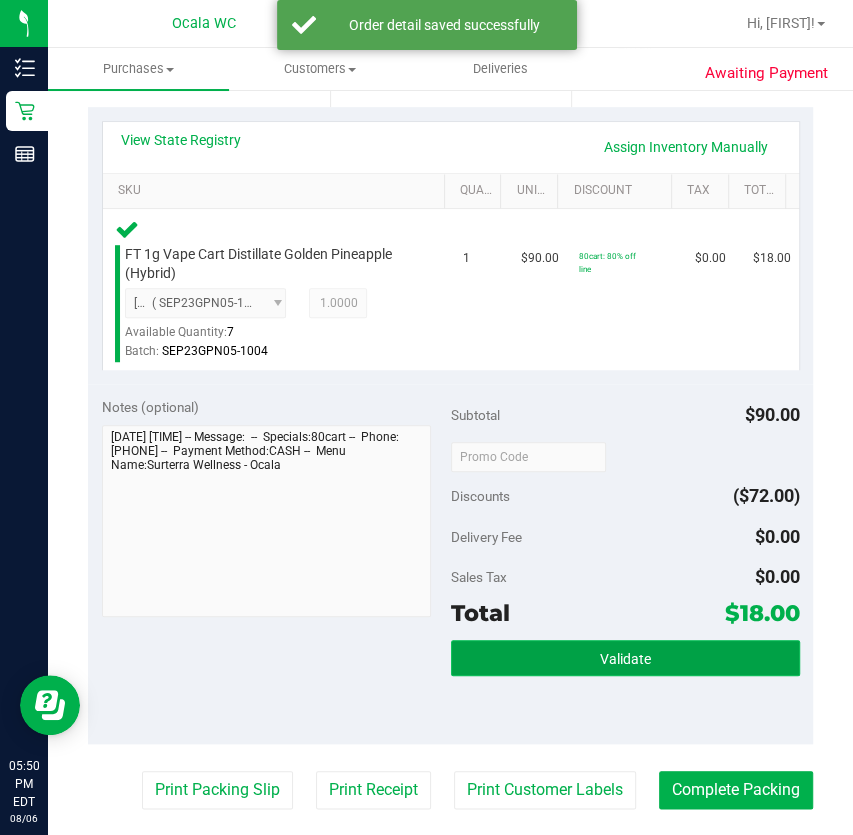 click on "Validate" at bounding box center [625, 658] 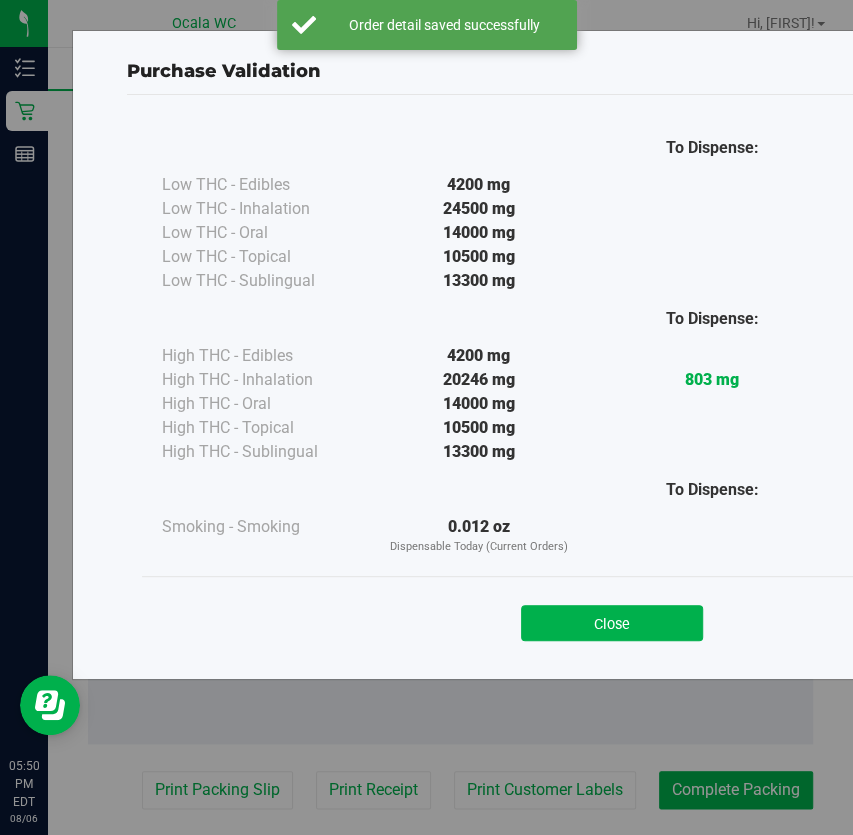 click on "Close" at bounding box center [612, 617] 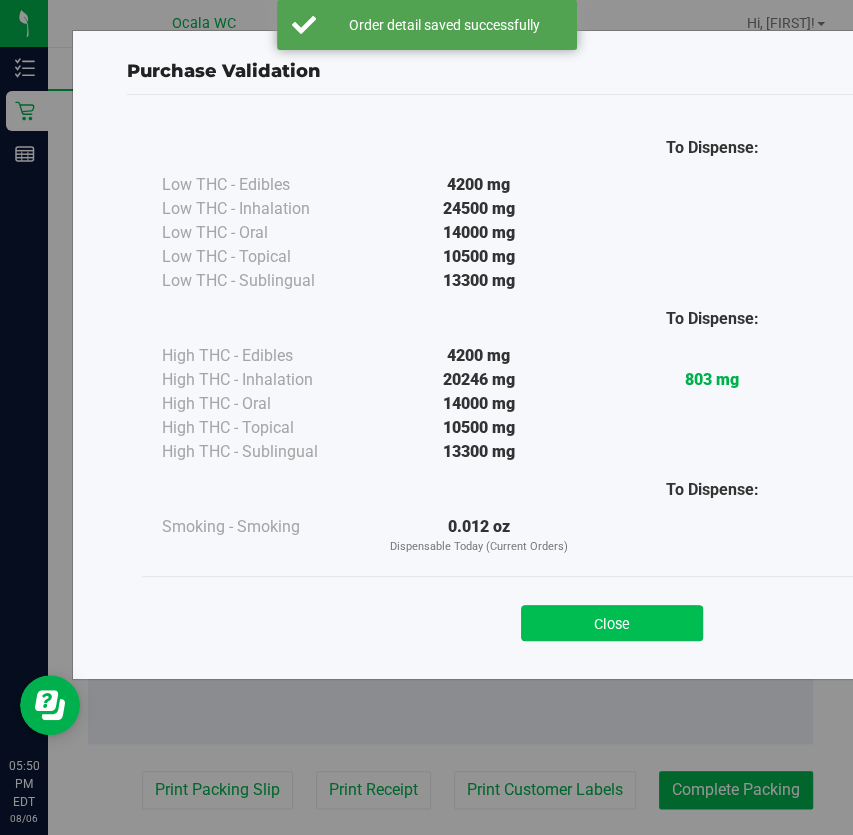 click on "Close" at bounding box center [612, 623] 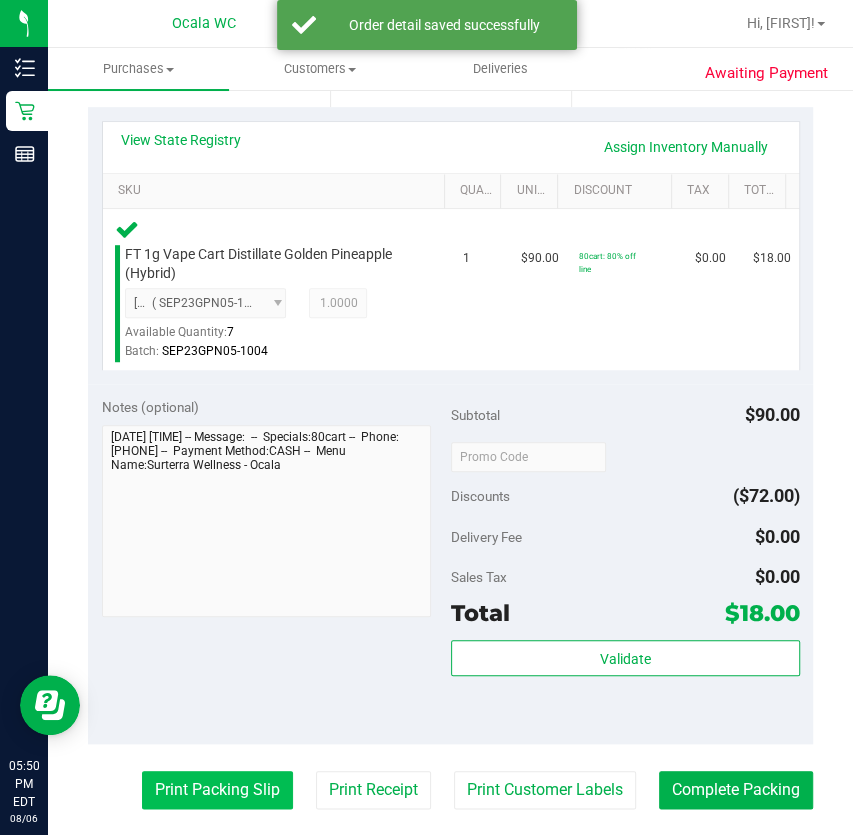 click on "Print Packing Slip" at bounding box center [217, 790] 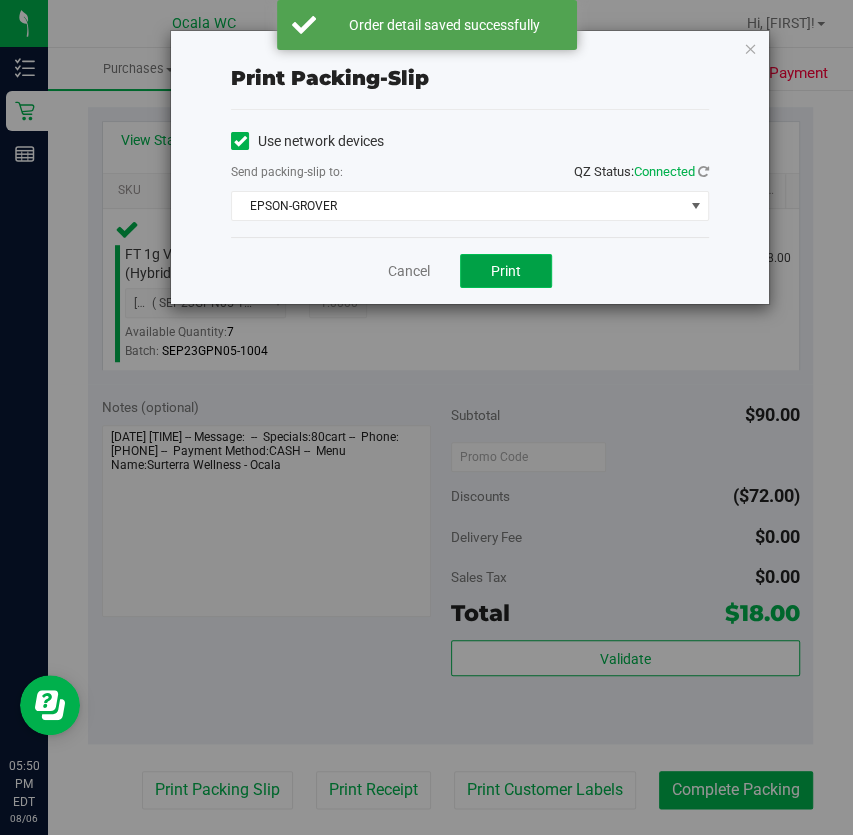 click on "Print" at bounding box center (506, 271) 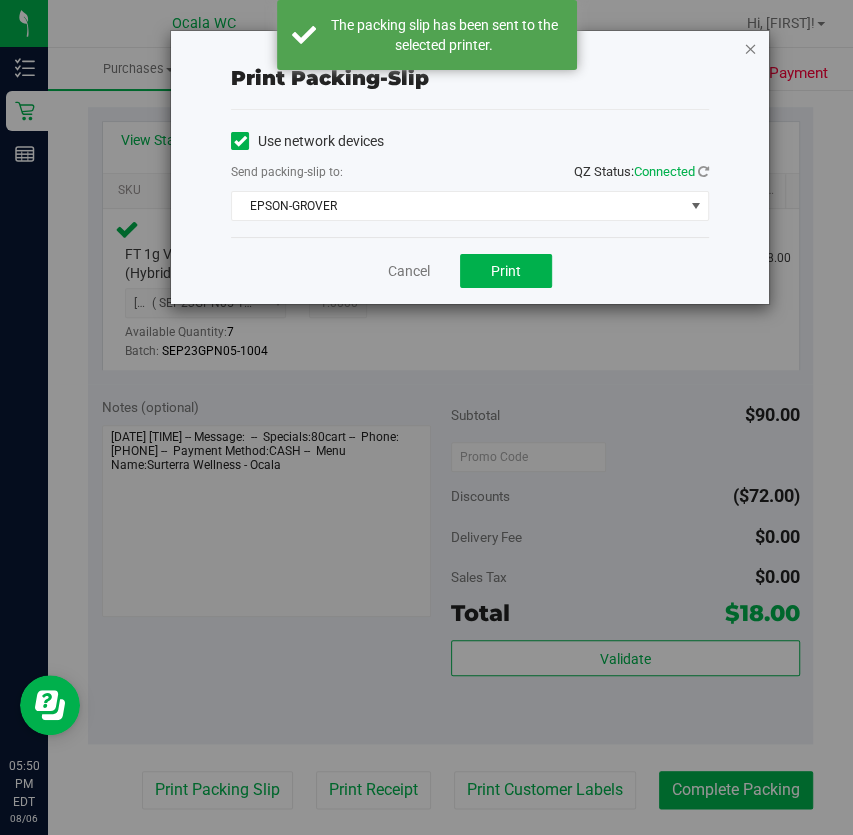 click at bounding box center [750, 48] 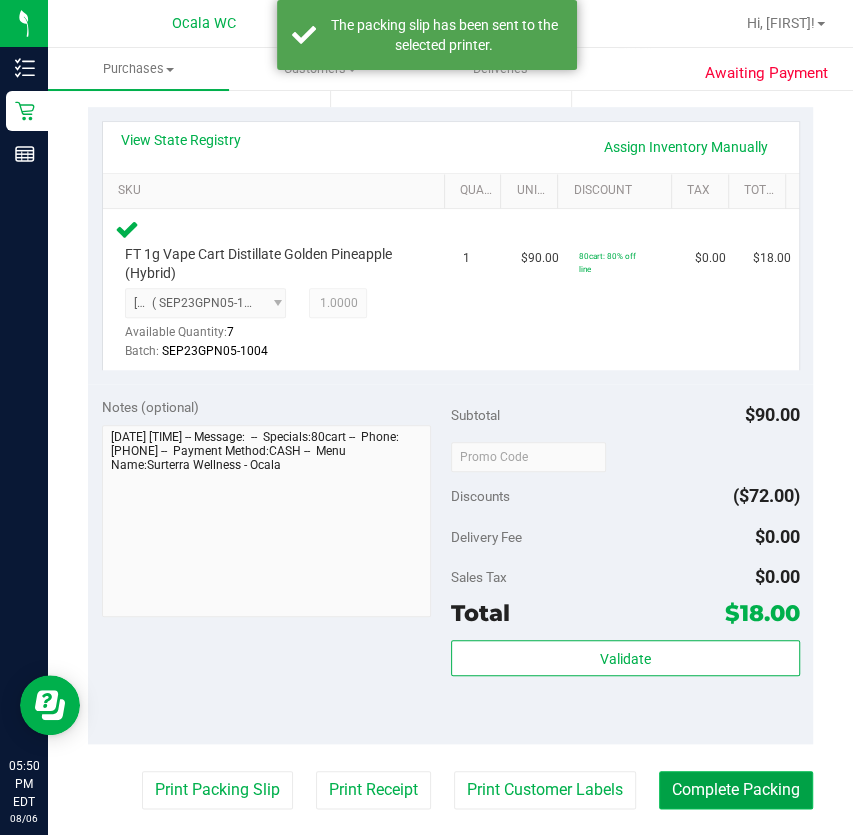 click on "Complete Packing" at bounding box center [736, 790] 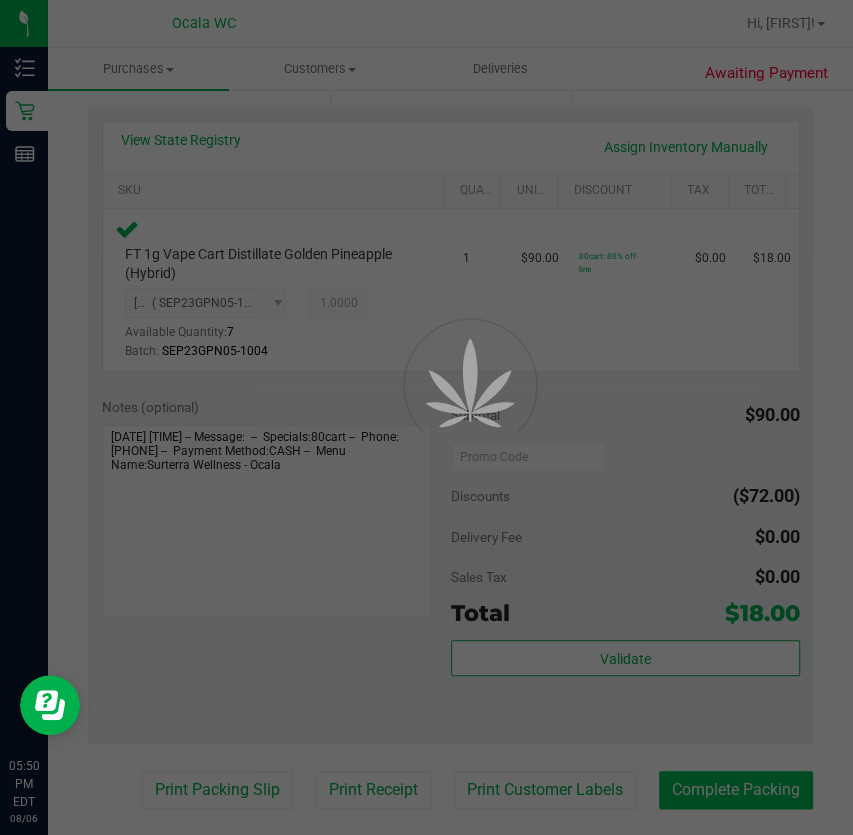 scroll, scrollTop: 0, scrollLeft: 0, axis: both 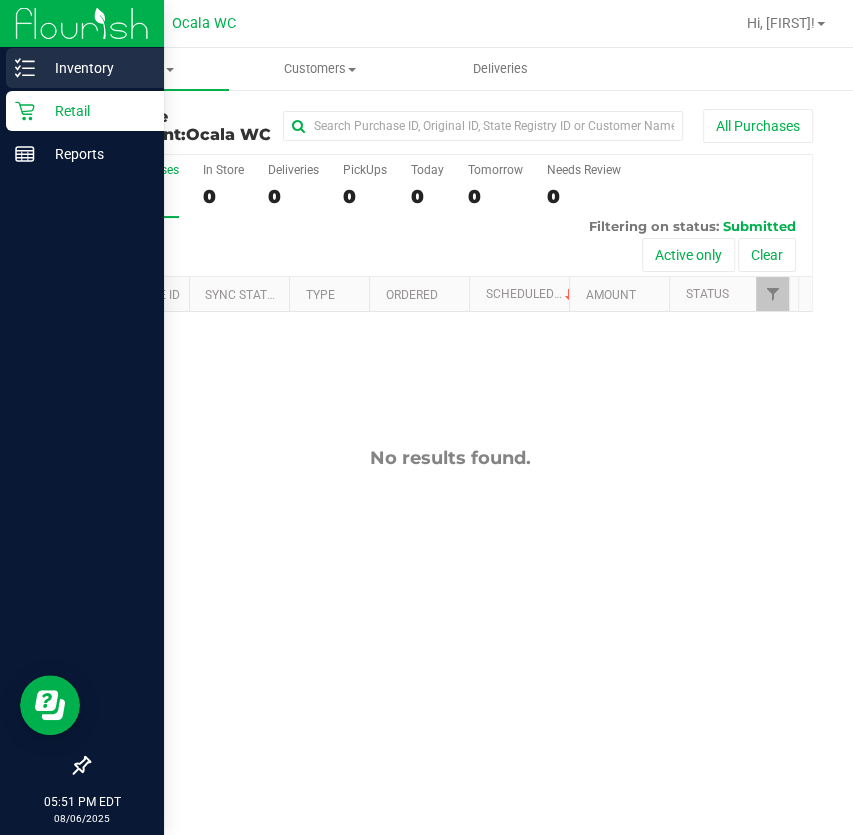 click on "Inventory" at bounding box center [95, 68] 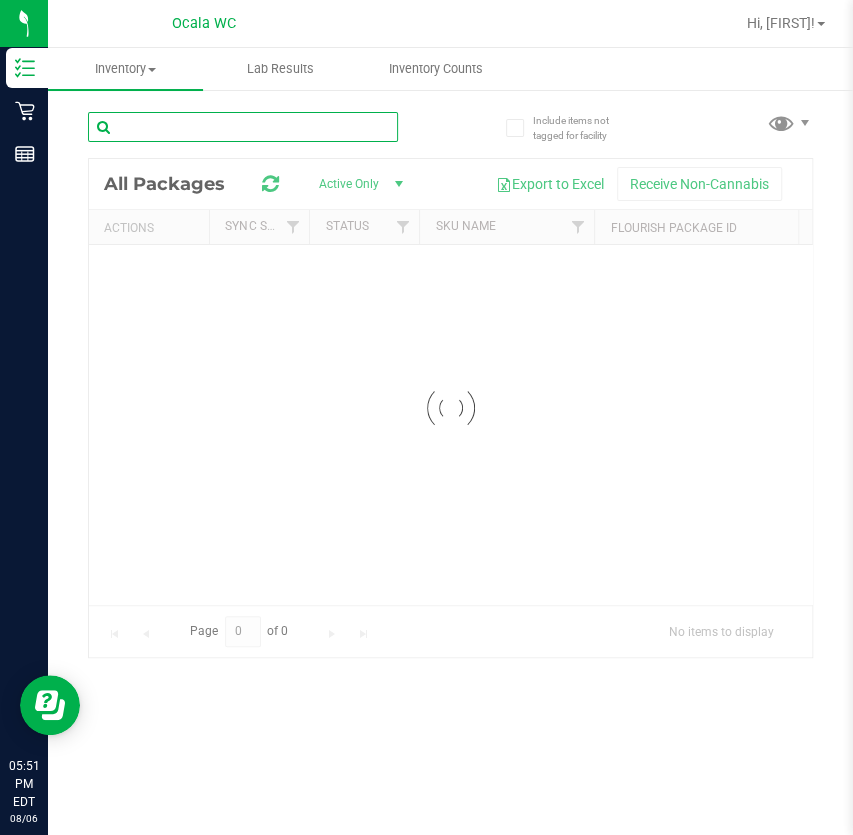 click at bounding box center [243, 127] 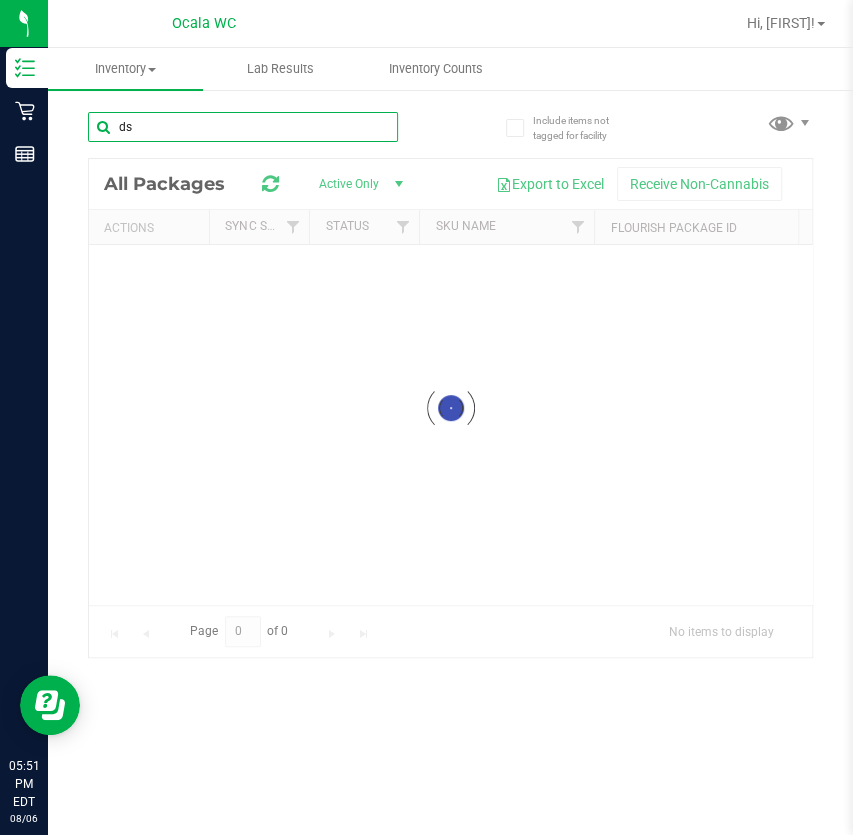 type on "dsc" 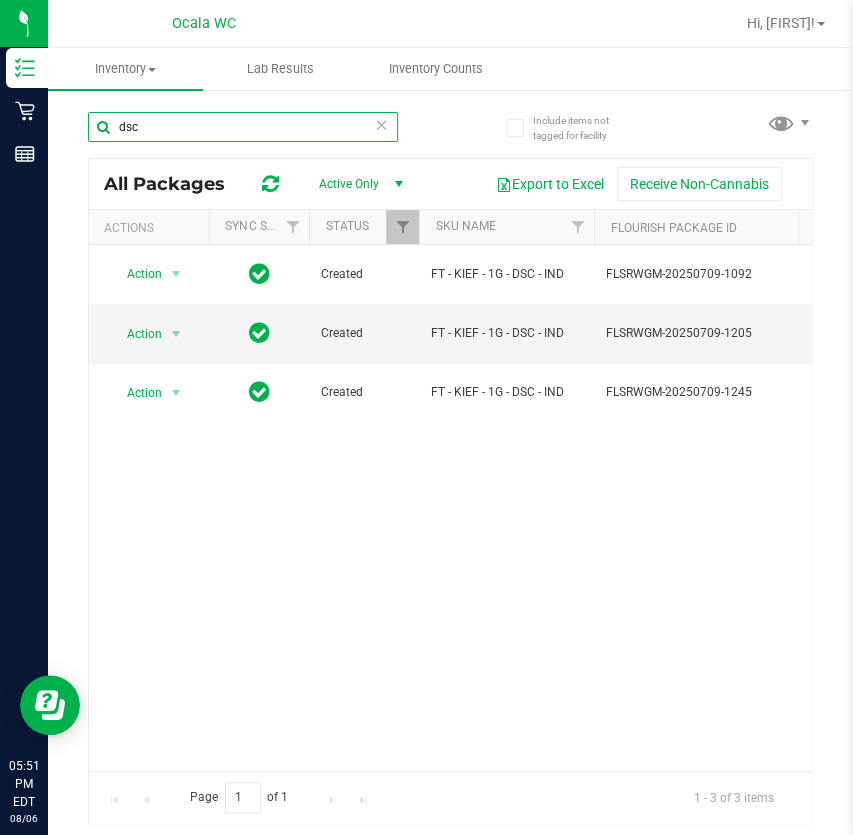 click on "dsc" at bounding box center [243, 127] 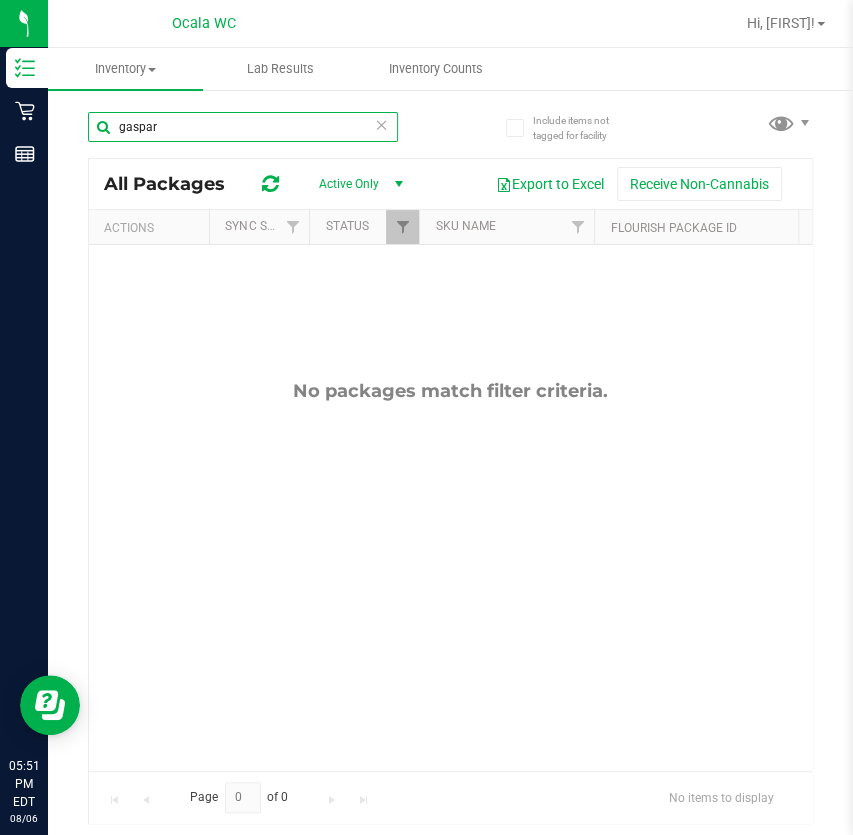 type on "gaspar" 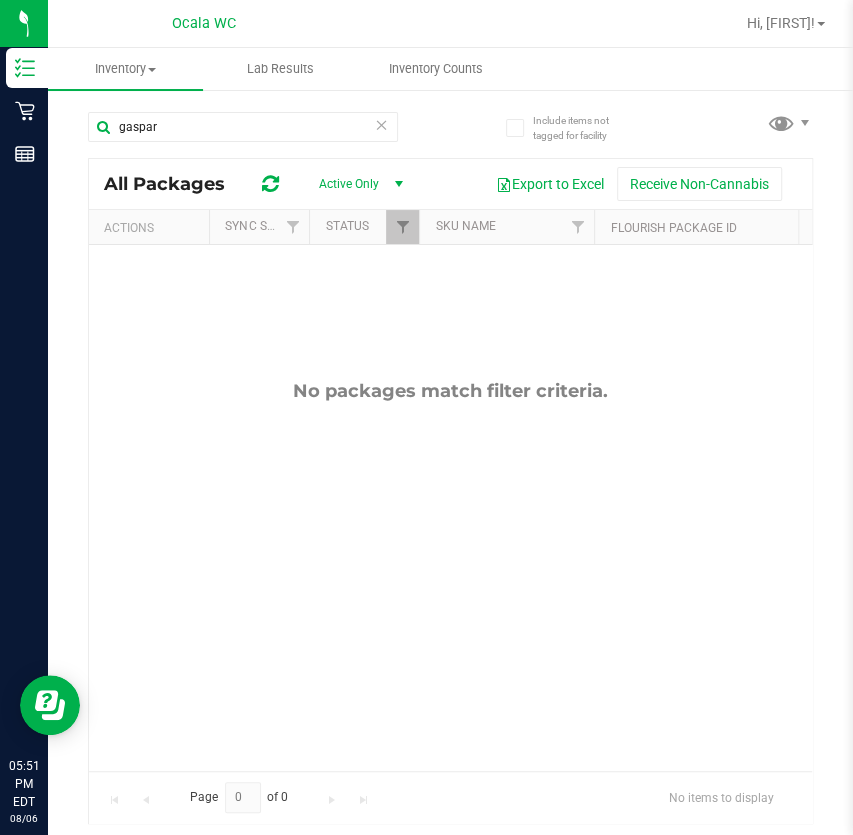click at bounding box center [382, 124] 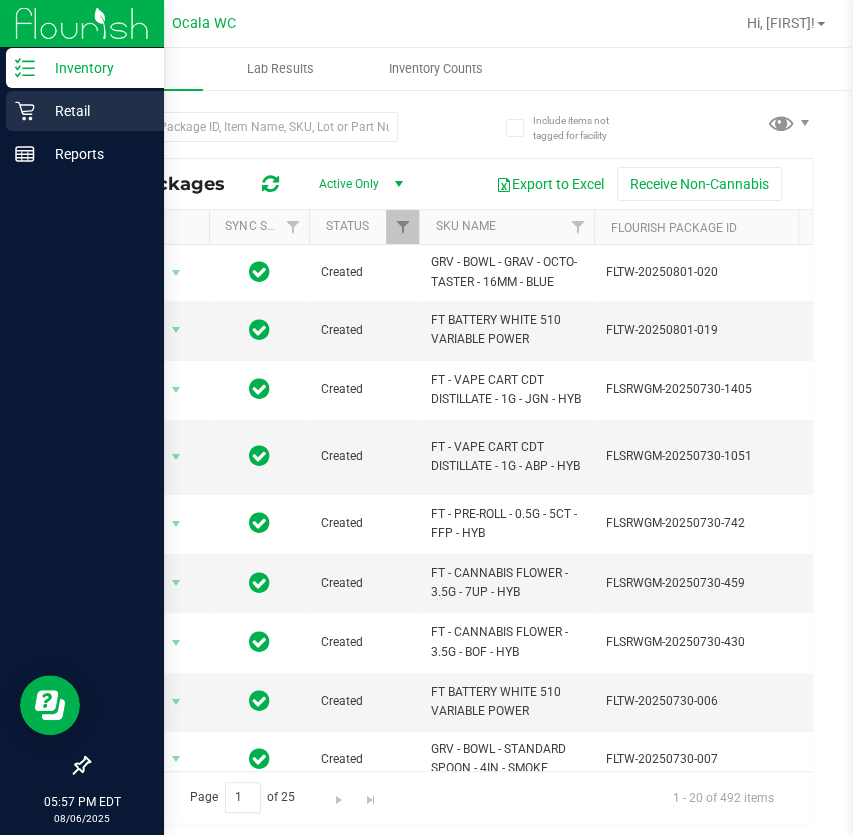 click on "Retail" at bounding box center (85, 111) 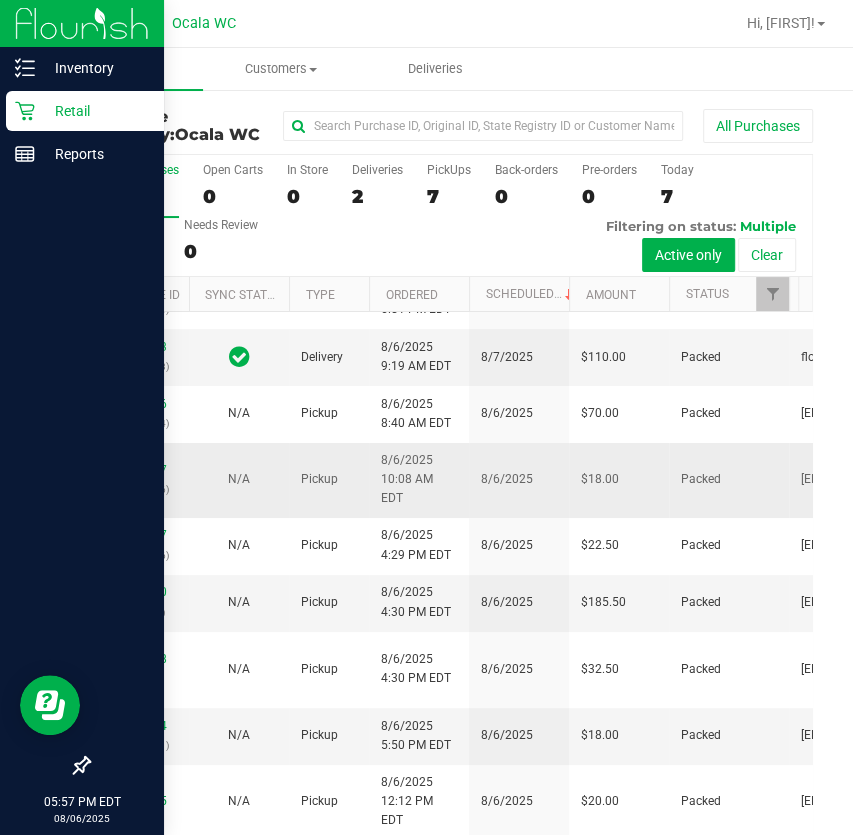 scroll, scrollTop: 100, scrollLeft: 0, axis: vertical 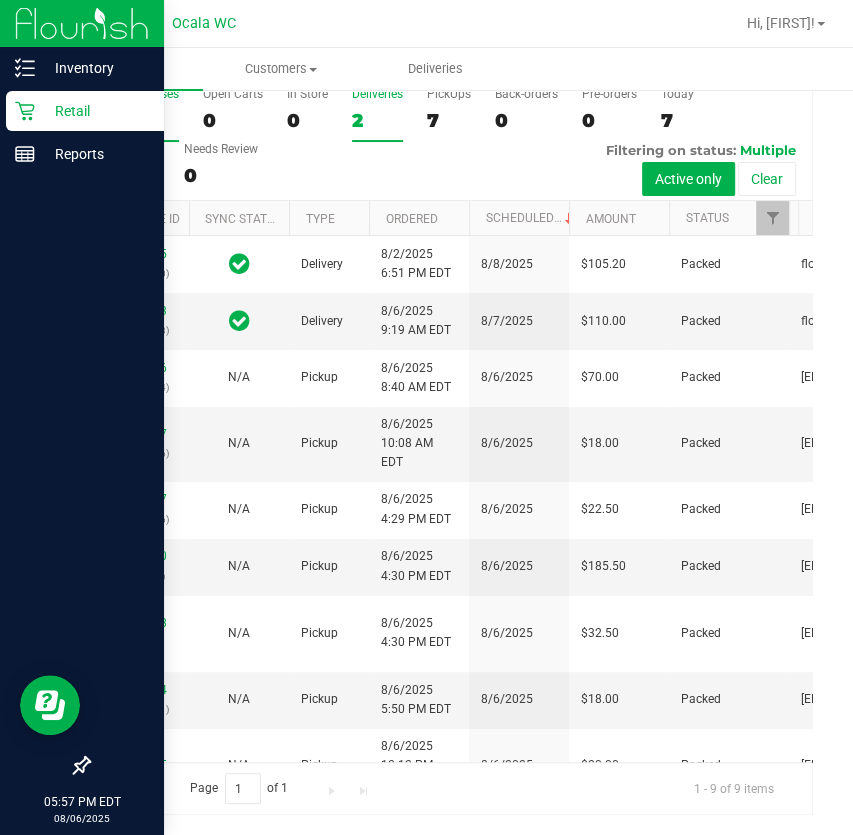 click on "2" at bounding box center [377, 120] 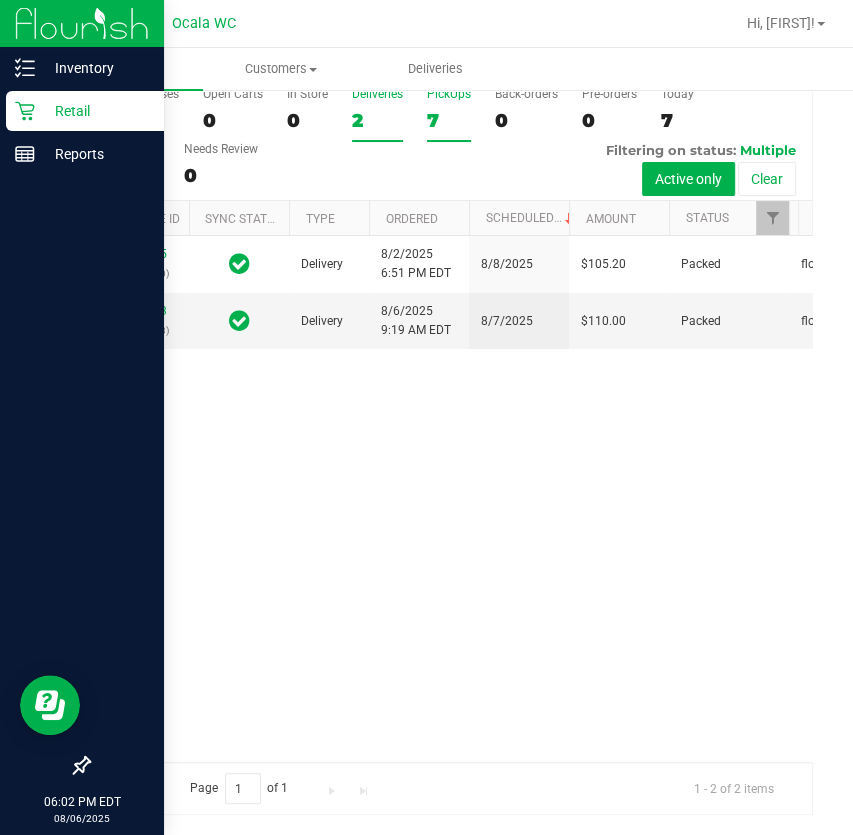 click on "PickUps
7" at bounding box center [449, 114] 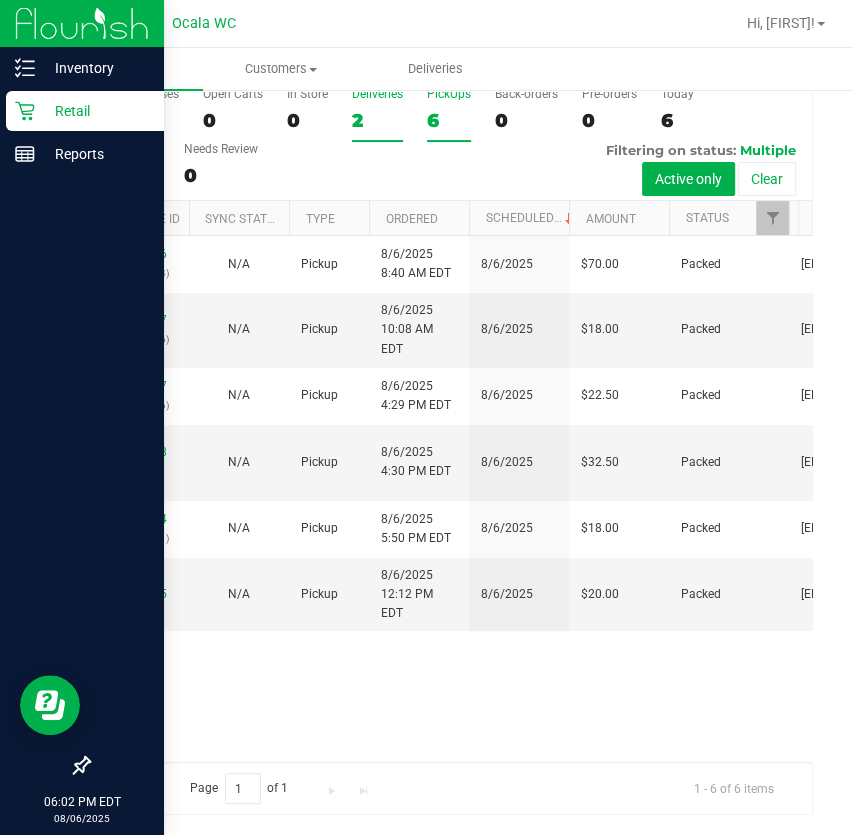 click on "Deliveries" at bounding box center (377, 94) 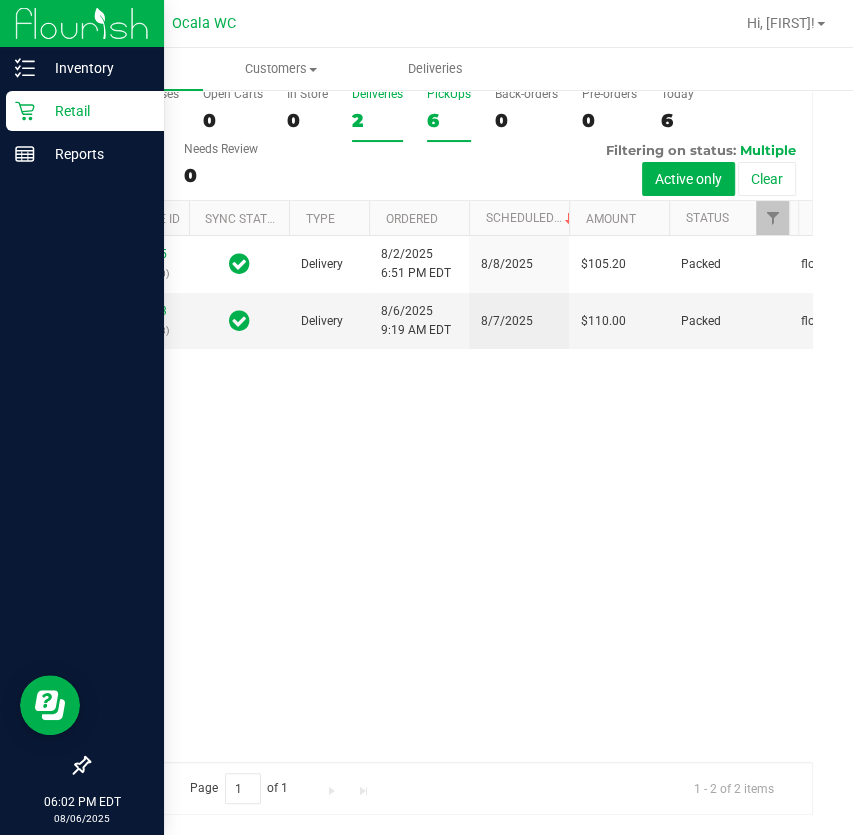 click on "6" at bounding box center (449, 120) 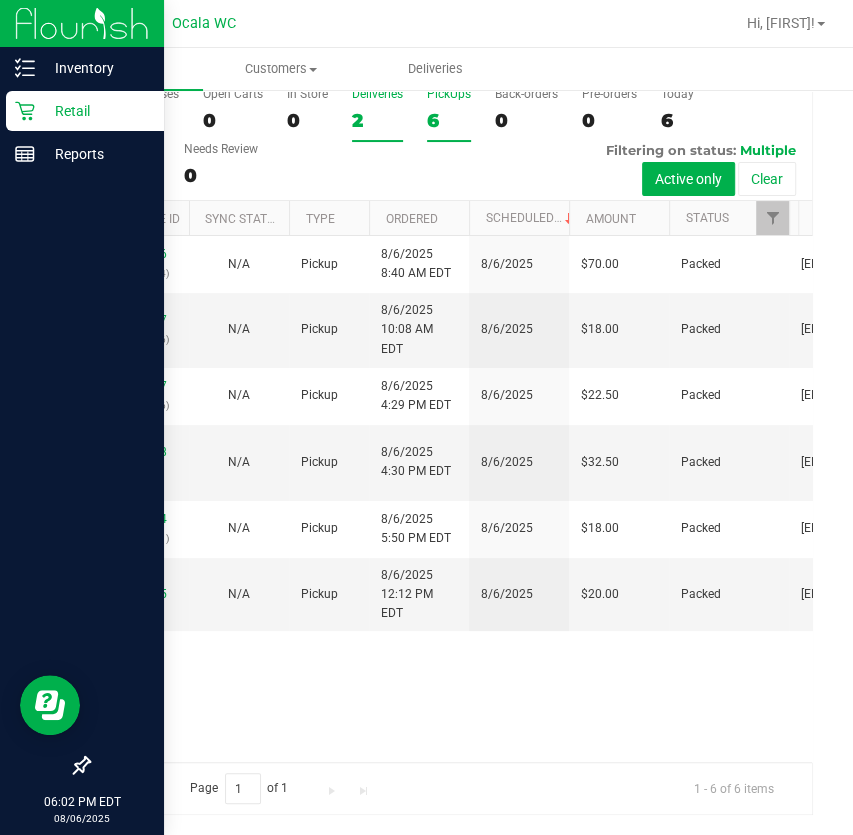 click on "2" at bounding box center (377, 120) 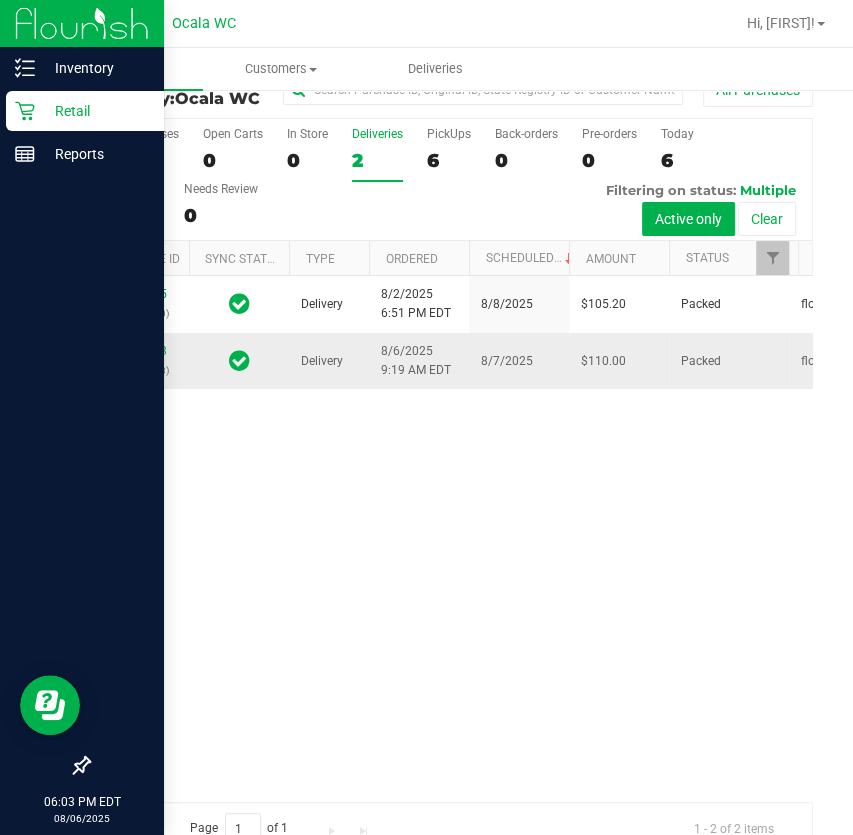 scroll, scrollTop: 0, scrollLeft: 0, axis: both 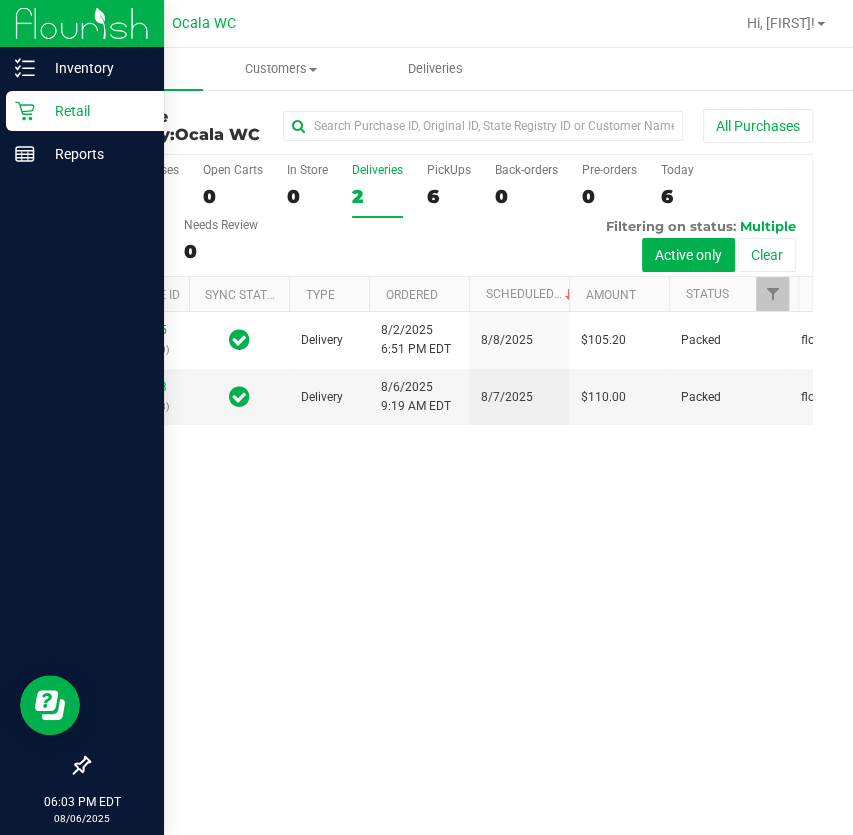 click on "11732385
([PHONE])
Delivery 8/2/2025 6:51 PM EDT 8/8/2025
$105.20
Packed flourish-biotrack [v0.1.0]
11745523
([PHONE])
Delivery 8/6/2025 9:19 AM EDT 8/7/2025
$110.00
Packed flourish-biotrack [v0.1.0]" at bounding box center [450, 575] 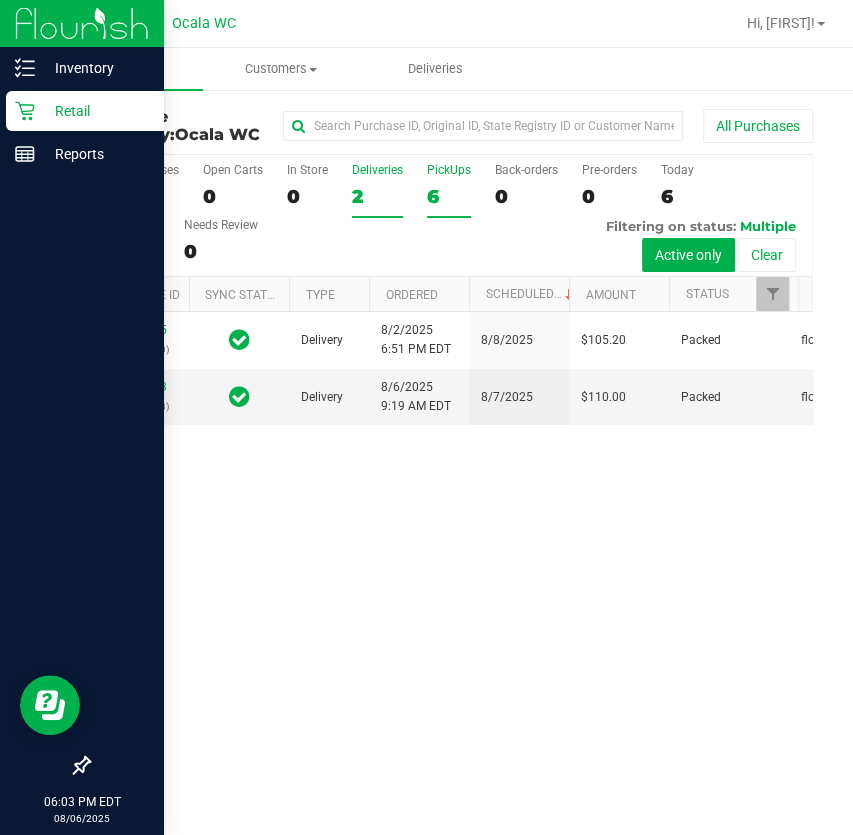click on "PickUps
6" at bounding box center (449, 190) 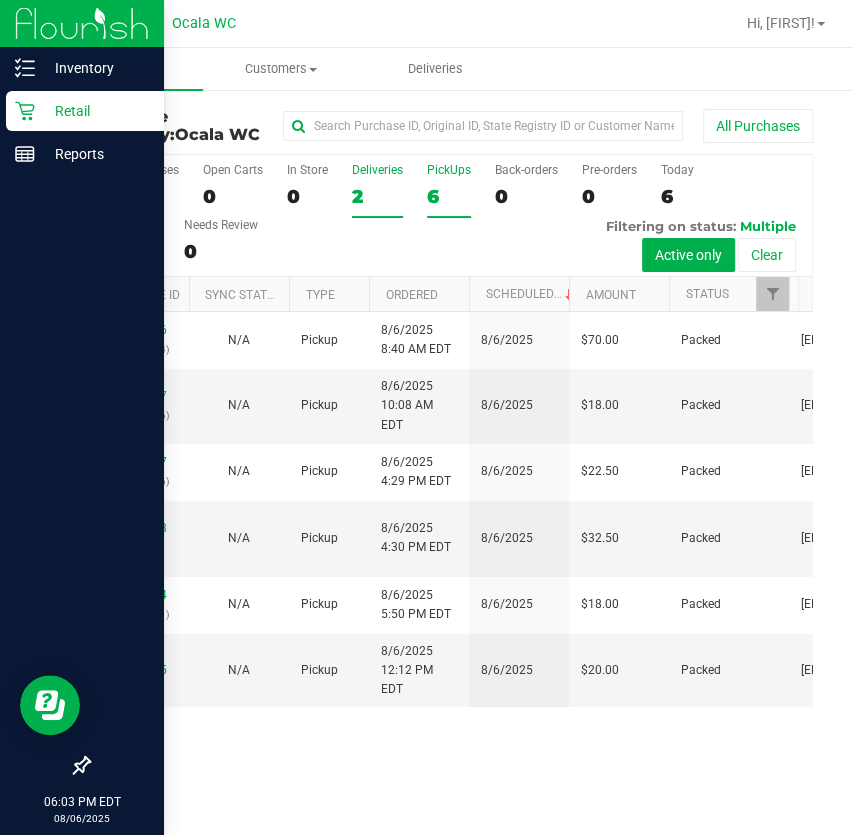 click on "2" at bounding box center [377, 196] 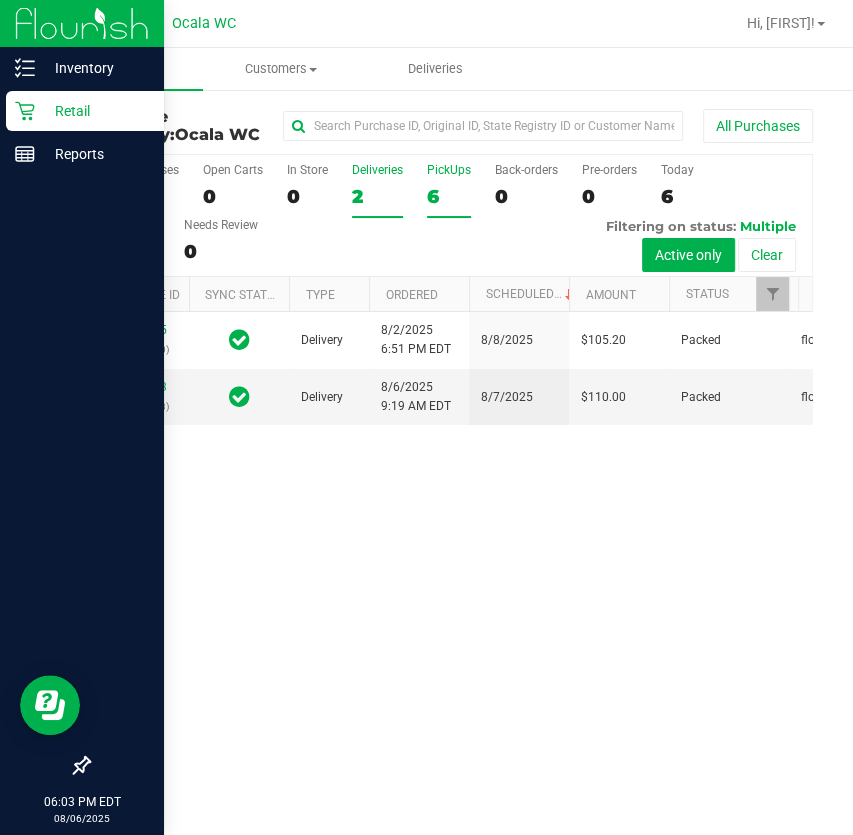 click on "All Purchases
8
Open Carts
0
In Store
0
Deliveries
2
PickUps
6
Back-orders
0
Pre-orders
0
Today
6
Tomorrow
1" at bounding box center [450, 216] 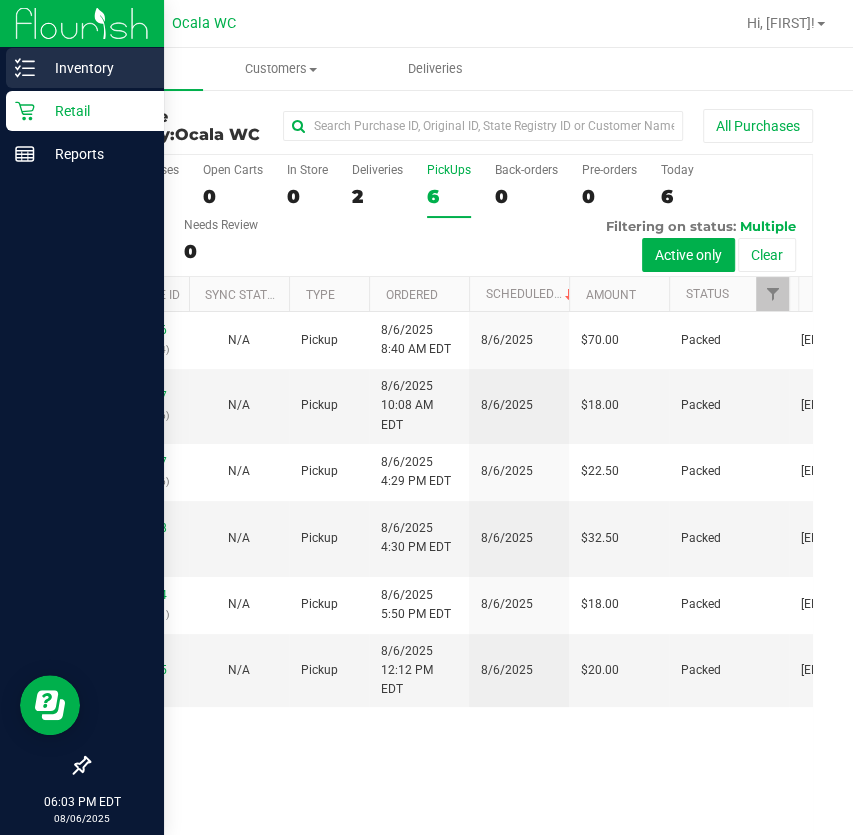 click on "Inventory" at bounding box center (95, 68) 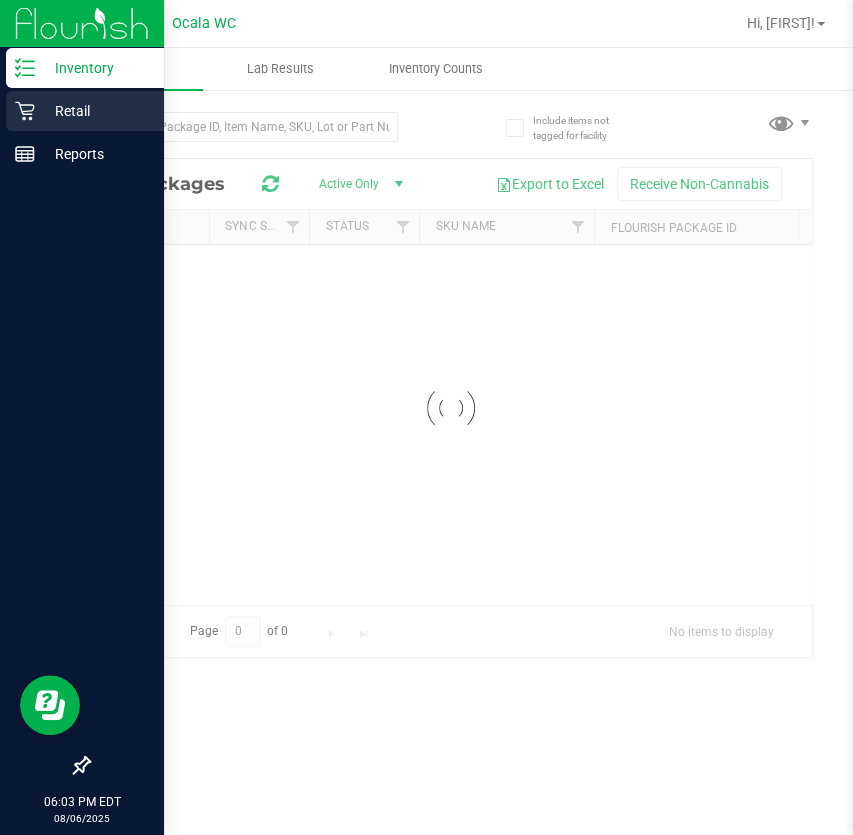 click on "Retail" at bounding box center (95, 111) 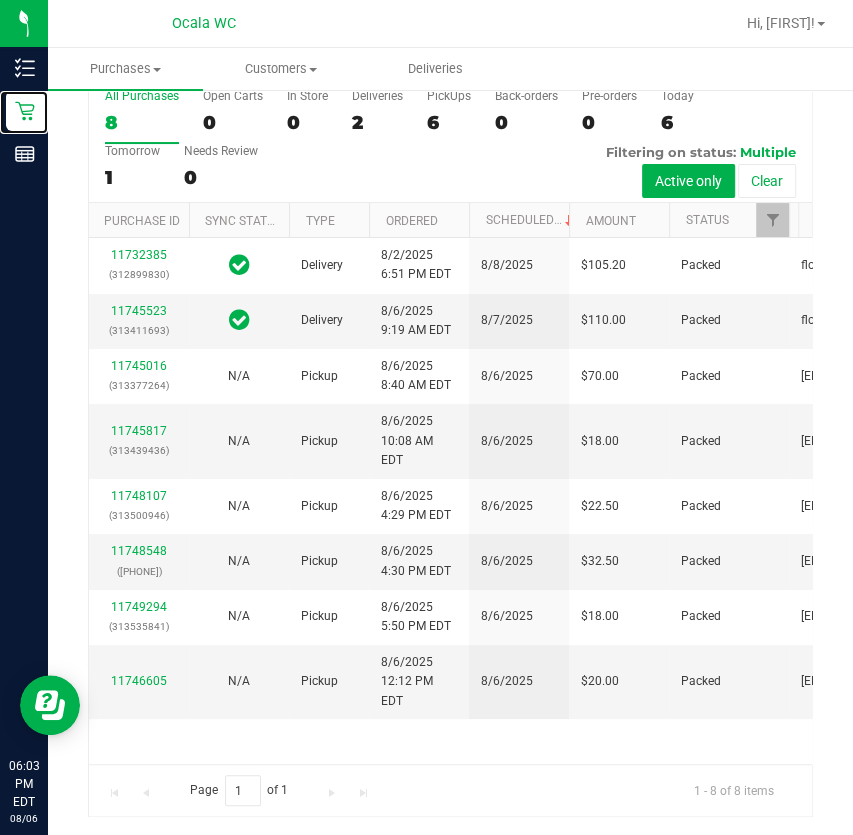 scroll, scrollTop: 76, scrollLeft: 0, axis: vertical 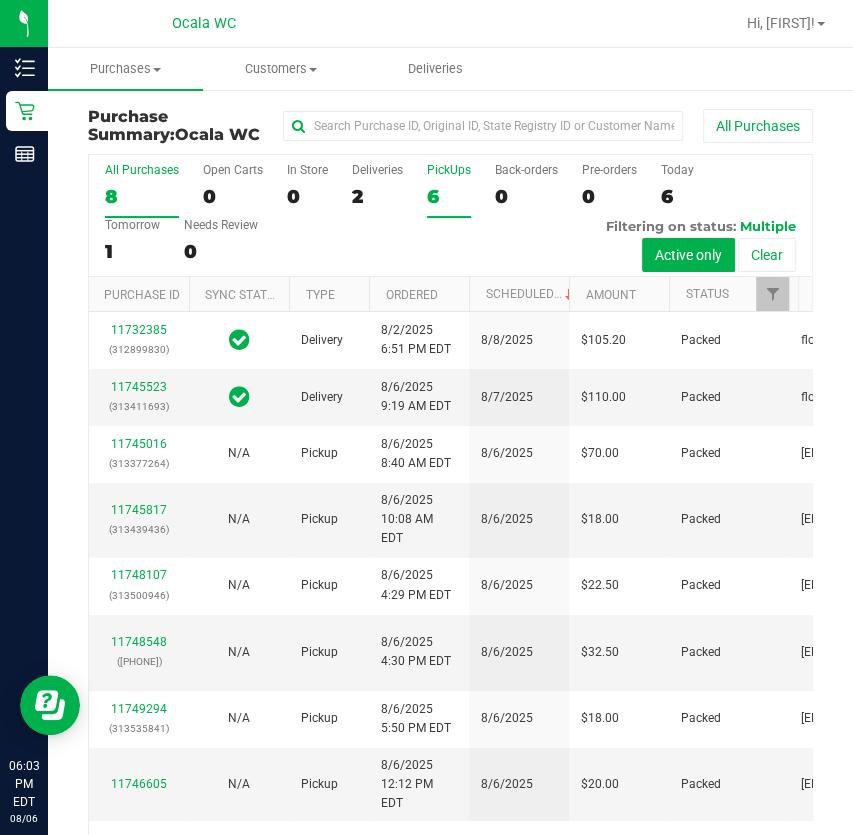click on "PickUps" at bounding box center (449, 170) 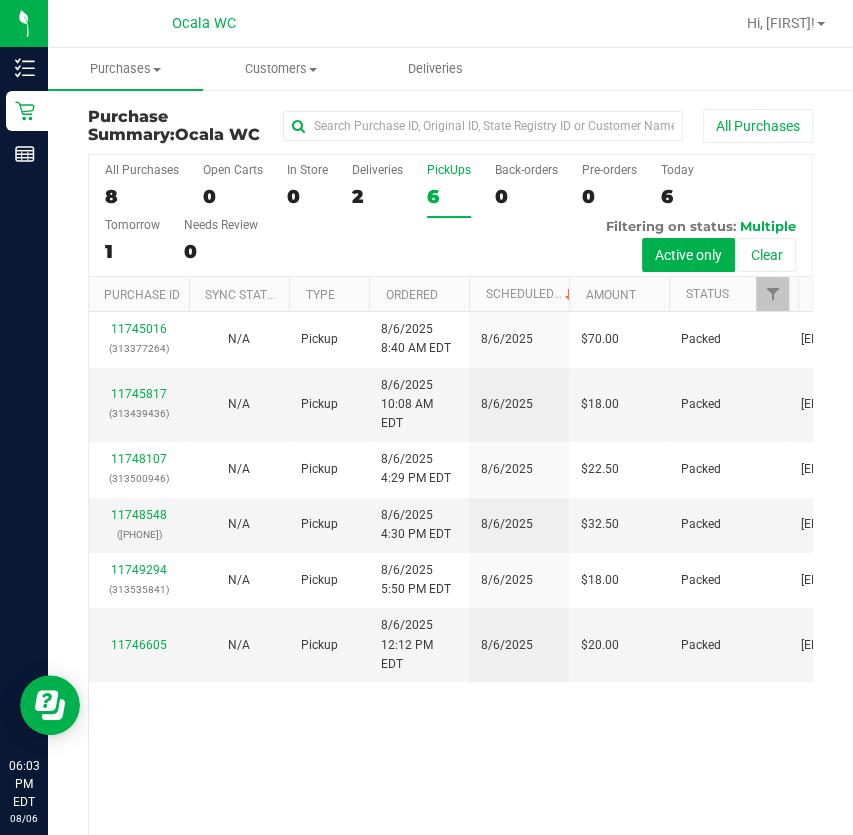 click on "2" at bounding box center [377, 196] 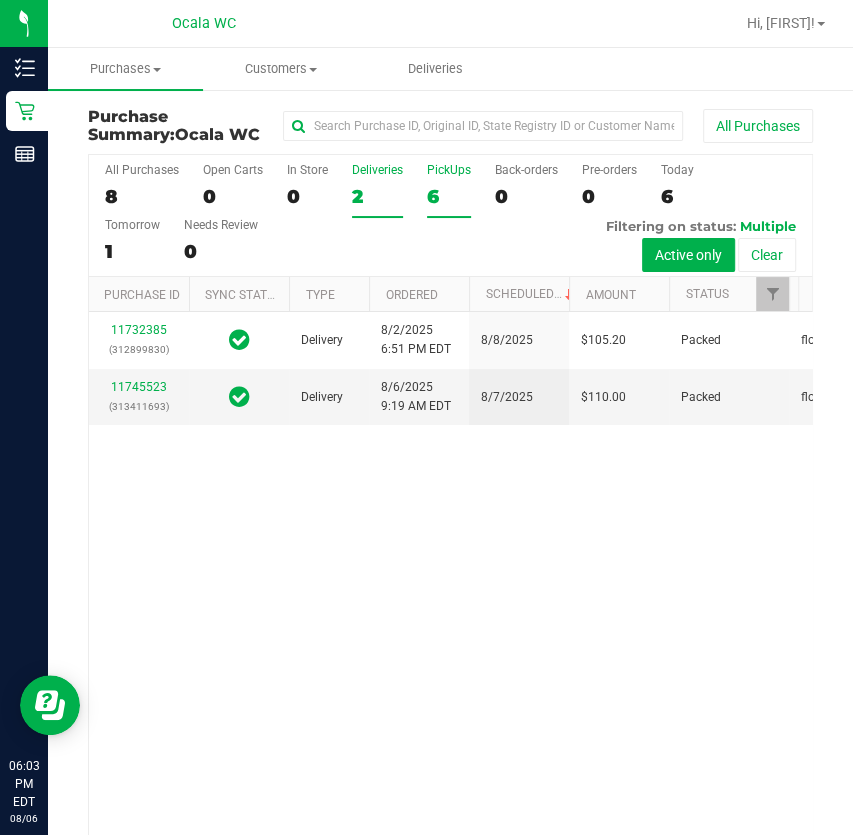 click on "6" at bounding box center (449, 196) 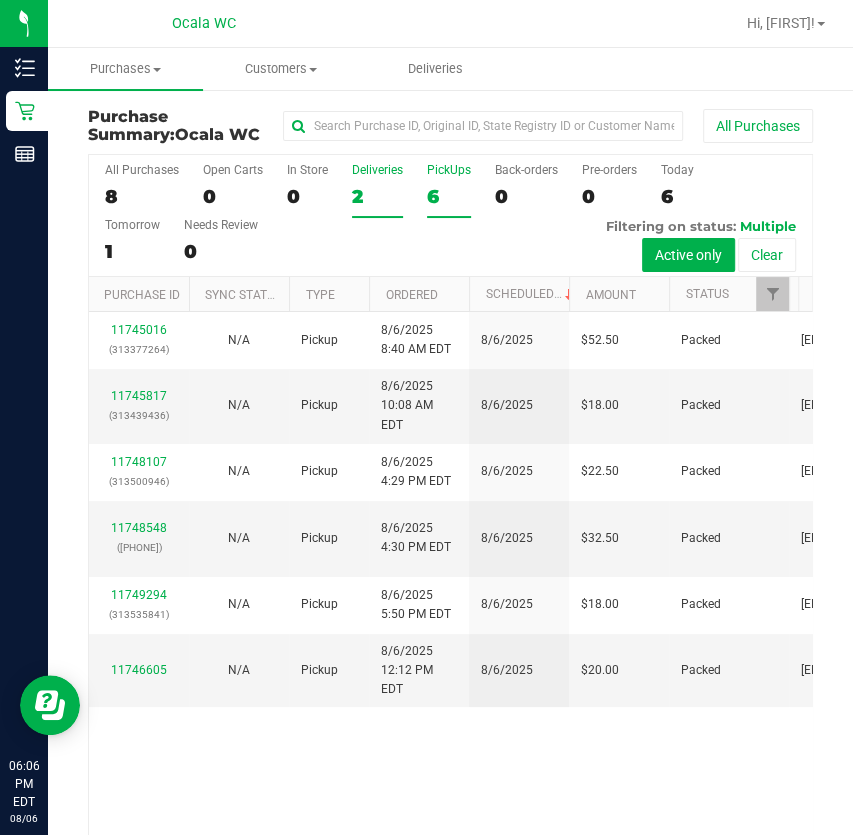 click on "2" at bounding box center (377, 196) 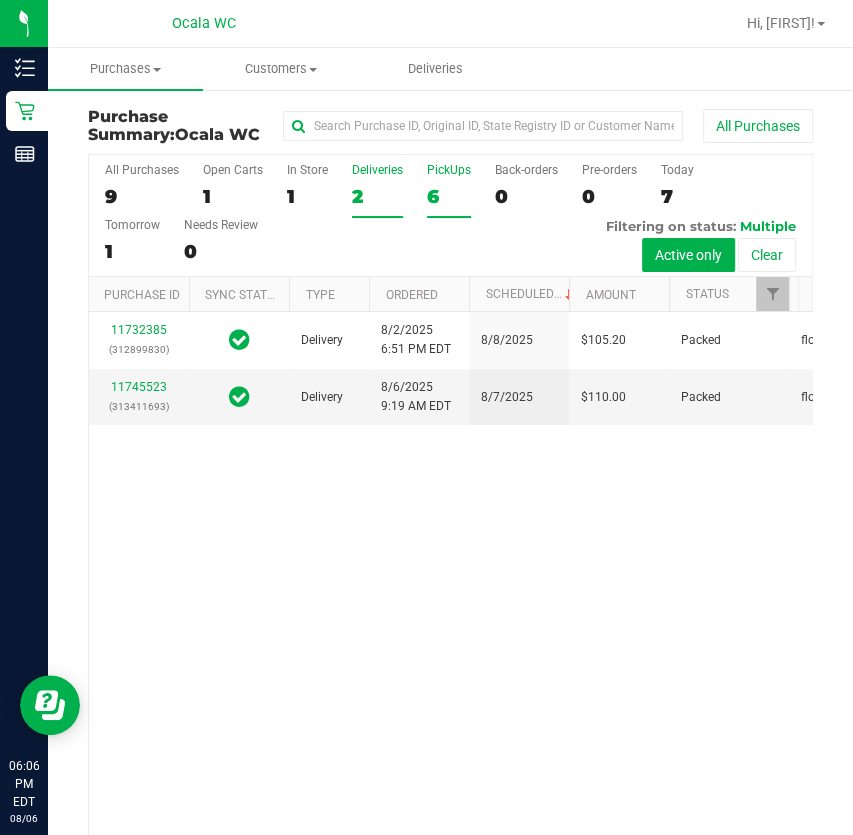 click on "6" at bounding box center [449, 196] 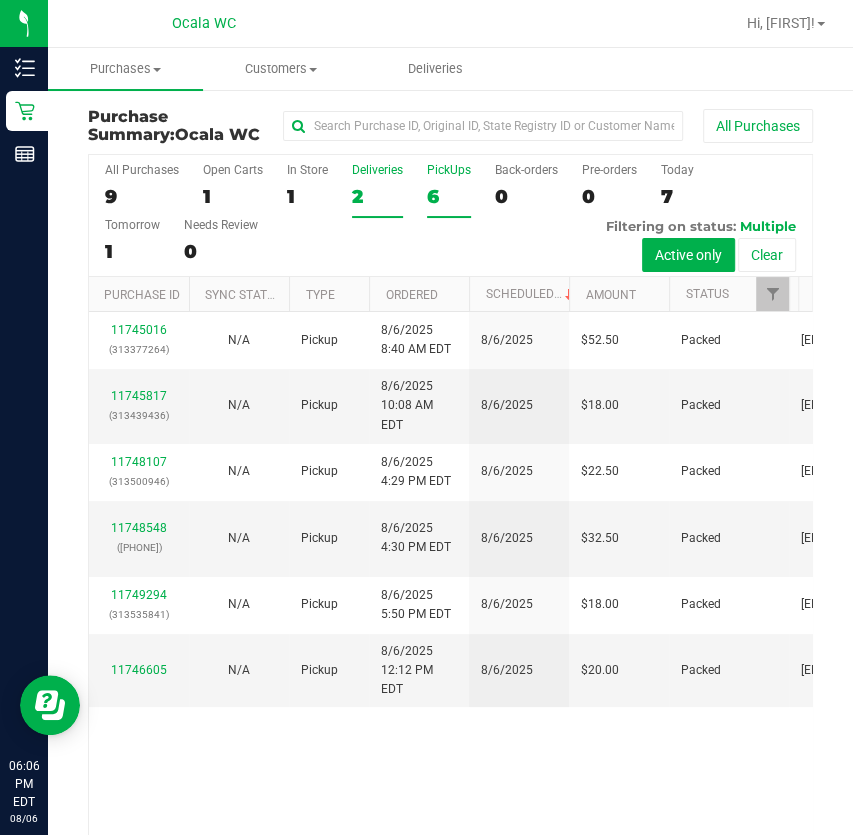 click on "2" at bounding box center [377, 196] 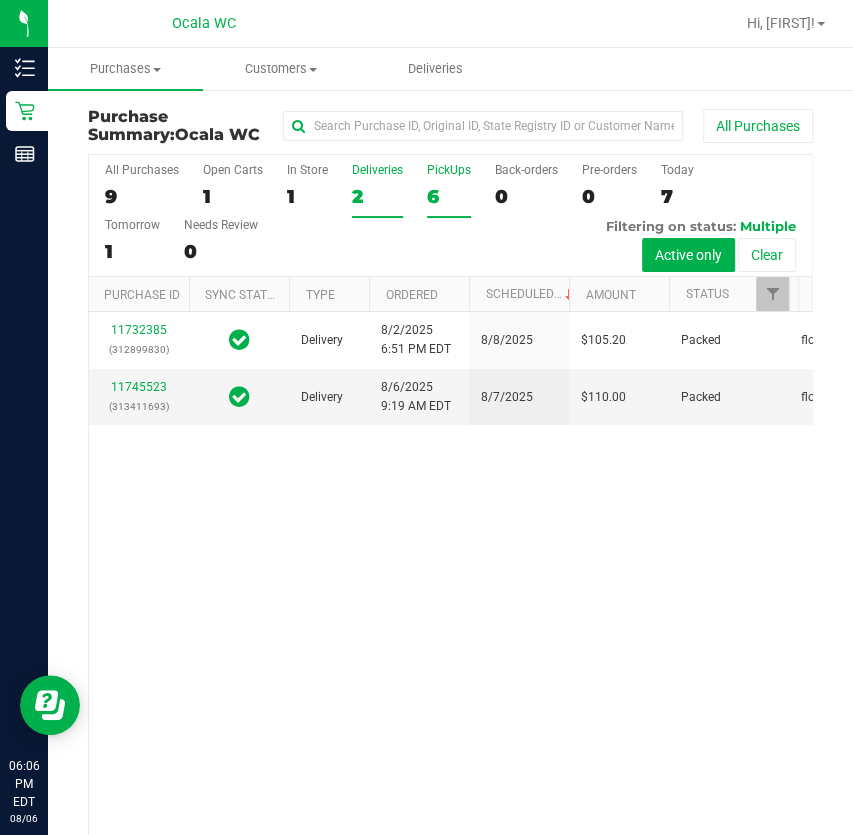 click on "PickUps
6" at bounding box center [449, 190] 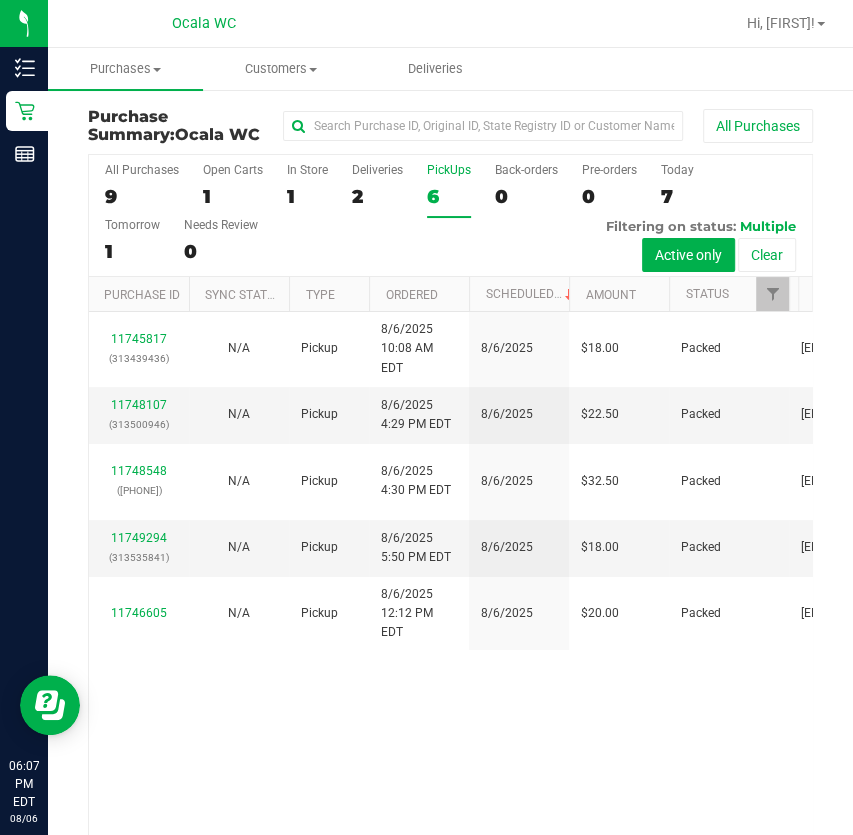 click on "11745817
([PHONE])
N/A
Pickup 8/6/2025 10:08 AM EDT 8/6/2025
$18.00
Packed [EMAIL]
11748107
([PHONE])
N/A
Pickup 8/6/2025 4:29 PM EDT 8/6/2025
$22.50
Packed [EMAIL]
11748548
([PHONE])
N/A
Pickup 8/6/2025 4:30 PM EDT 8/6/2025
$32.50
Packed [EMAIL]
11749294" at bounding box center (450, 575) 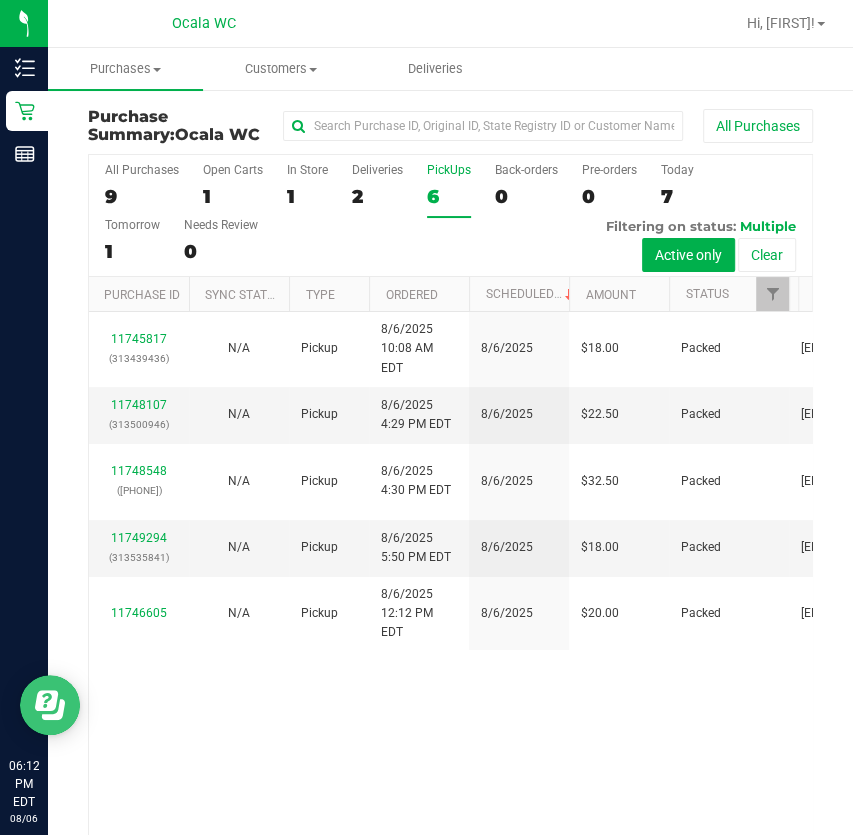 click on "11745817
([PHONE])
N/A
Pickup 8/6/2025 10:08 AM EDT 8/6/2025
$18.00
Packed [EMAIL]
11748107
([PHONE])
N/A
Pickup 8/6/2025 4:29 PM EDT 8/6/2025
$22.50
Packed [EMAIL]
11748548
([PHONE])
N/A
Pickup 8/6/2025 4:30 PM EDT 8/6/2025
$32.50
Packed [EMAIL]
11749294" at bounding box center (450, 575) 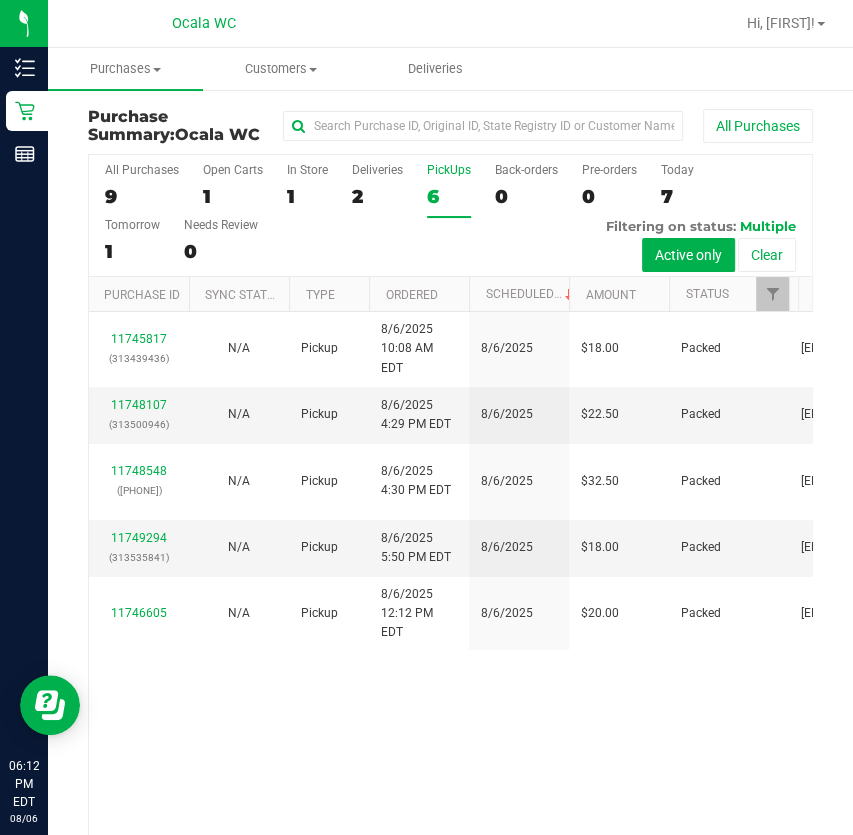 click on "All Purchases
9" at bounding box center [142, 190] 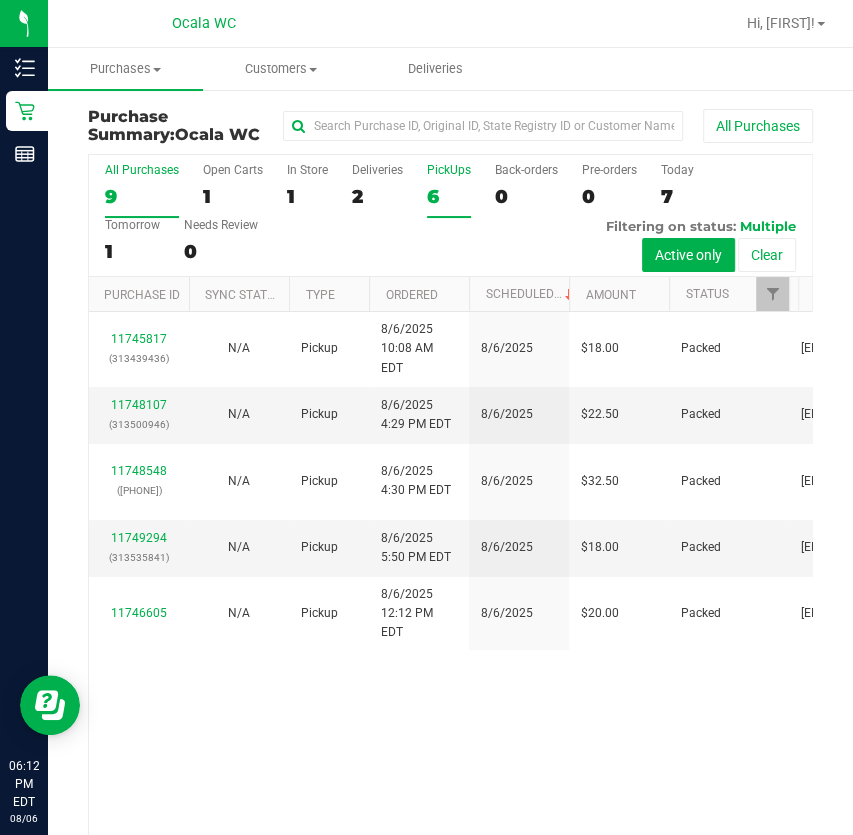 click on "All Purchases
9" at bounding box center (0, 0) 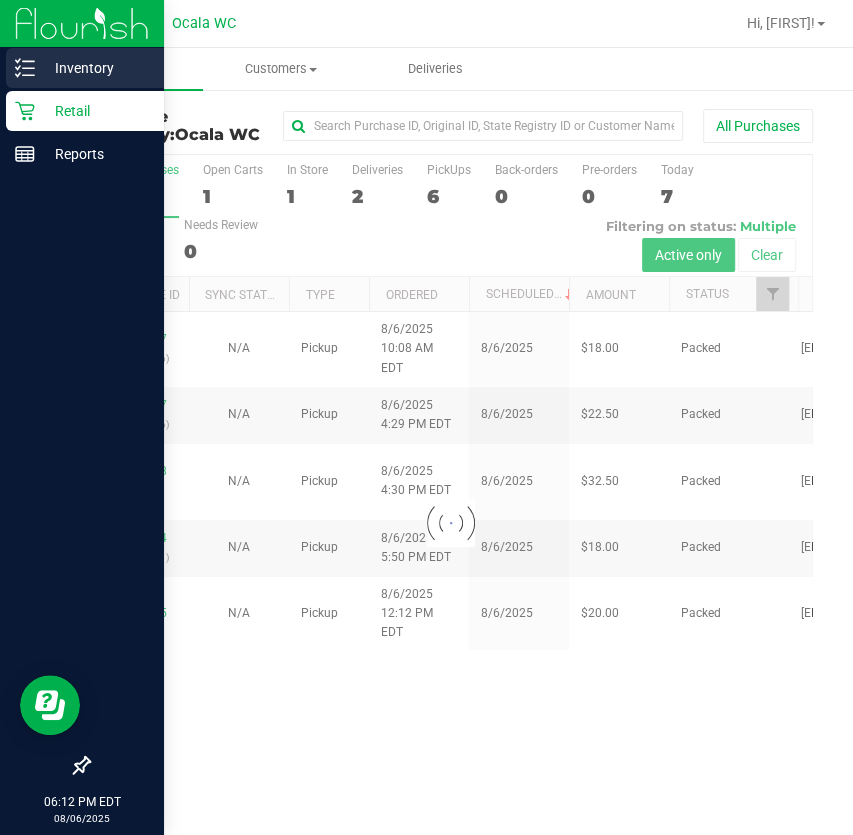click 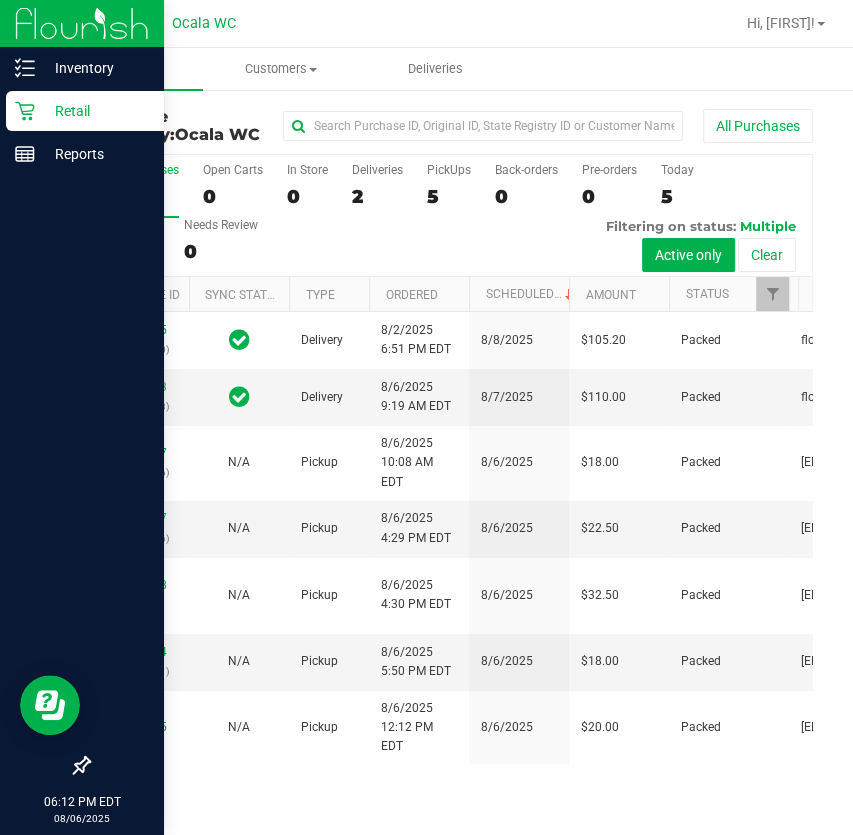 click on "Retail" at bounding box center (95, 111) 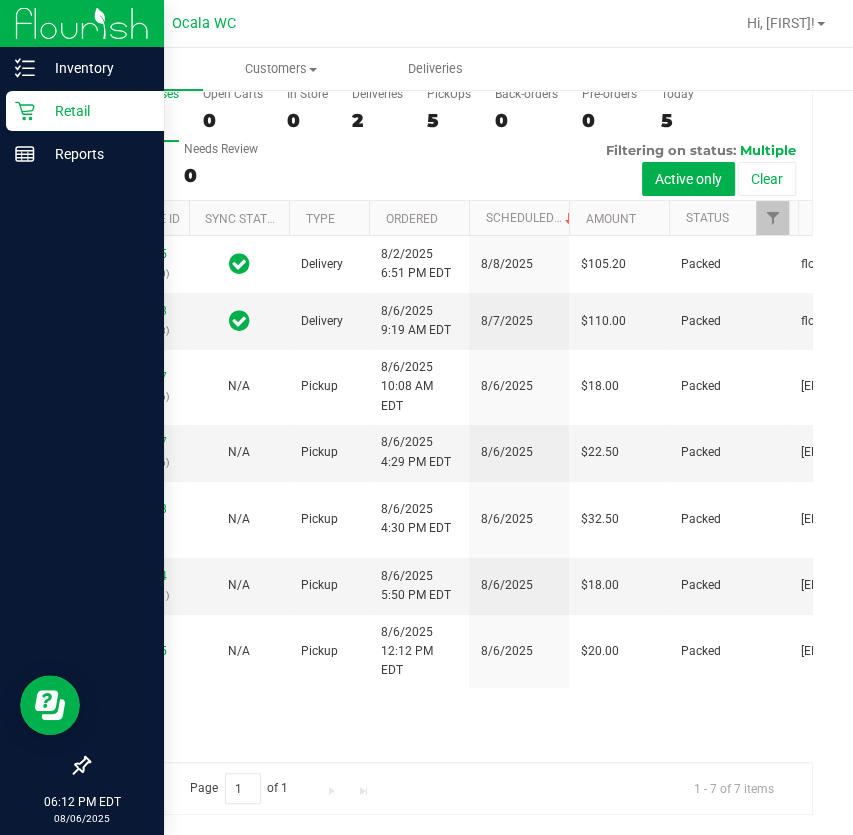 click on "Retail" at bounding box center [95, 111] 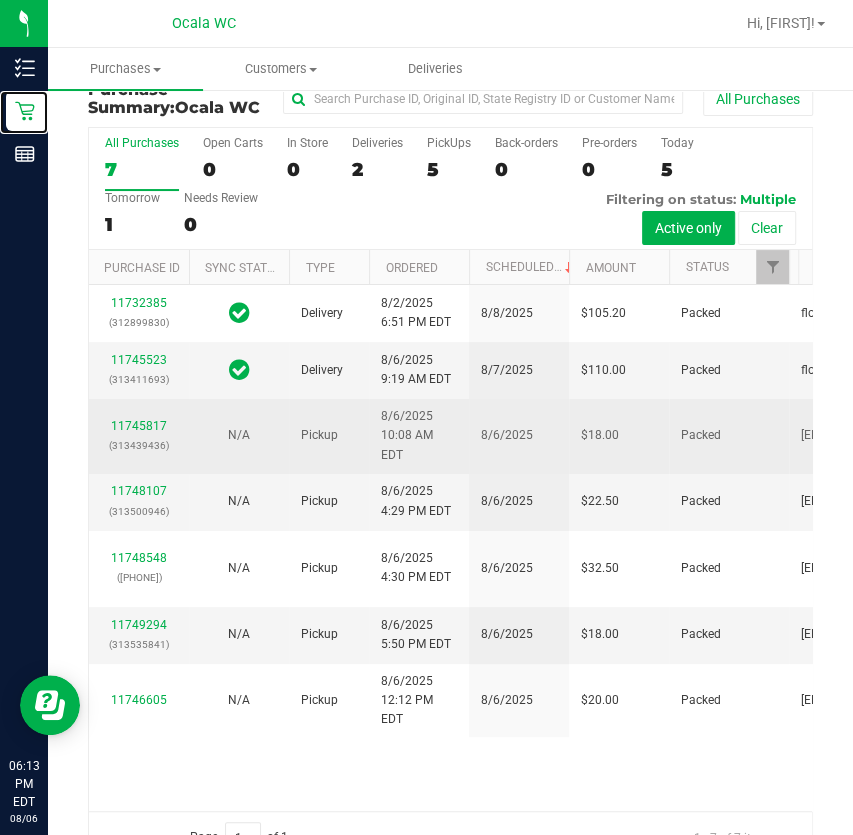 scroll, scrollTop: 0, scrollLeft: 0, axis: both 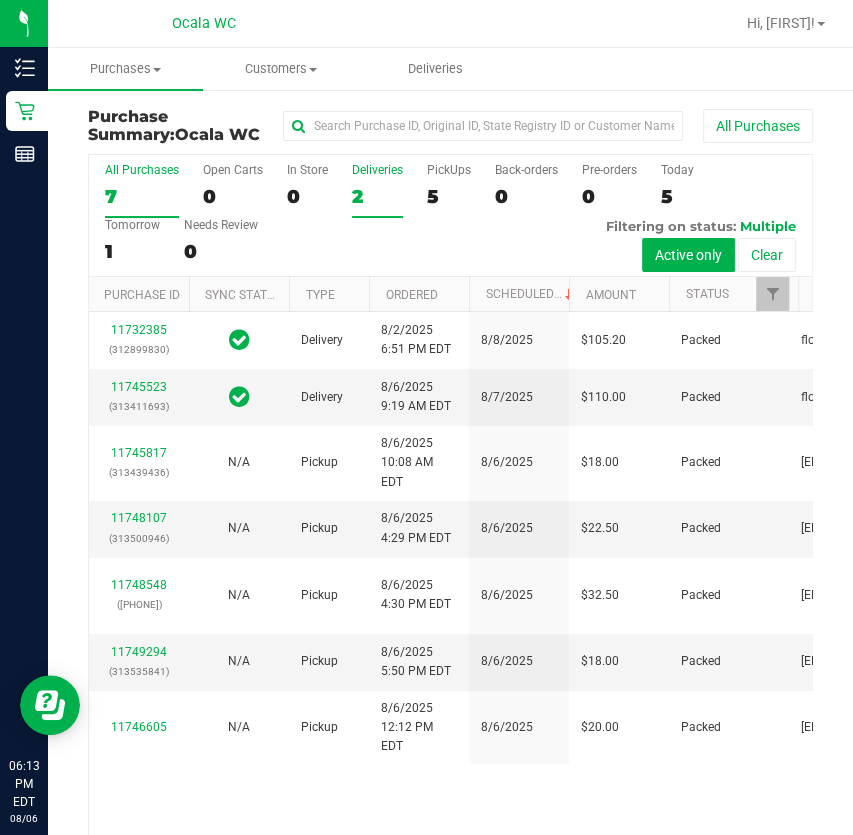 click on "2" at bounding box center (377, 196) 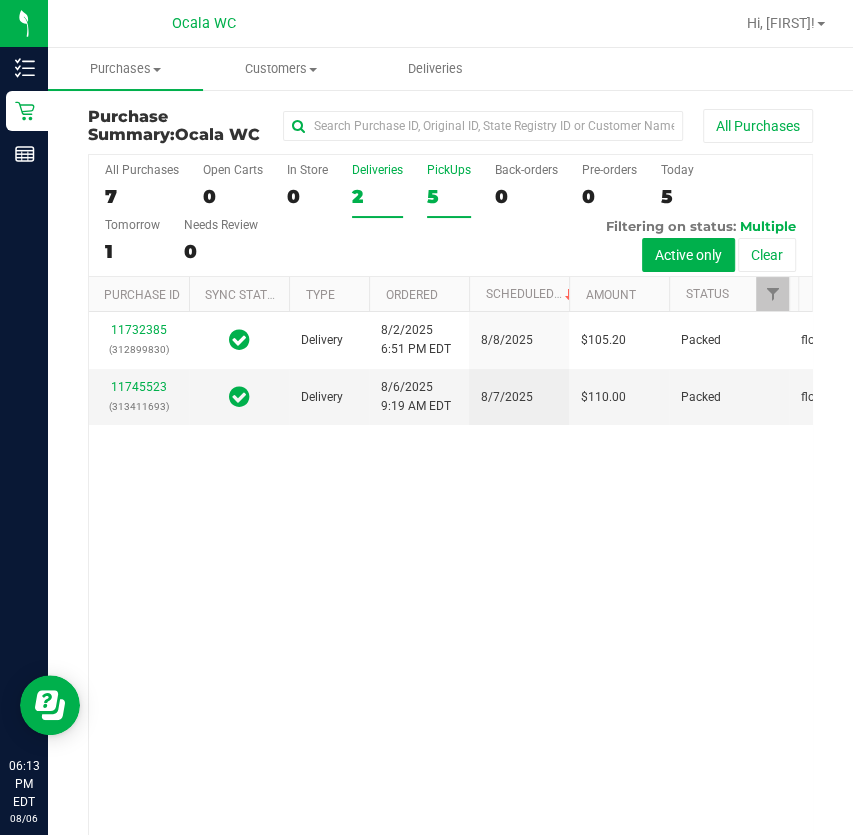 click on "5" at bounding box center [449, 196] 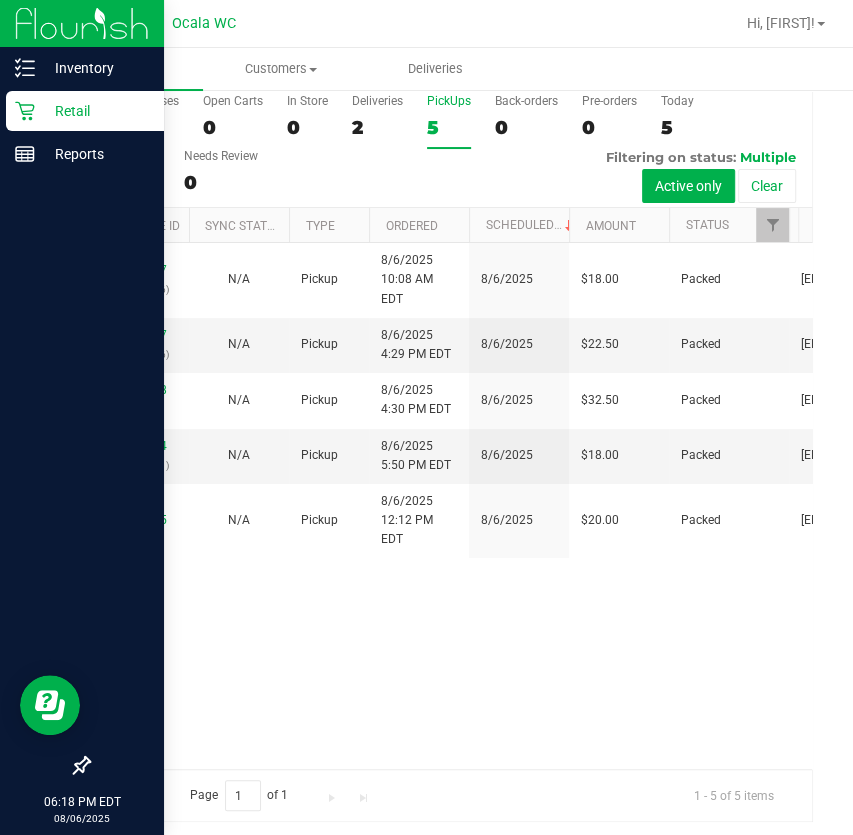 scroll, scrollTop: 76, scrollLeft: 0, axis: vertical 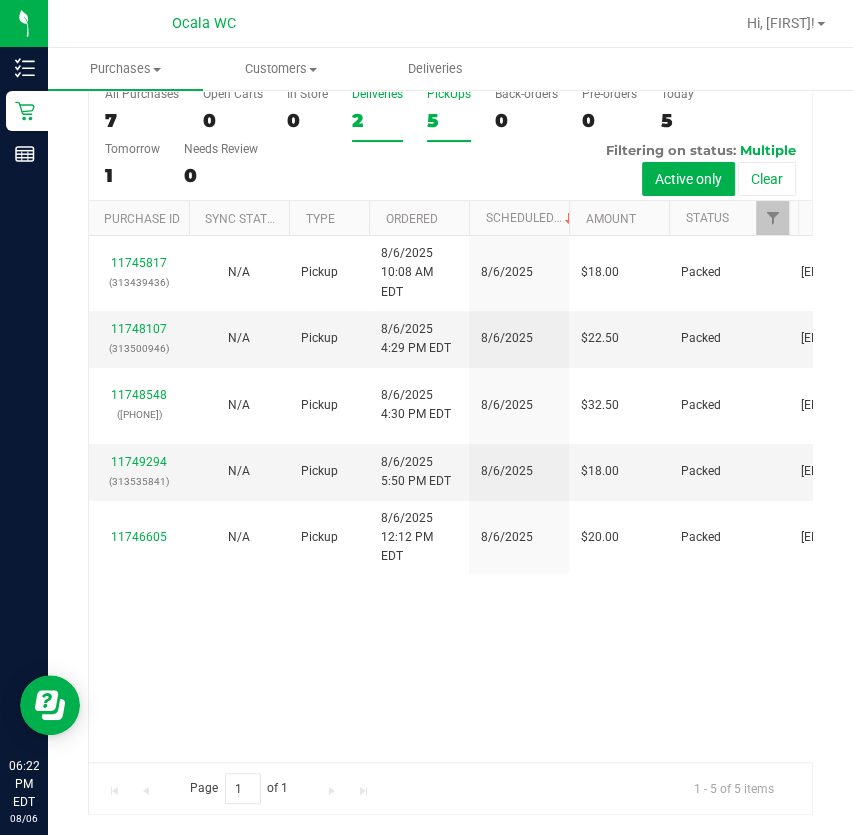 click on "2" at bounding box center [377, 120] 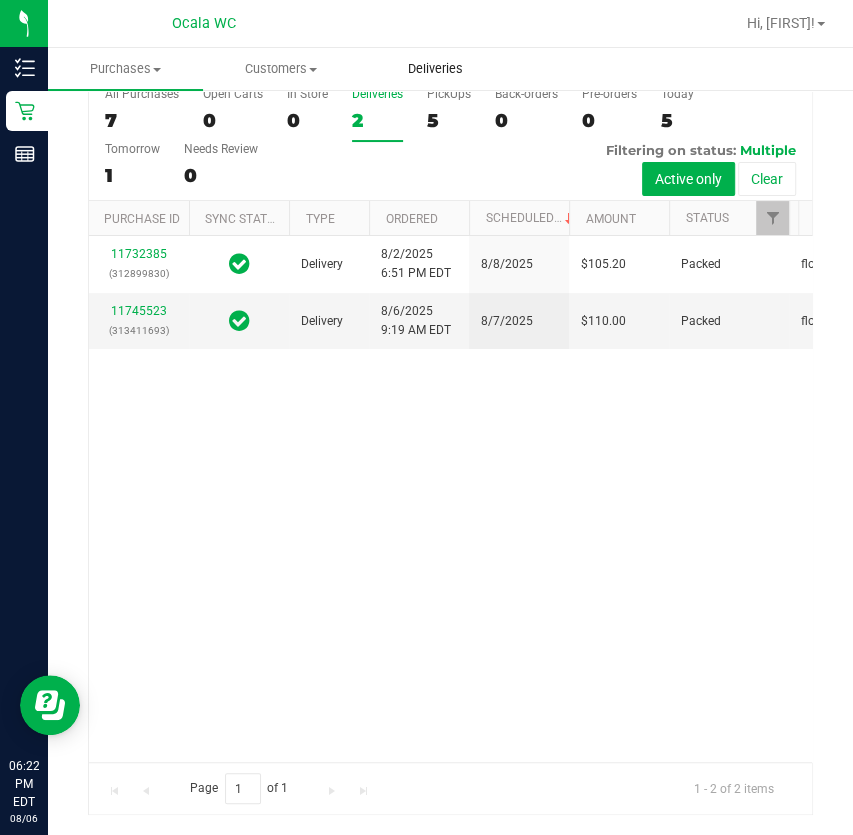 click on "Deliveries" at bounding box center (435, 69) 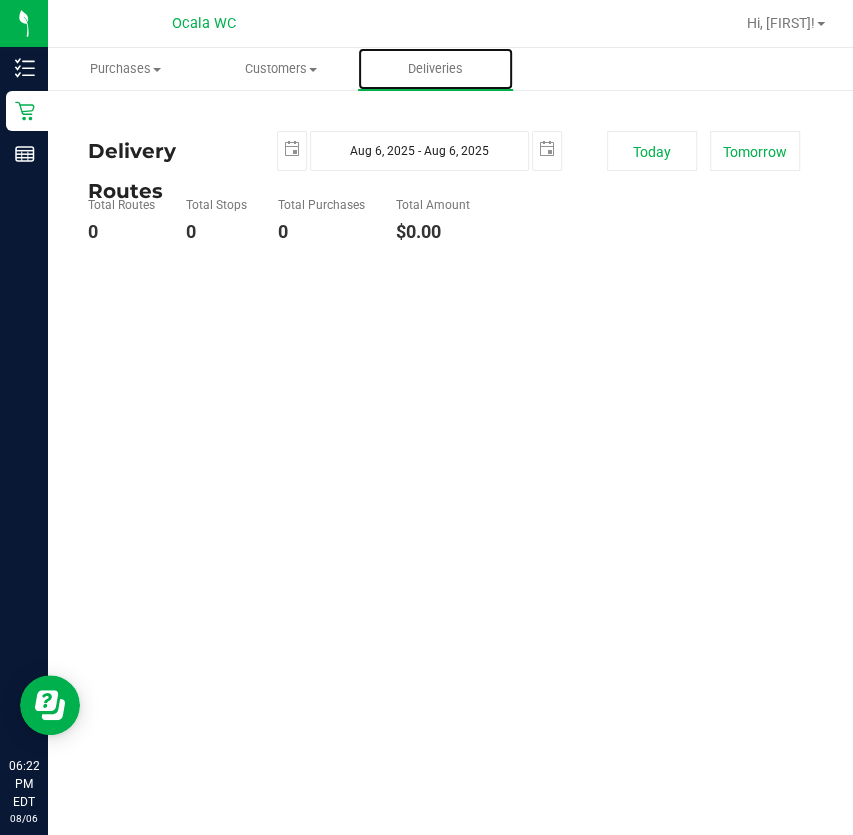 scroll, scrollTop: 0, scrollLeft: 0, axis: both 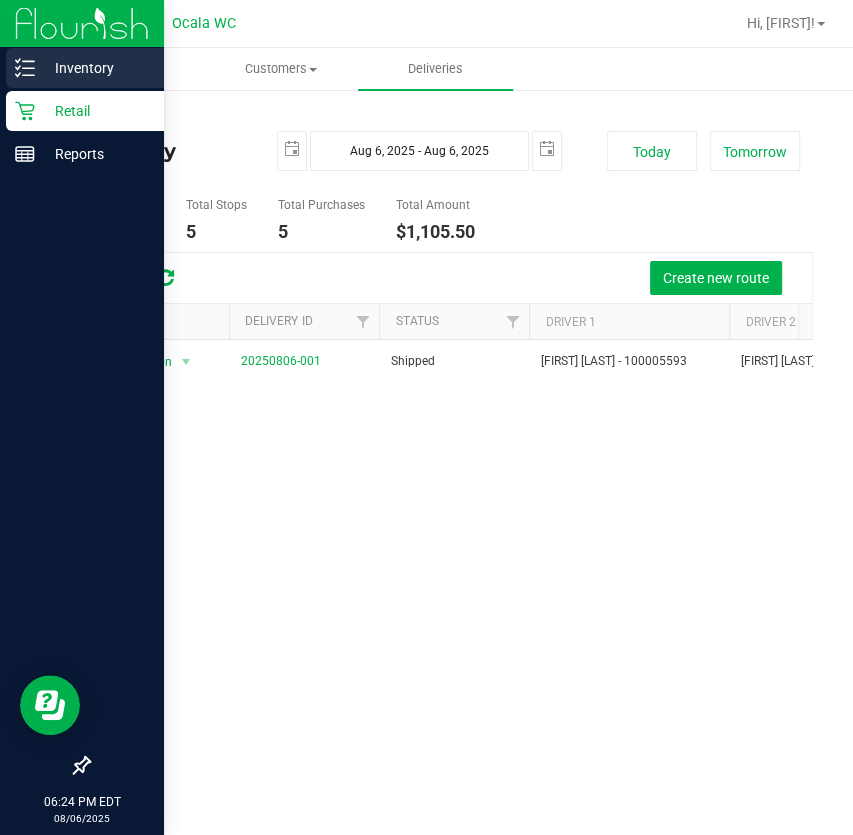 click on "Inventory" at bounding box center (85, 68) 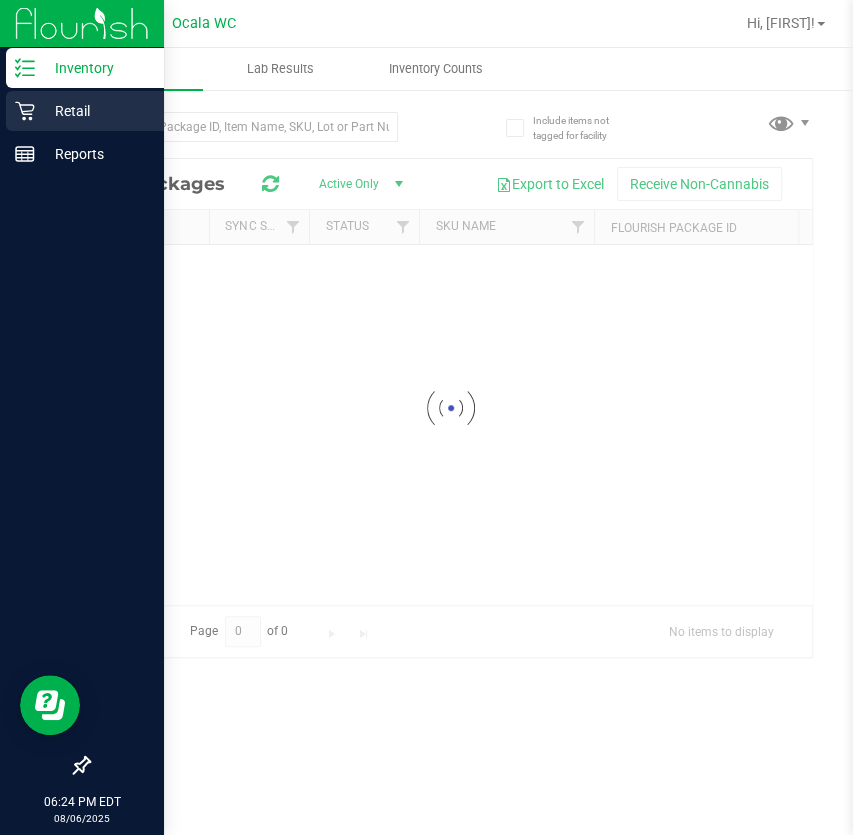 click on "Retail" at bounding box center (95, 111) 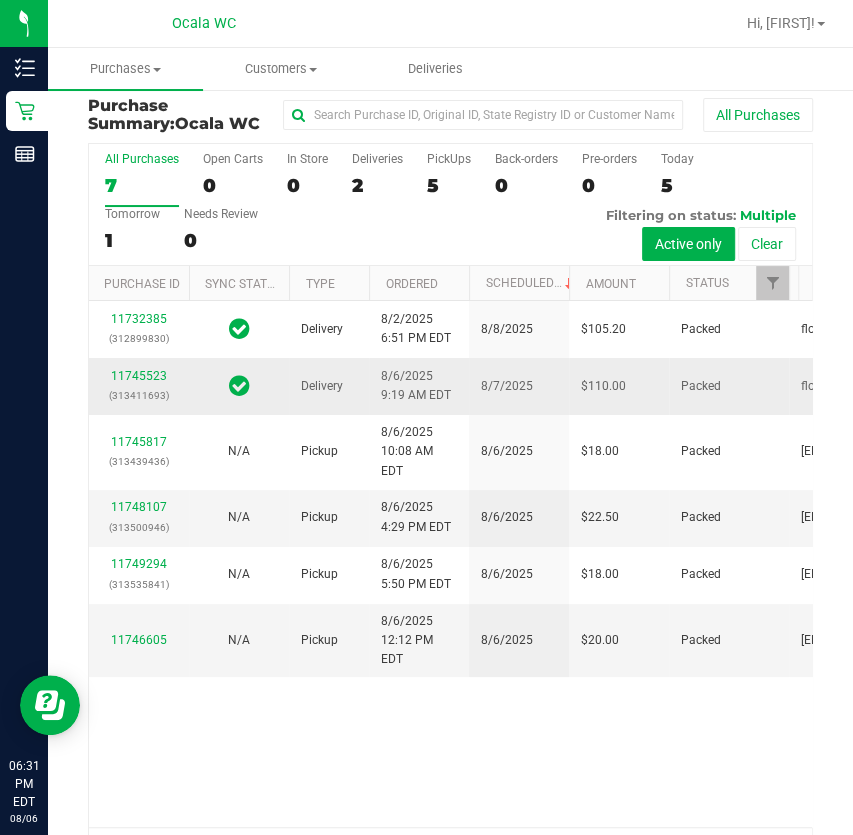 scroll, scrollTop: 0, scrollLeft: 0, axis: both 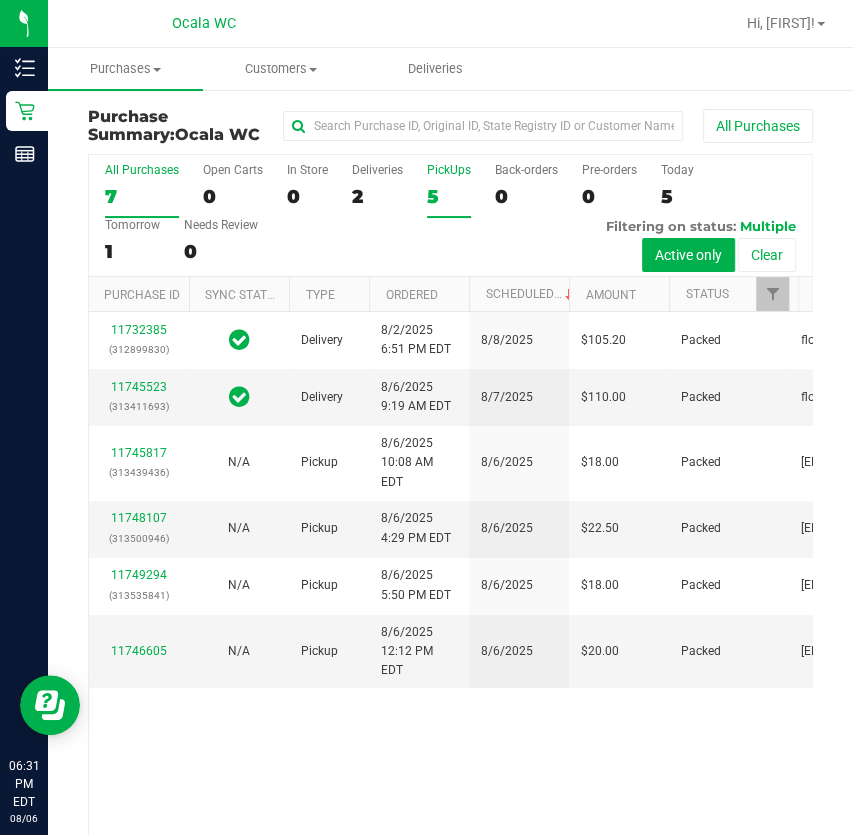click on "5" at bounding box center [449, 196] 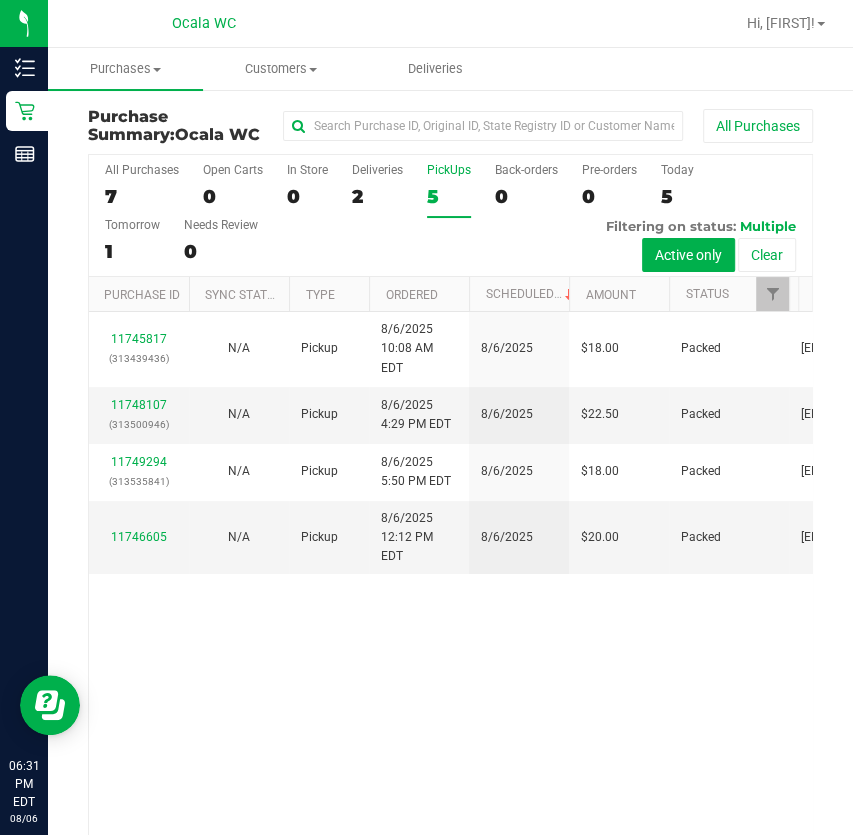 click on "2" at bounding box center [377, 196] 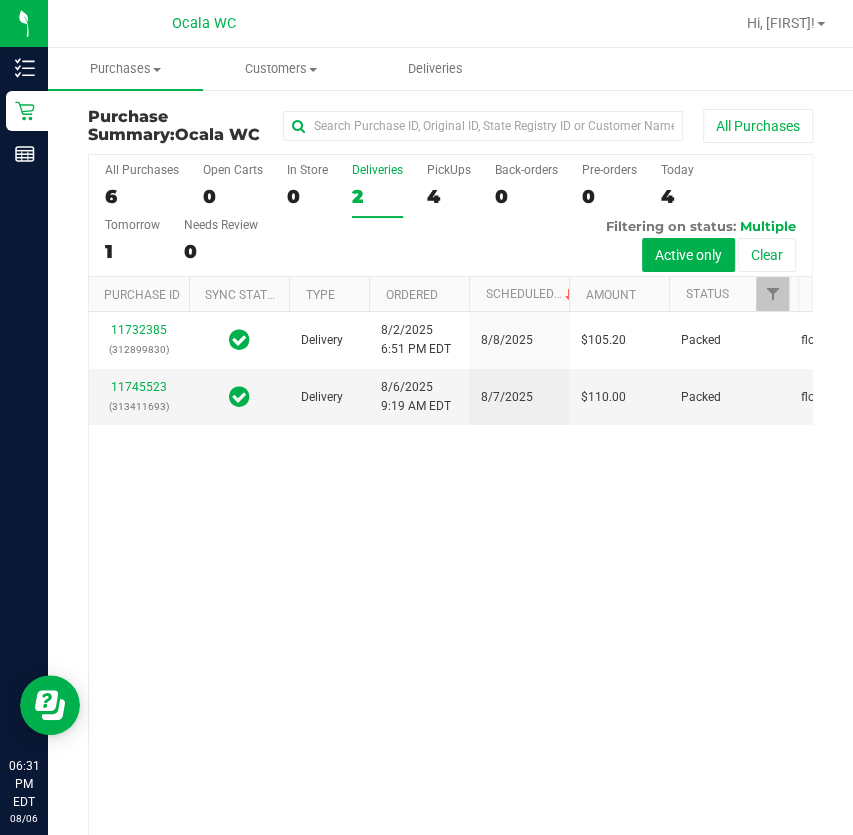click on "All Purchases
6
Open Carts
0
In Store
0
Deliveries
2
PickUps
4
Back-orders
0
Pre-orders
0
Today
4
Tomorrow
1" at bounding box center (450, 216) 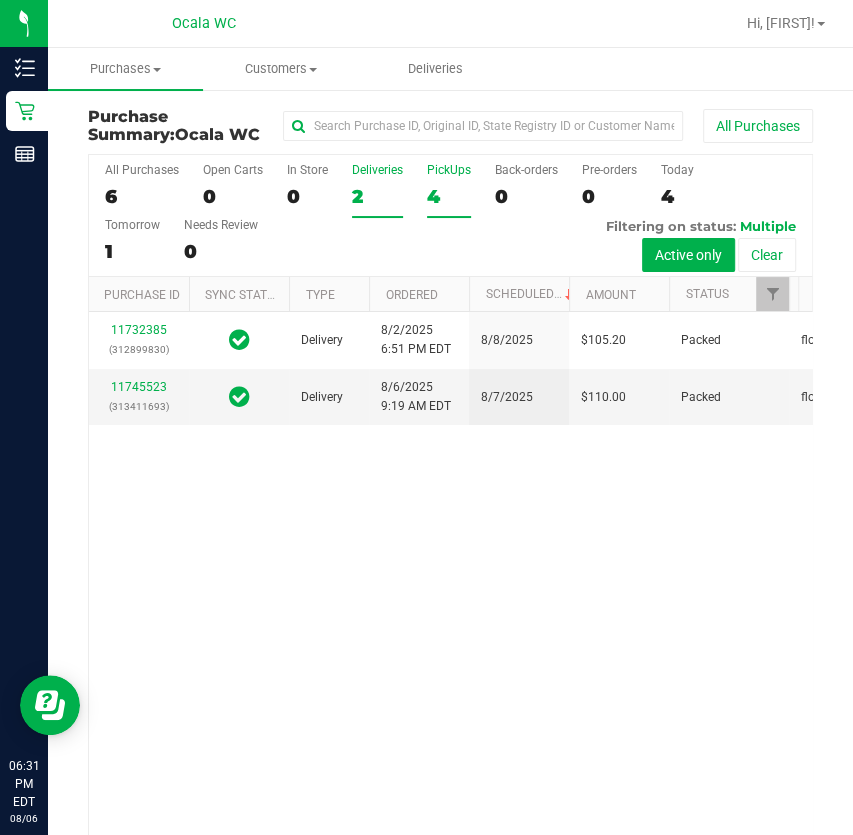 click on "PickUps
4" at bounding box center [449, 190] 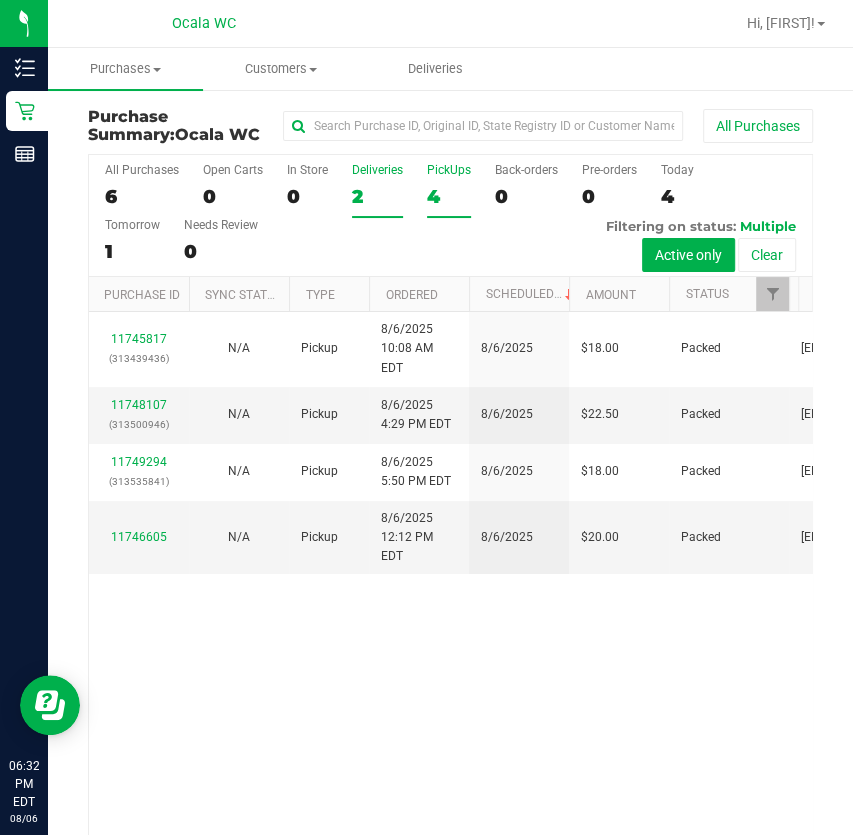 click on "2" at bounding box center [377, 196] 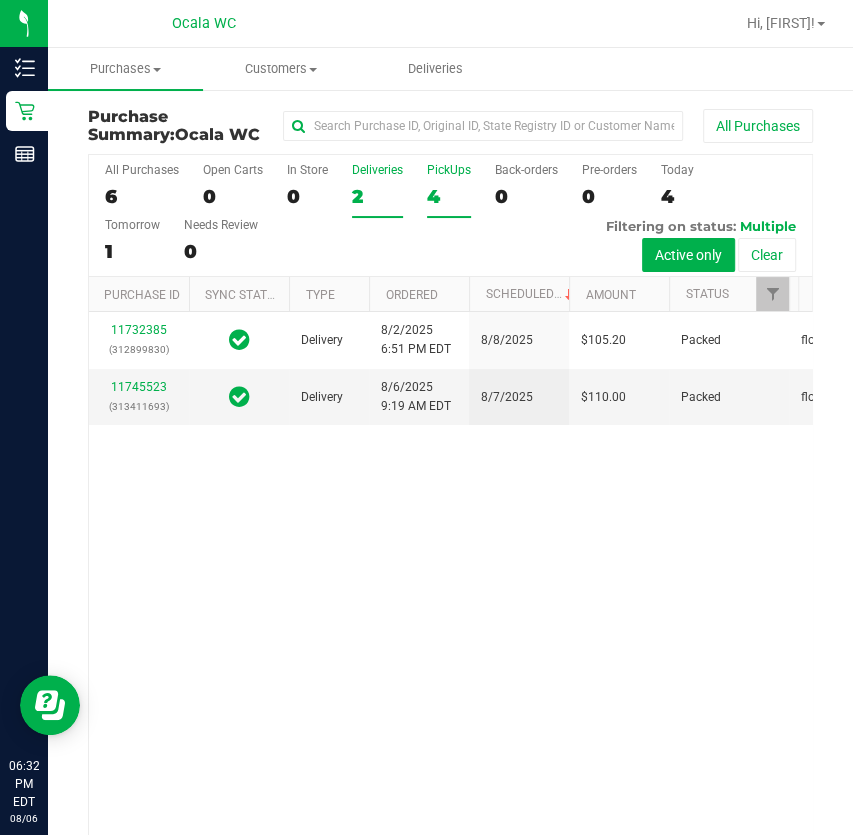 click on "PickUps" at bounding box center (449, 170) 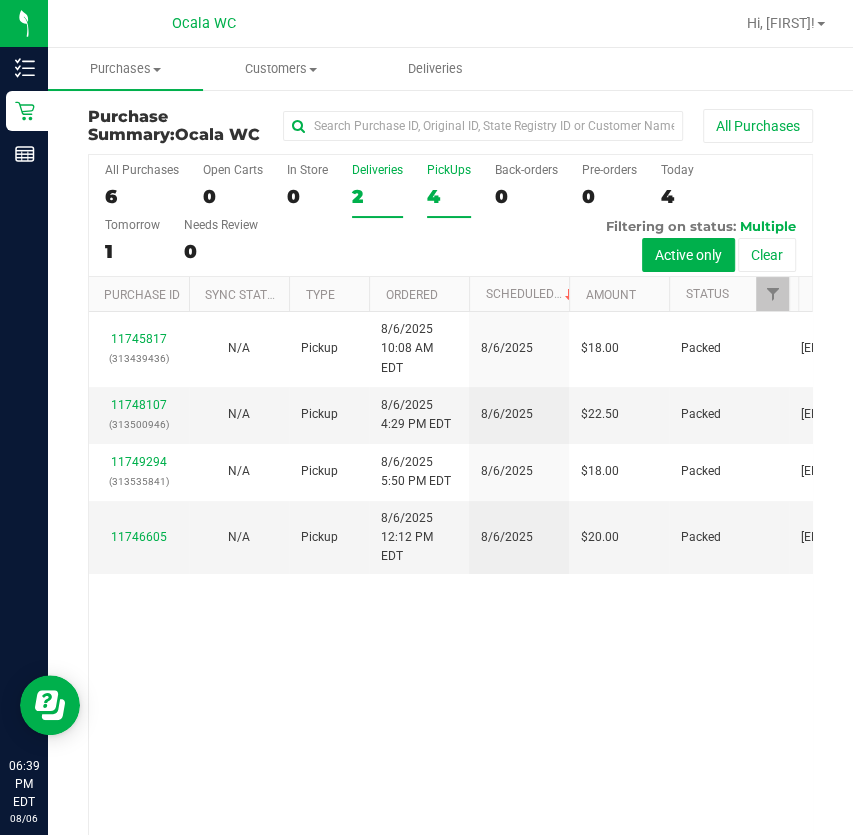 click on "2" at bounding box center (377, 196) 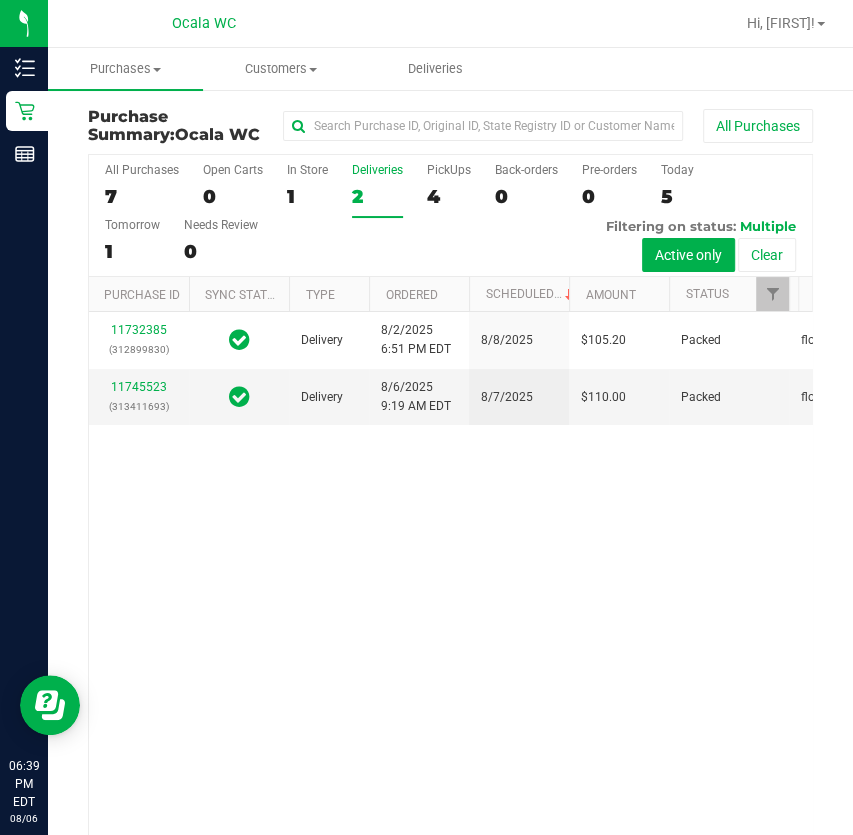 click on "All Purchases
7
Open Carts
0
In Store
1
Deliveries
2
PickUps
4
Back-orders
0
Pre-orders
0
Today
5
Tomorrow
1" at bounding box center [450, 216] 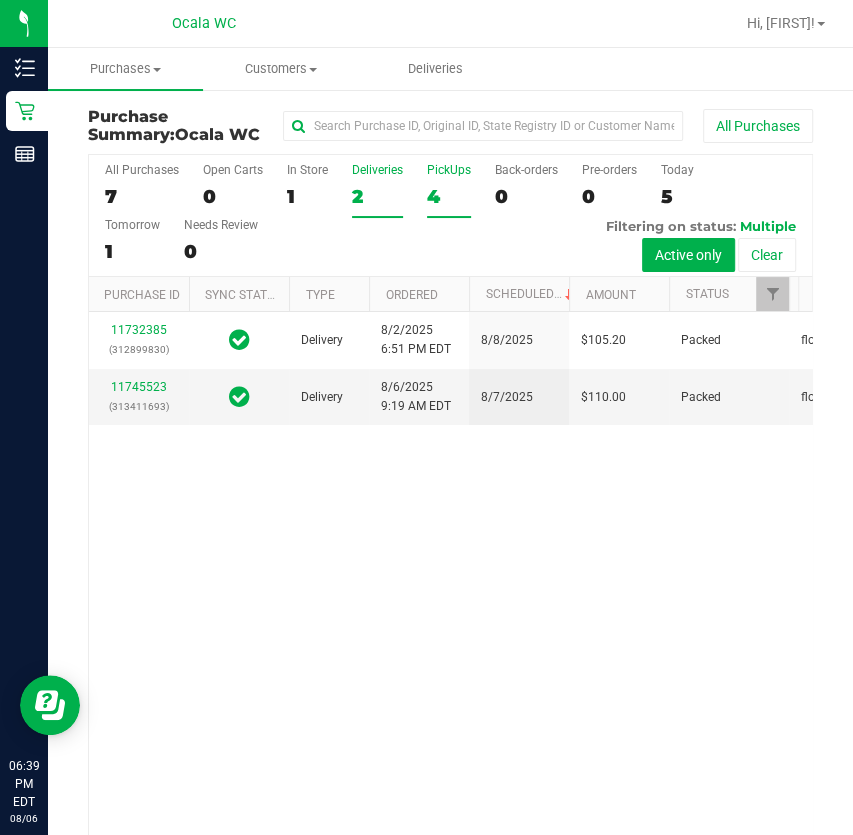 click on "4" at bounding box center [449, 196] 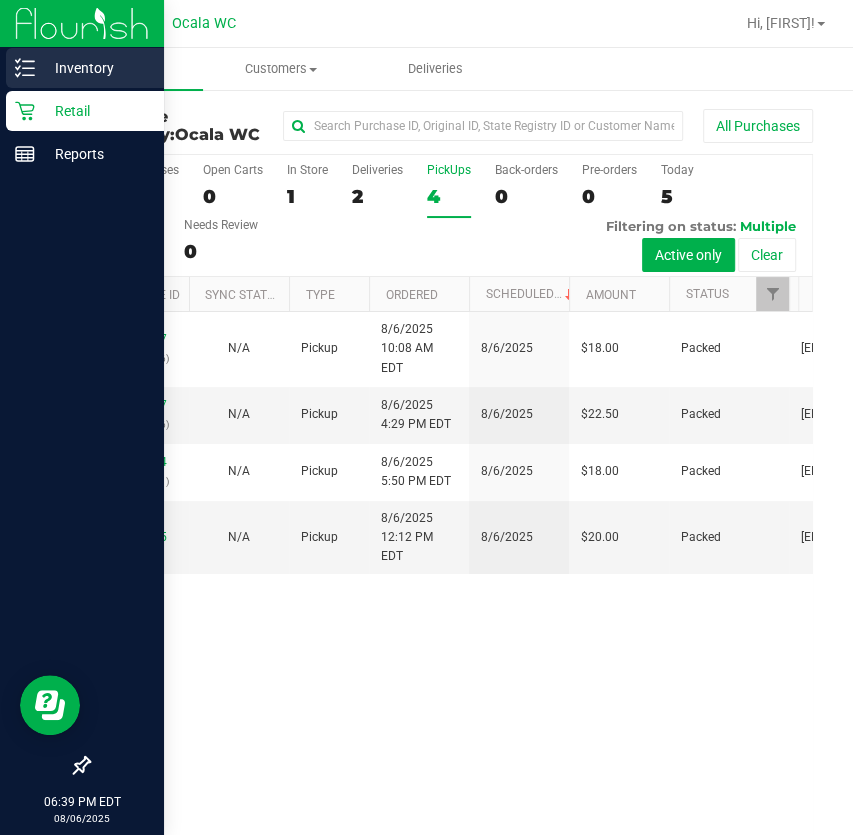 click 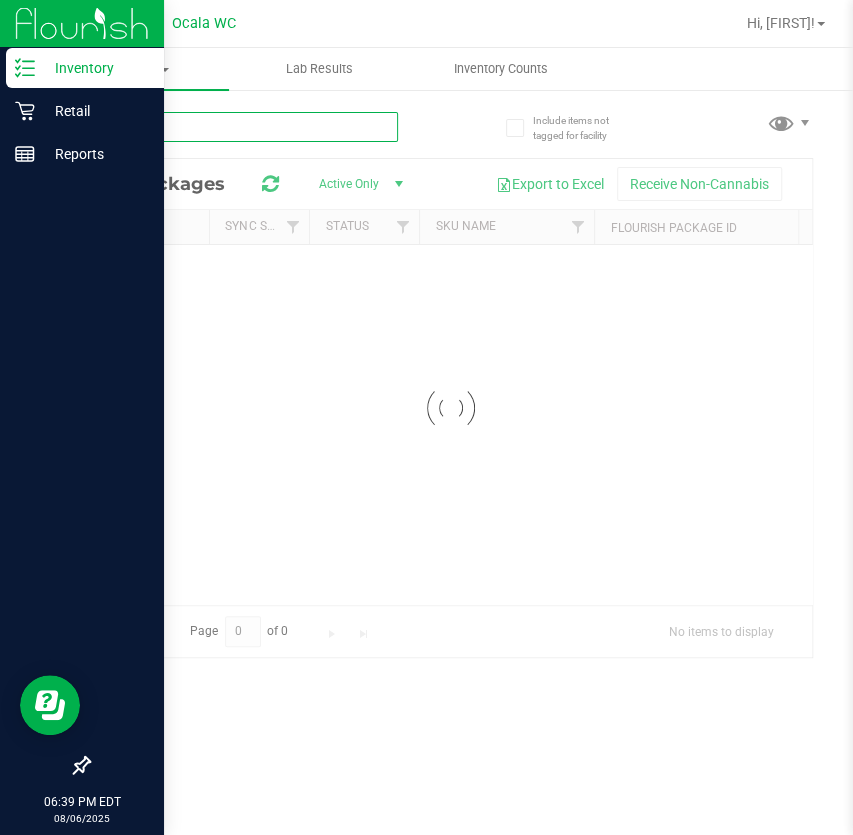 click at bounding box center (243, 127) 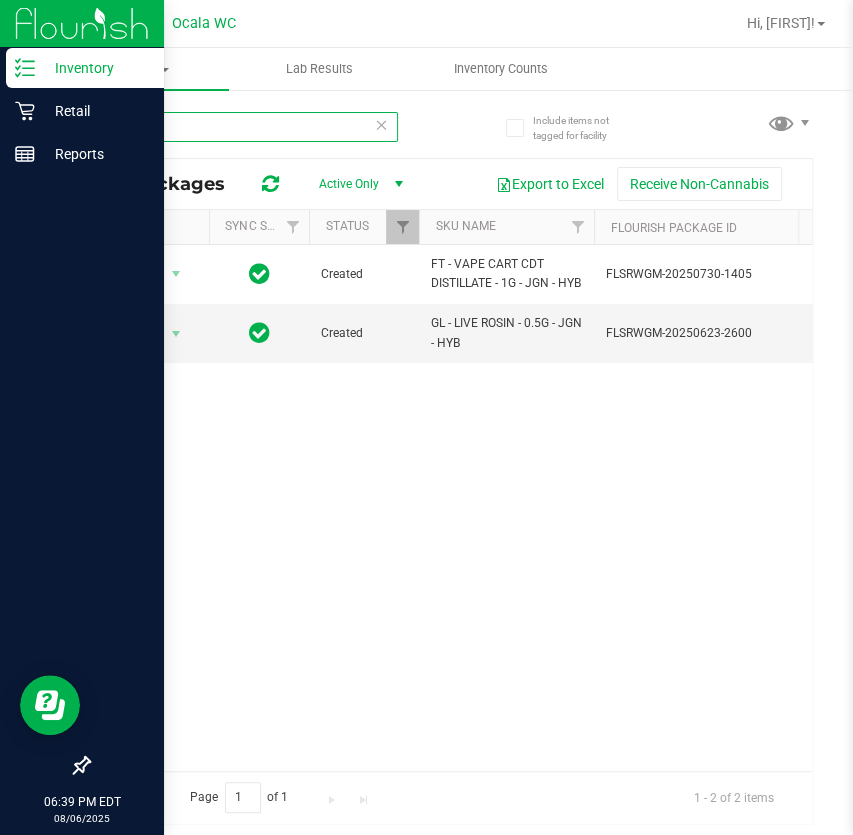 scroll, scrollTop: 0, scrollLeft: 253, axis: horizontal 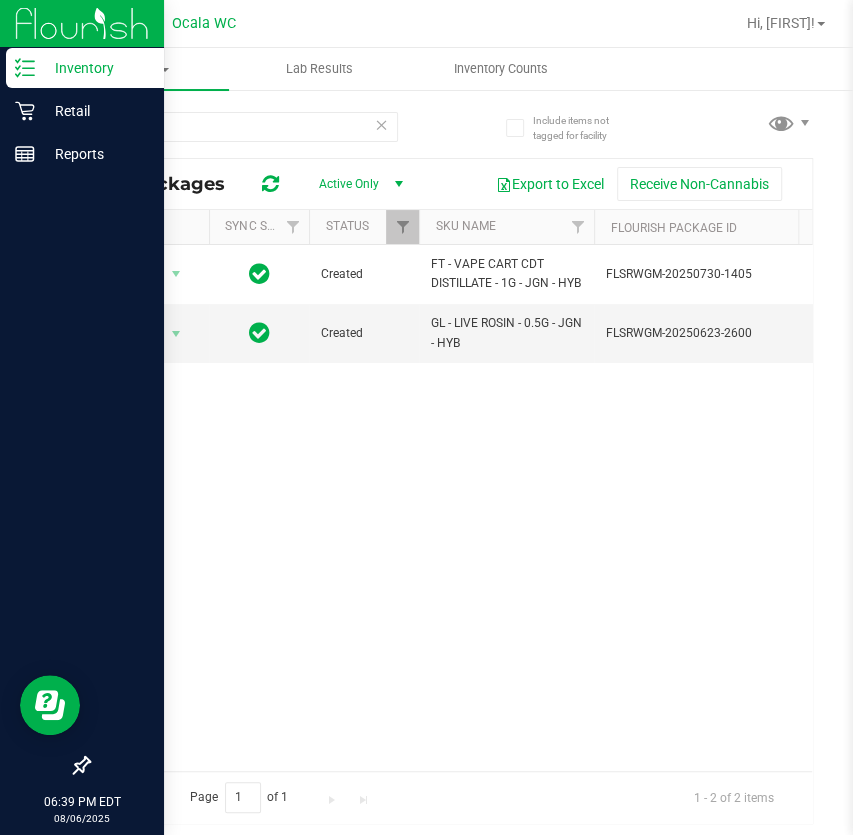 click at bounding box center (382, 124) 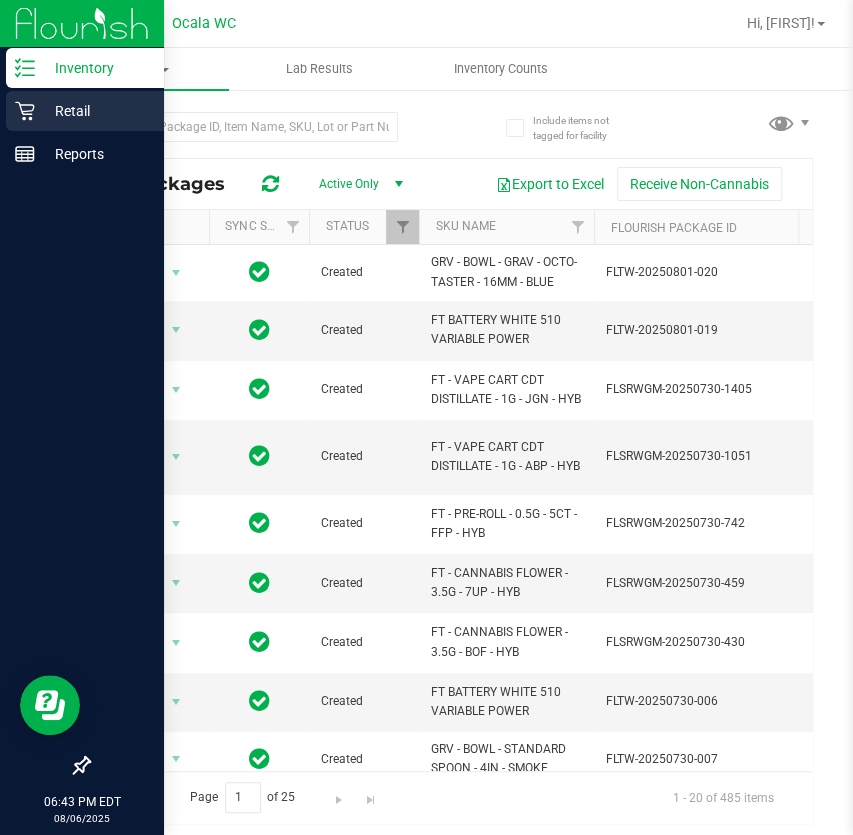 click 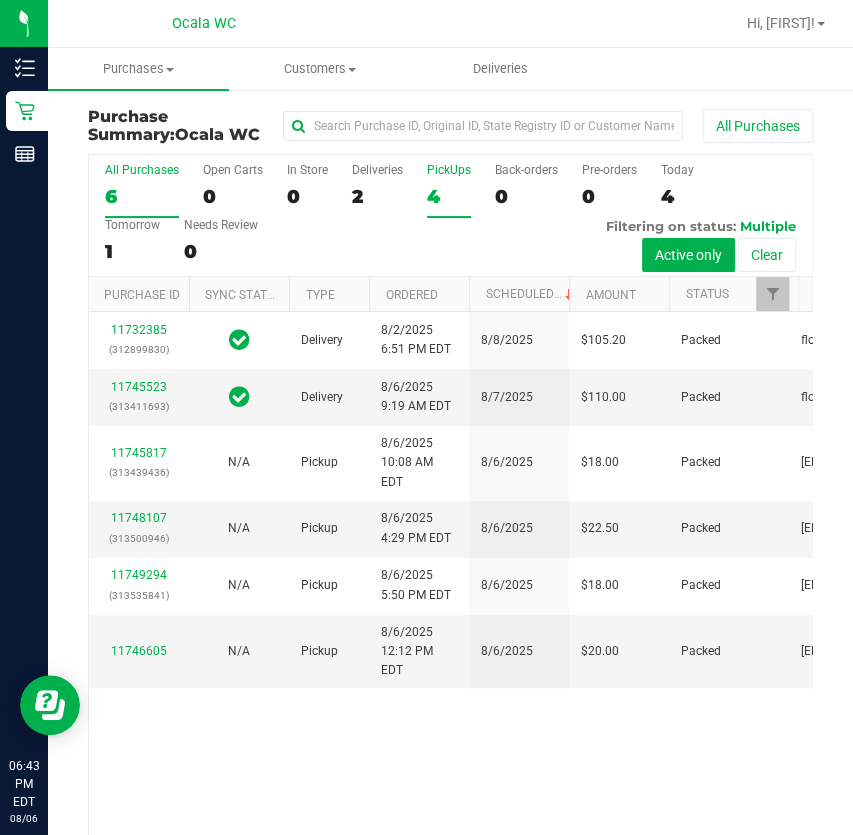 click on "PickUps" at bounding box center (449, 170) 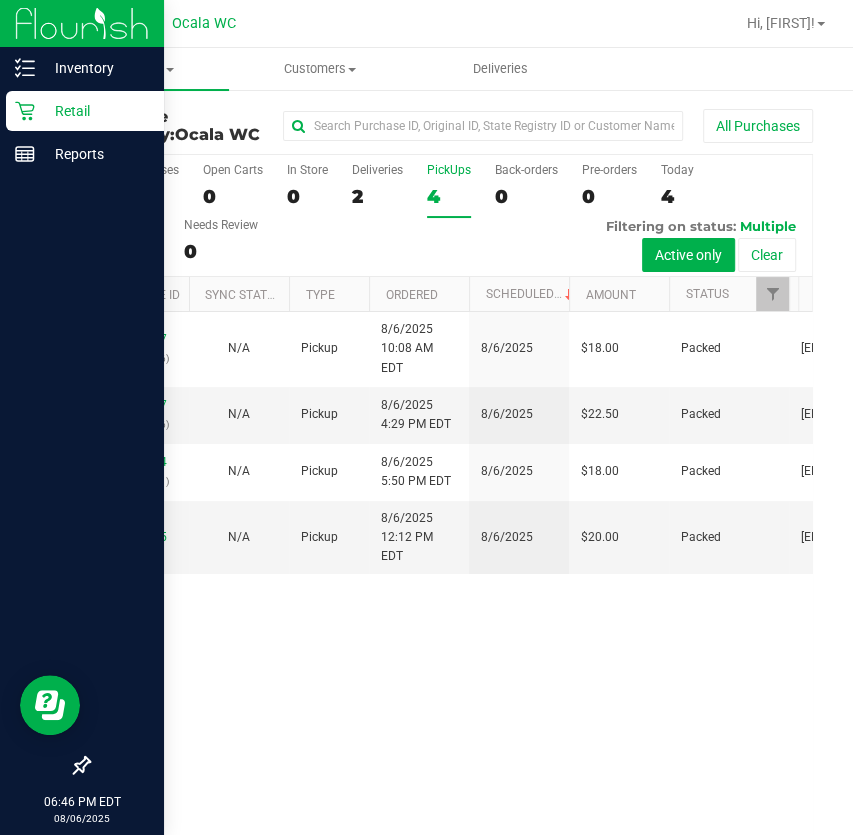 click 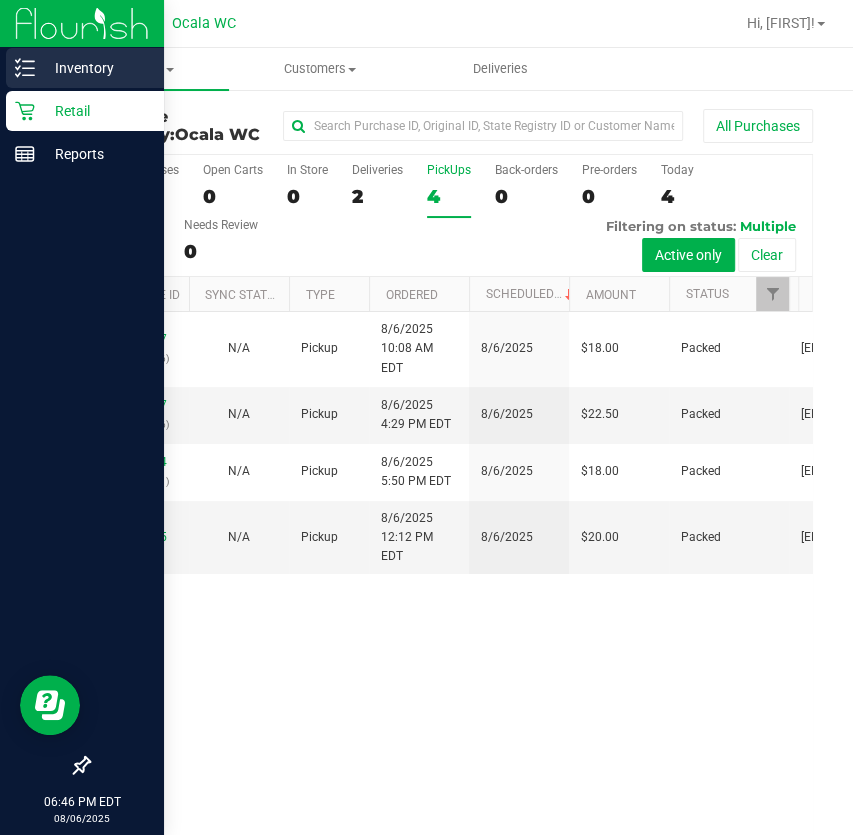 click on "Inventory" at bounding box center (95, 68) 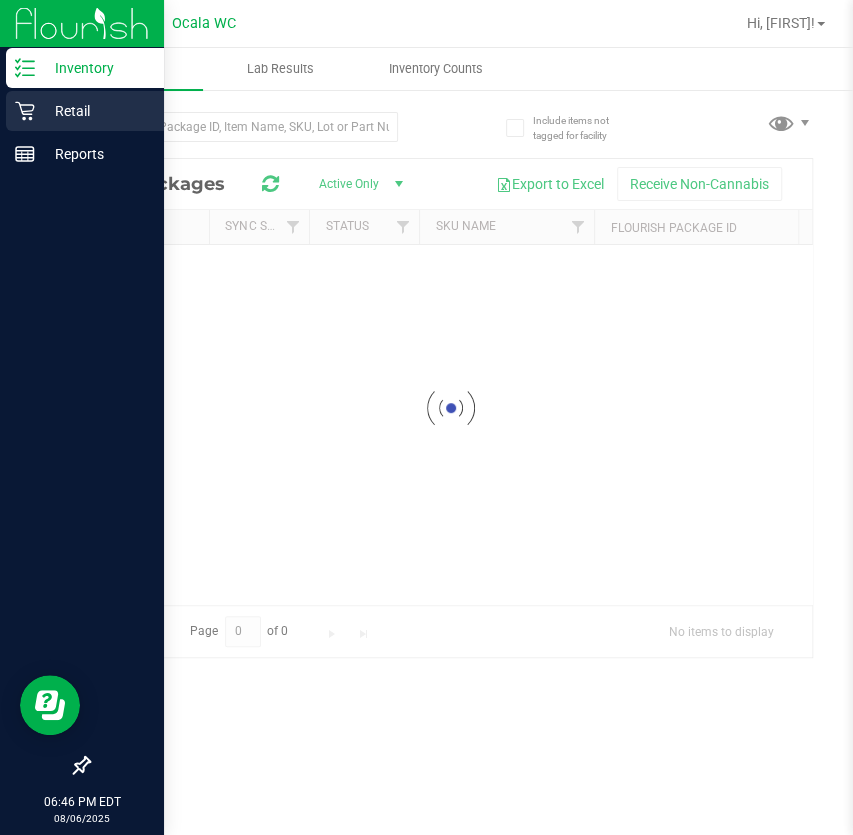 click on "Retail" at bounding box center (95, 111) 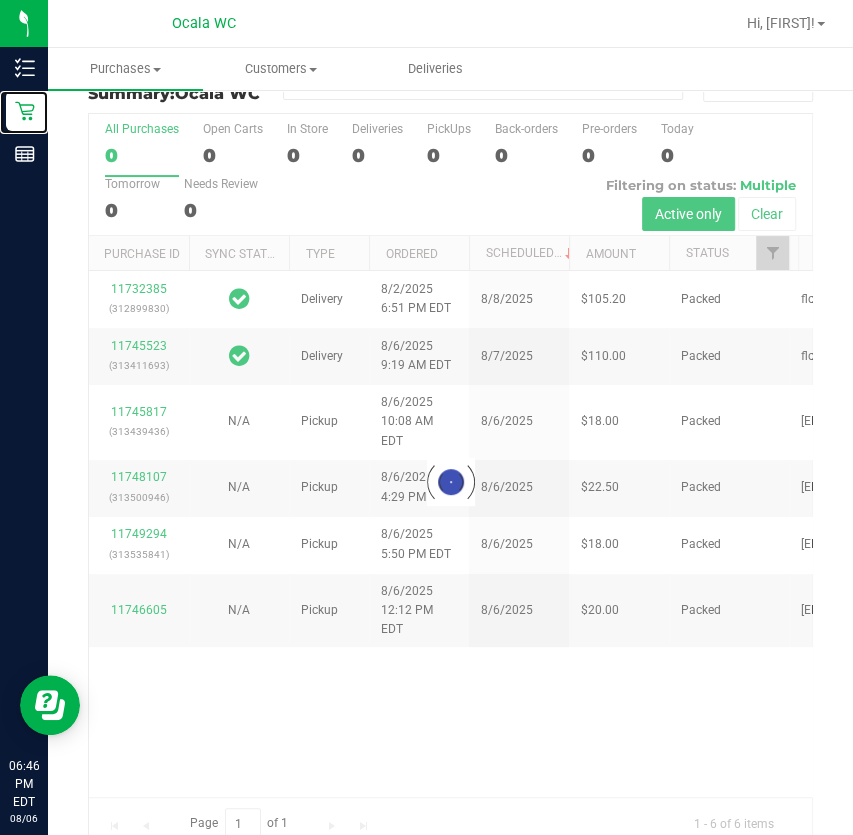 scroll, scrollTop: 76, scrollLeft: 0, axis: vertical 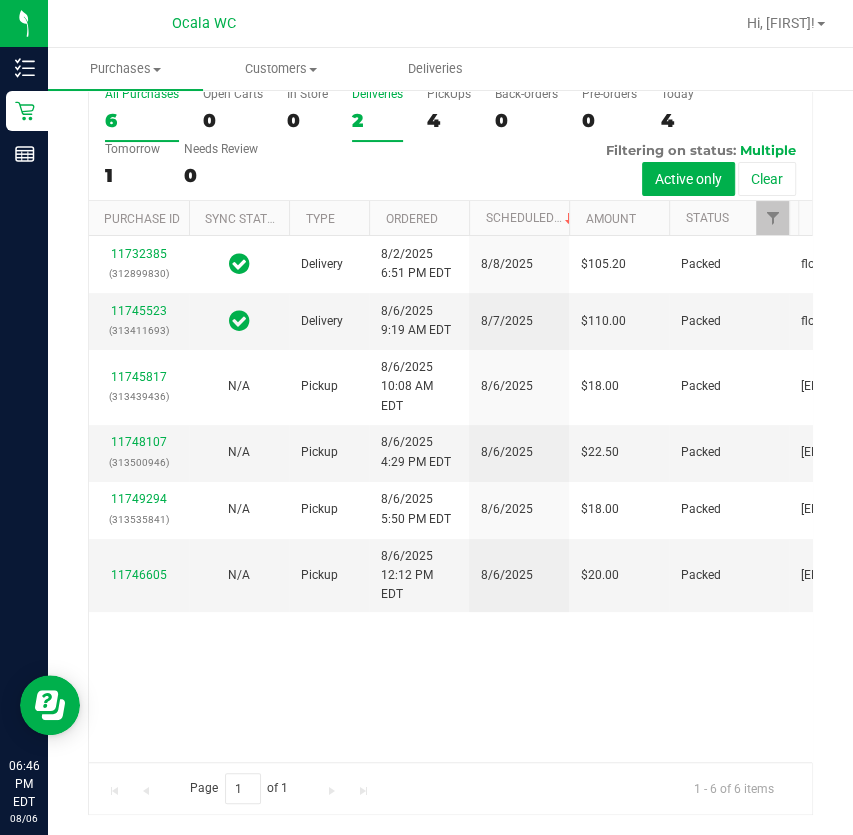 click on "2" at bounding box center [377, 120] 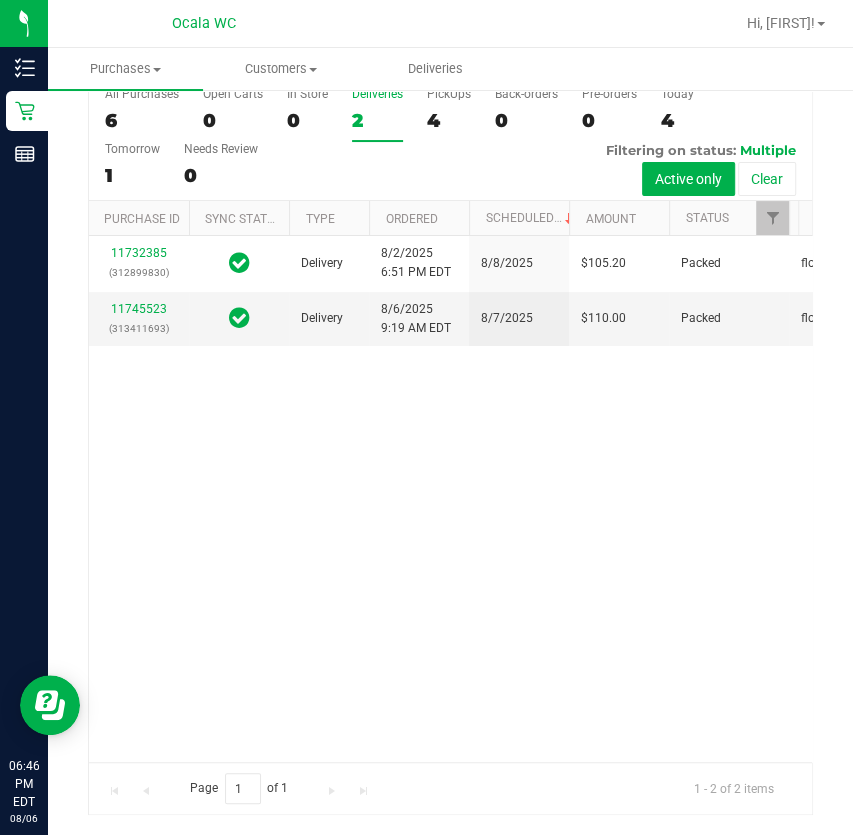 click on "4" at bounding box center (449, 120) 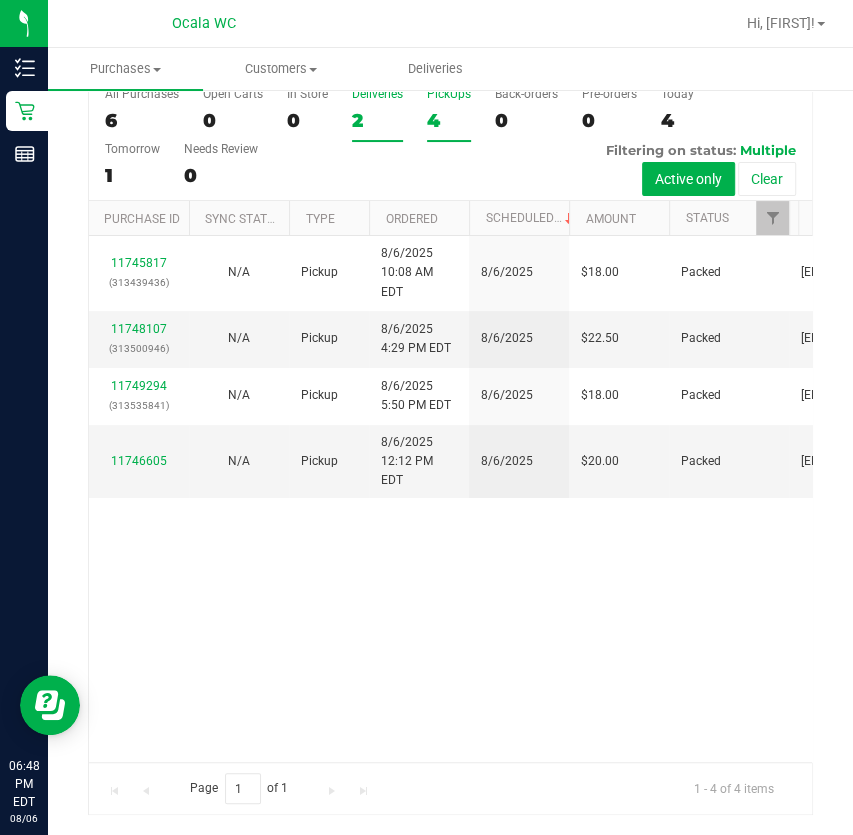 click on "Deliveries
2" at bounding box center (377, 114) 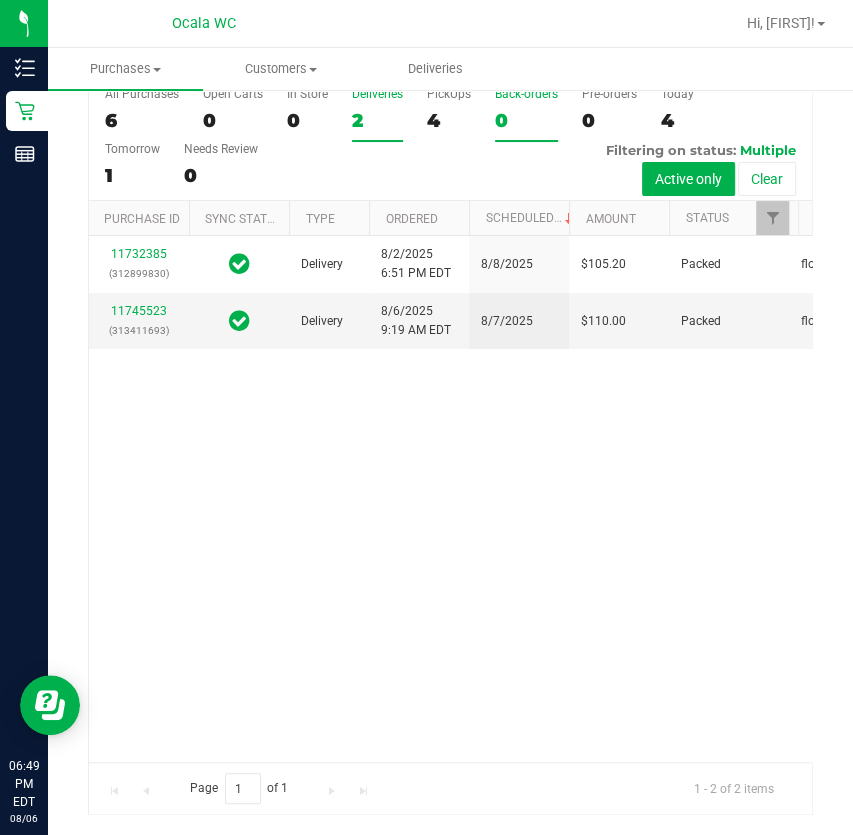 click on "Back-orders
0" at bounding box center (526, 114) 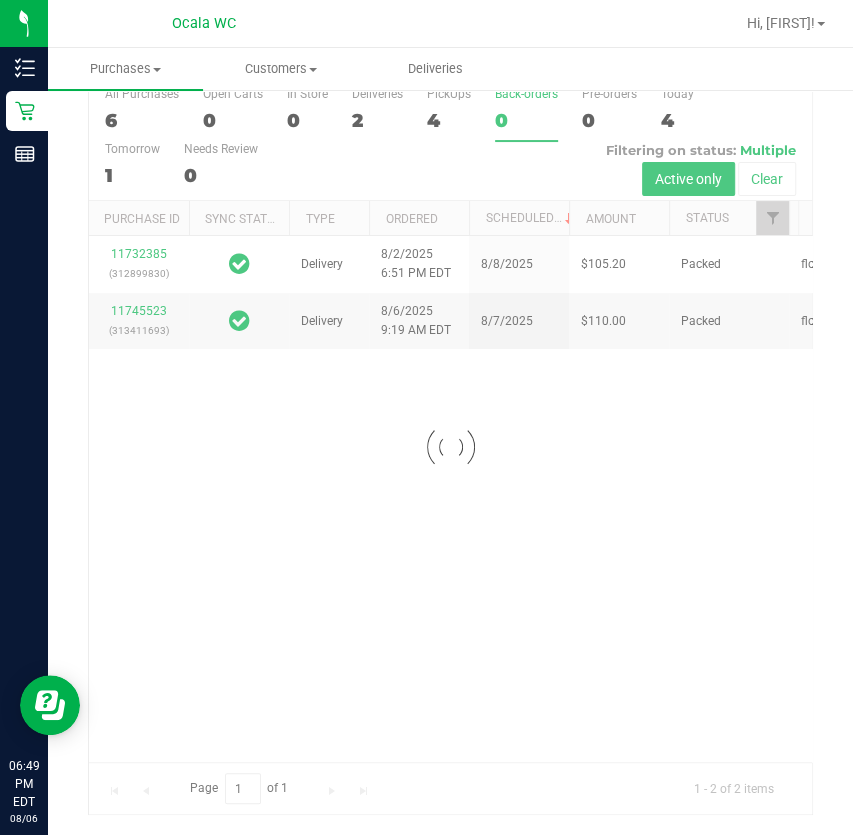 drag, startPoint x: 442, startPoint y: 109, endPoint x: 452, endPoint y: 92, distance: 19.723083 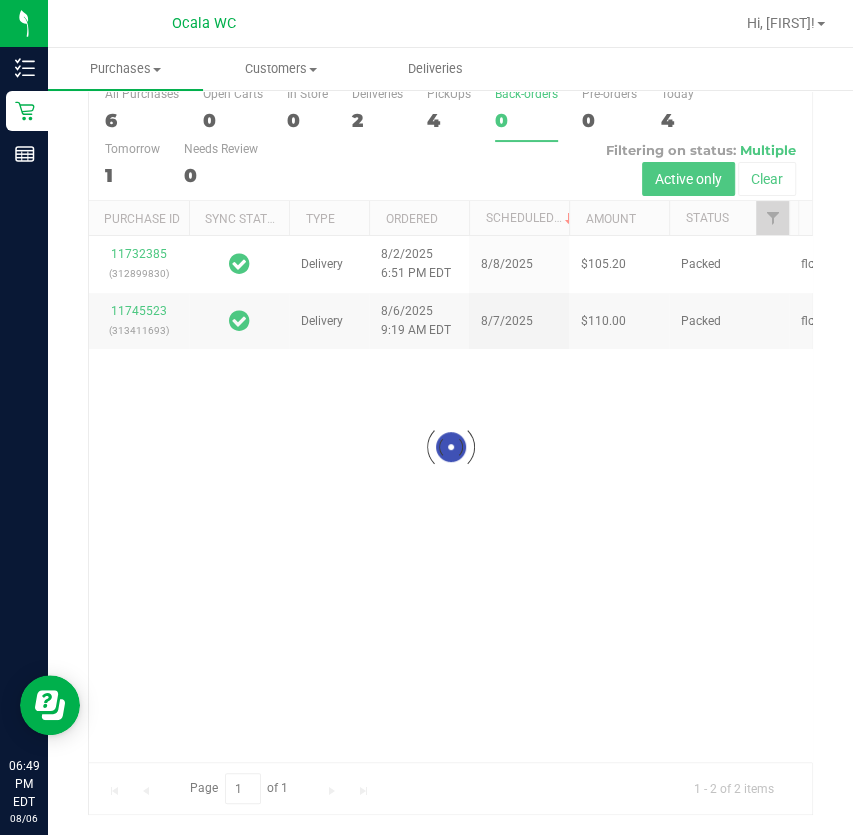 click at bounding box center [450, 446] 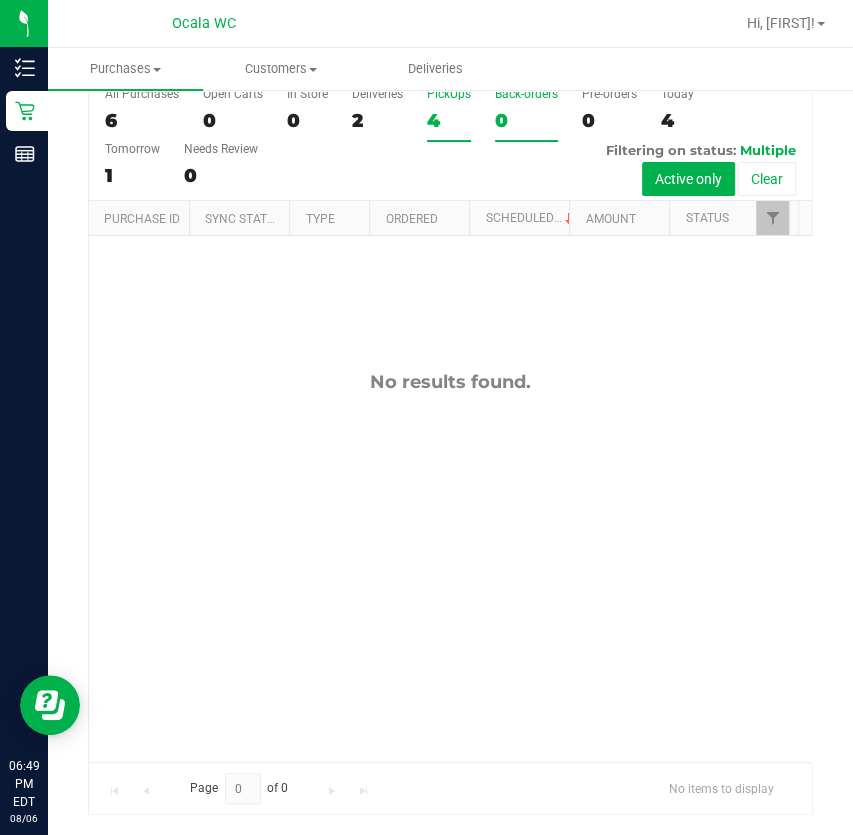 click on "PickUps" at bounding box center [449, 94] 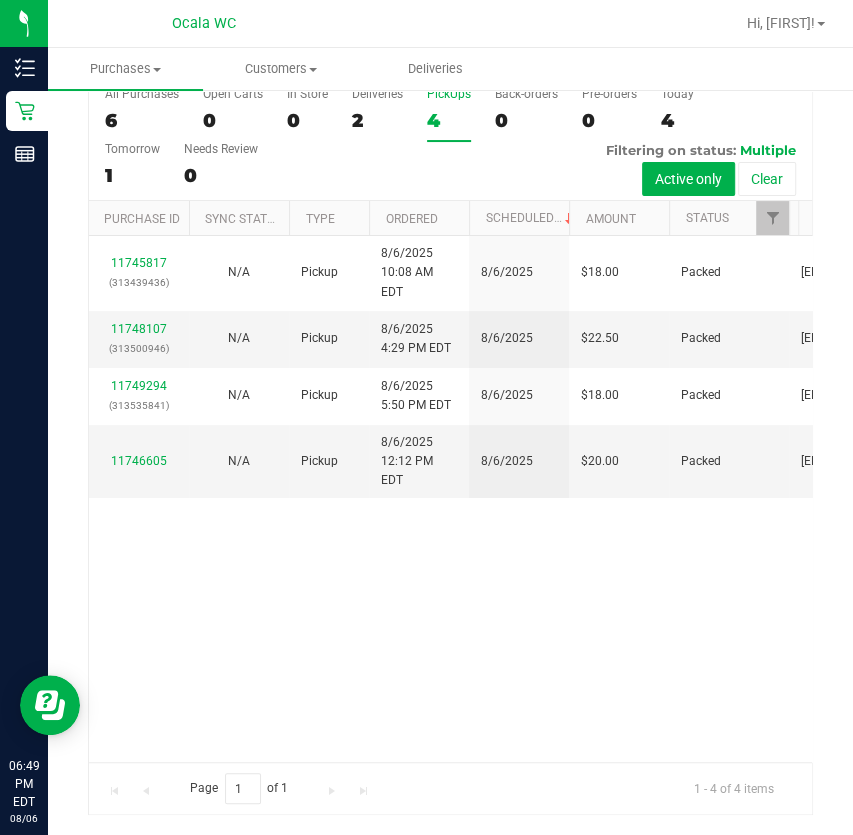 click on "2" at bounding box center [377, 120] 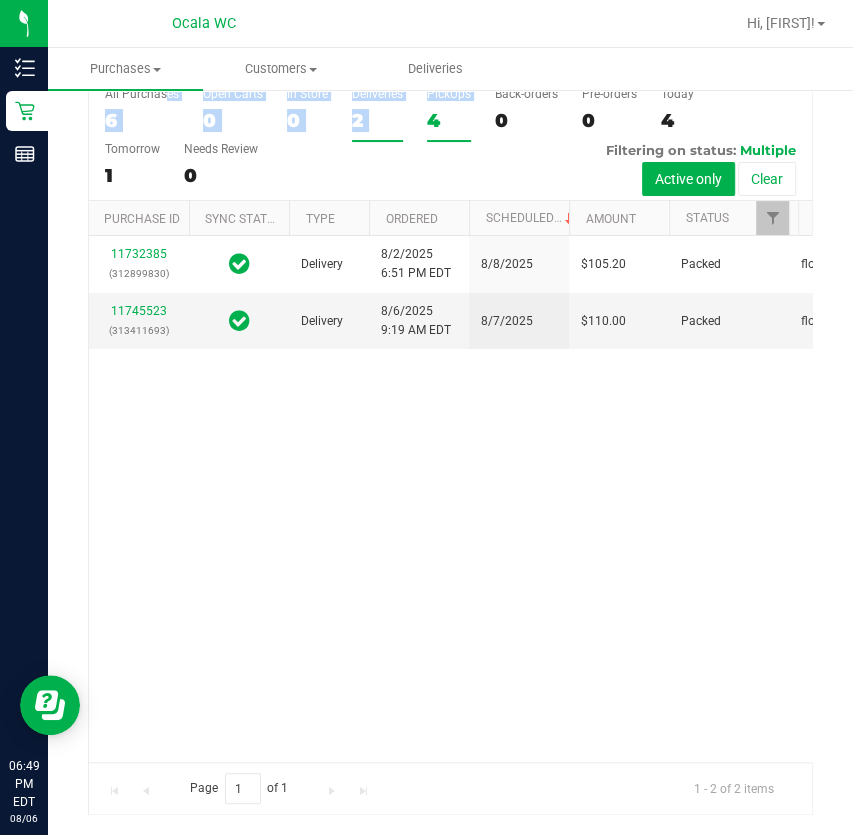 click on "All Purchases
6
Open Carts
0
In Store
0
Deliveries
2
PickUps
4
Back-orders
0
Pre-orders
0
Today
4
Tomorrow
1" at bounding box center (450, 140) 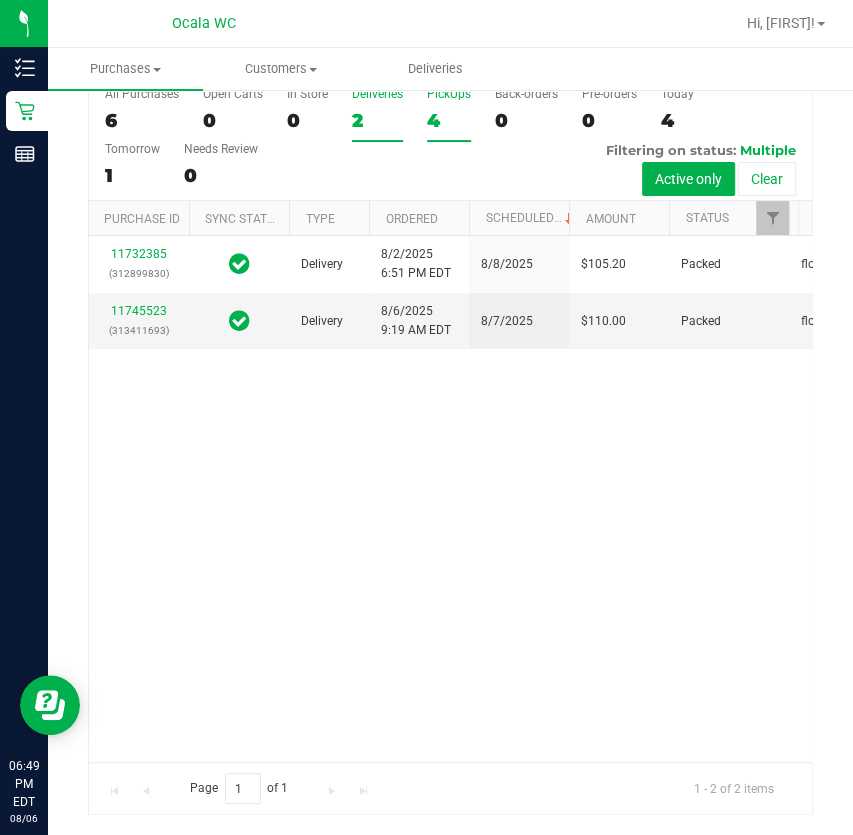 click on "4" at bounding box center [449, 120] 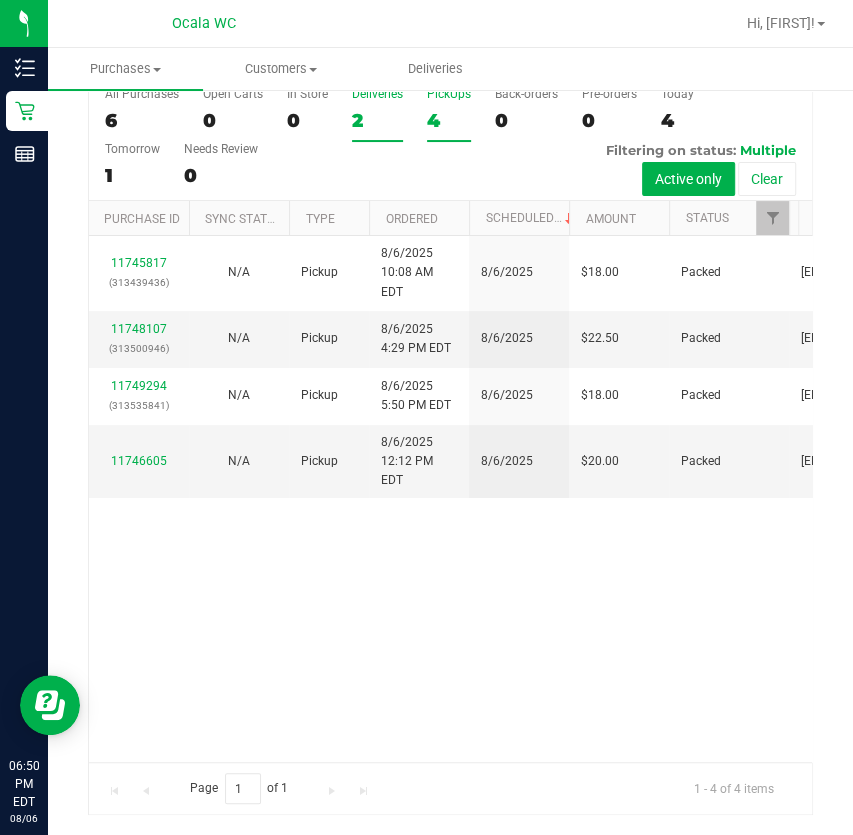 click on "Deliveries
2" at bounding box center (377, 114) 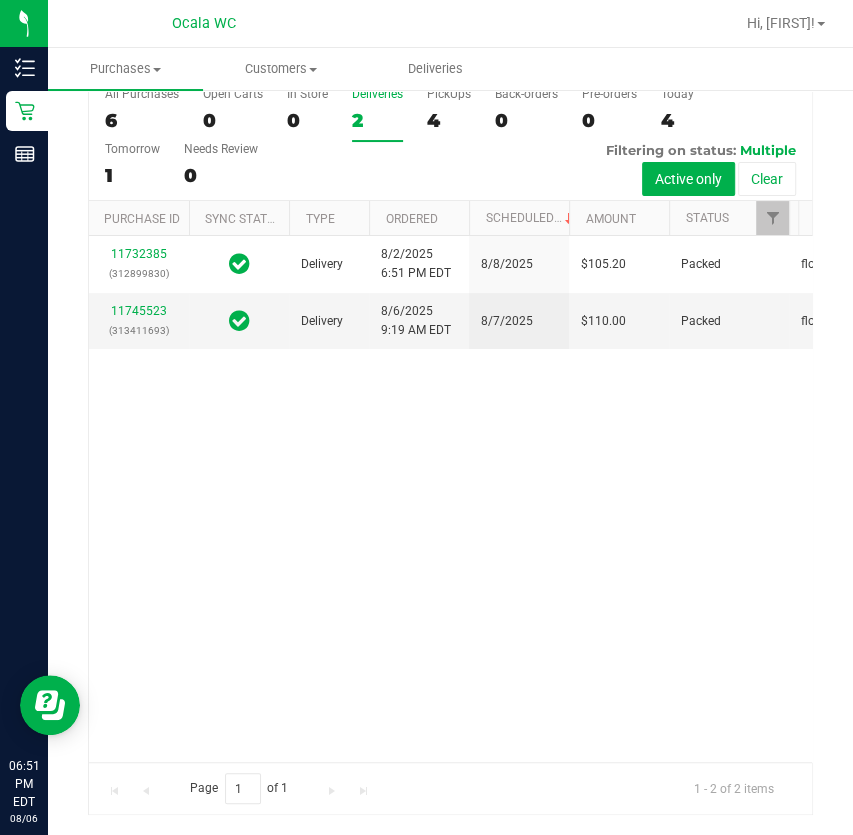 click on "All Purchases
6
Open Carts
0
In Store
0
Deliveries
2
PickUps
4
Back-orders
0
Pre-orders
0
Today
4
Tomorrow
1" at bounding box center [450, 140] 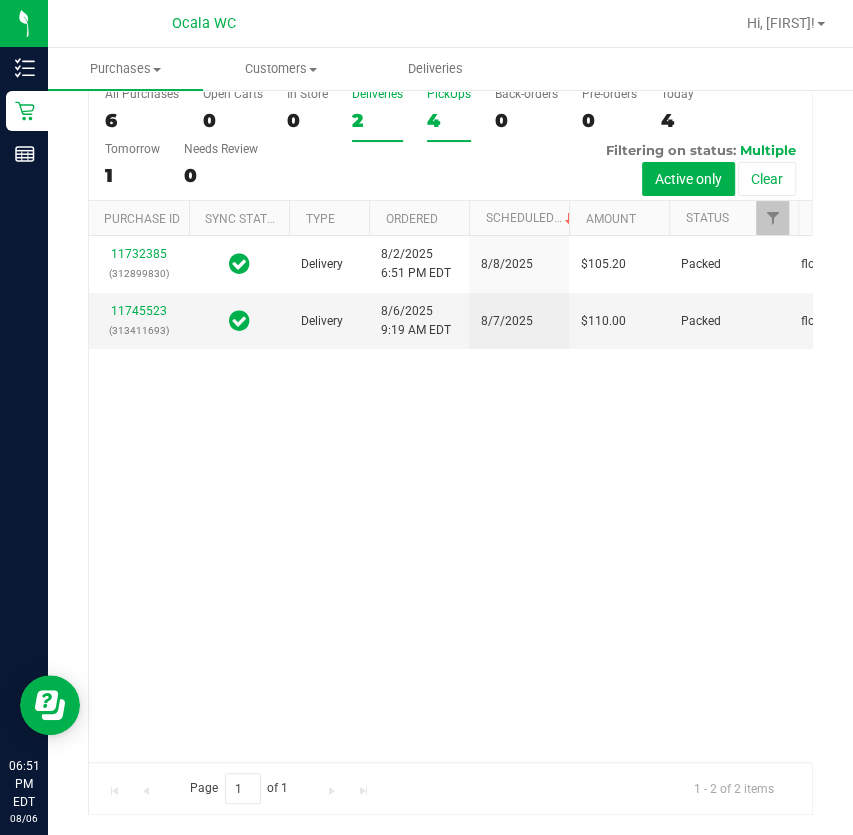 click on "4" at bounding box center (449, 120) 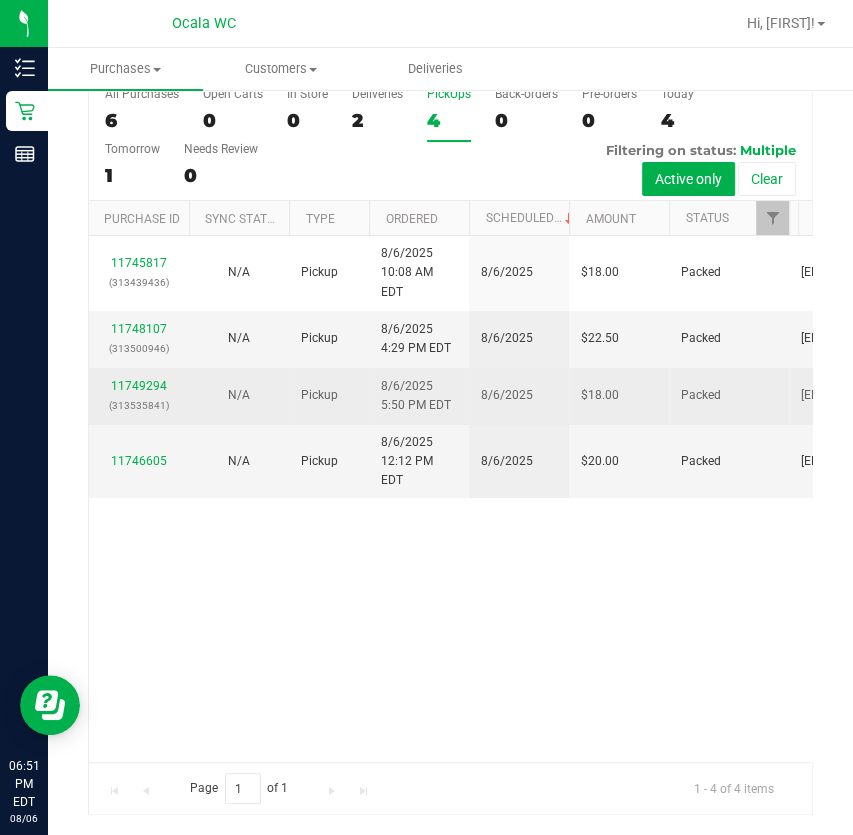 scroll, scrollTop: 0, scrollLeft: 0, axis: both 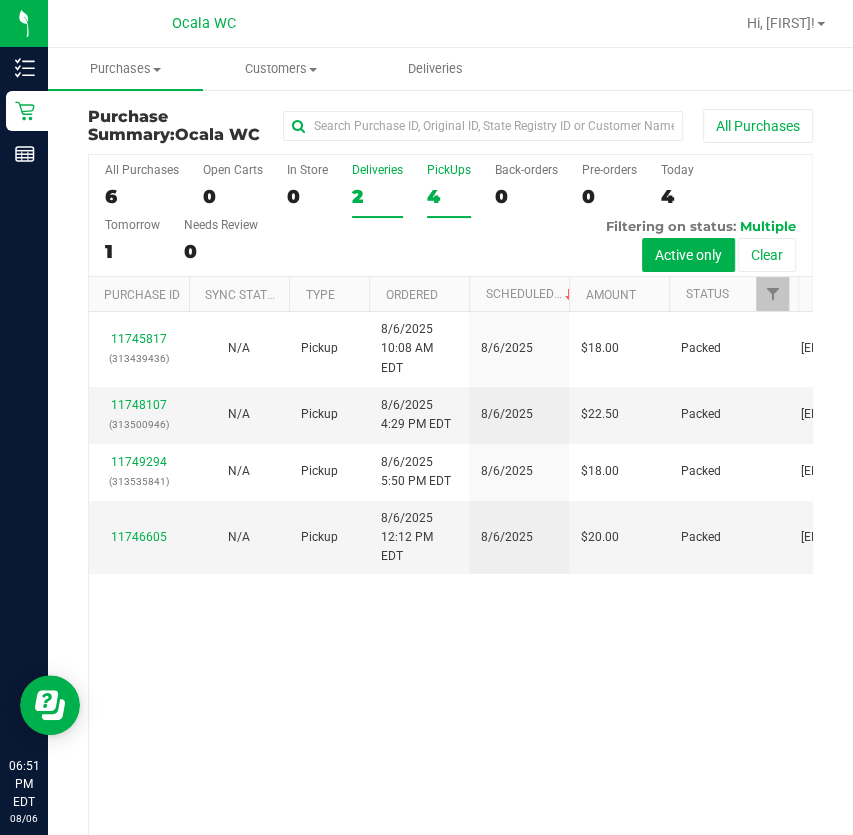click on "2" at bounding box center [377, 196] 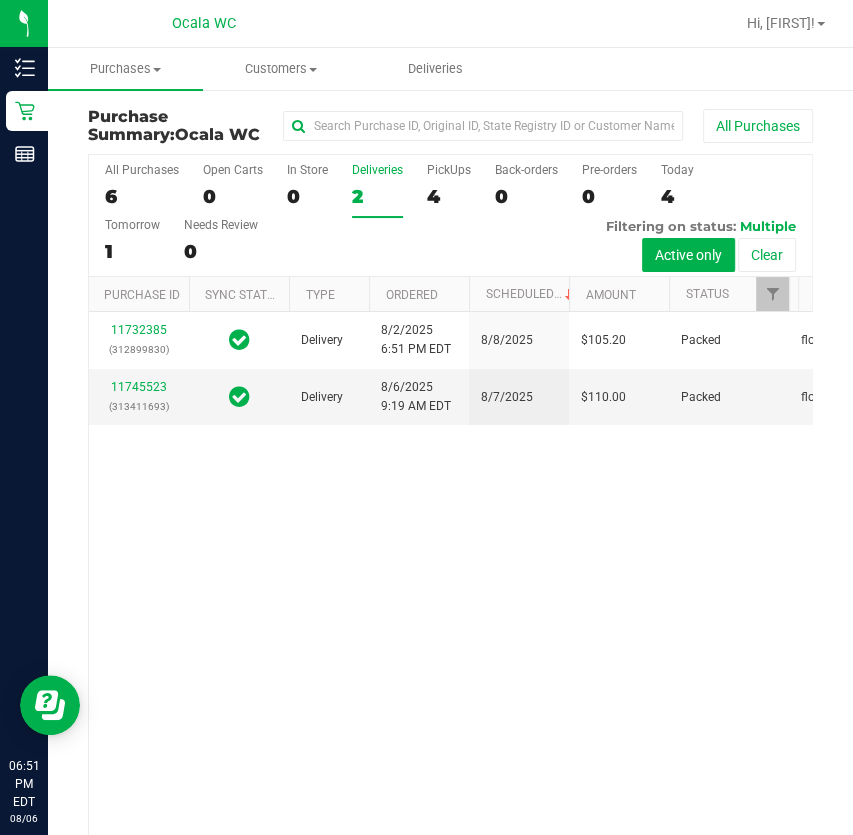 click on "All Purchases
6
Open Carts
0
In Store
0
Deliveries
2
PickUps
4
Back-orders
0
Pre-orders
0
Today
4
Tomorrow
1" at bounding box center [450, 216] 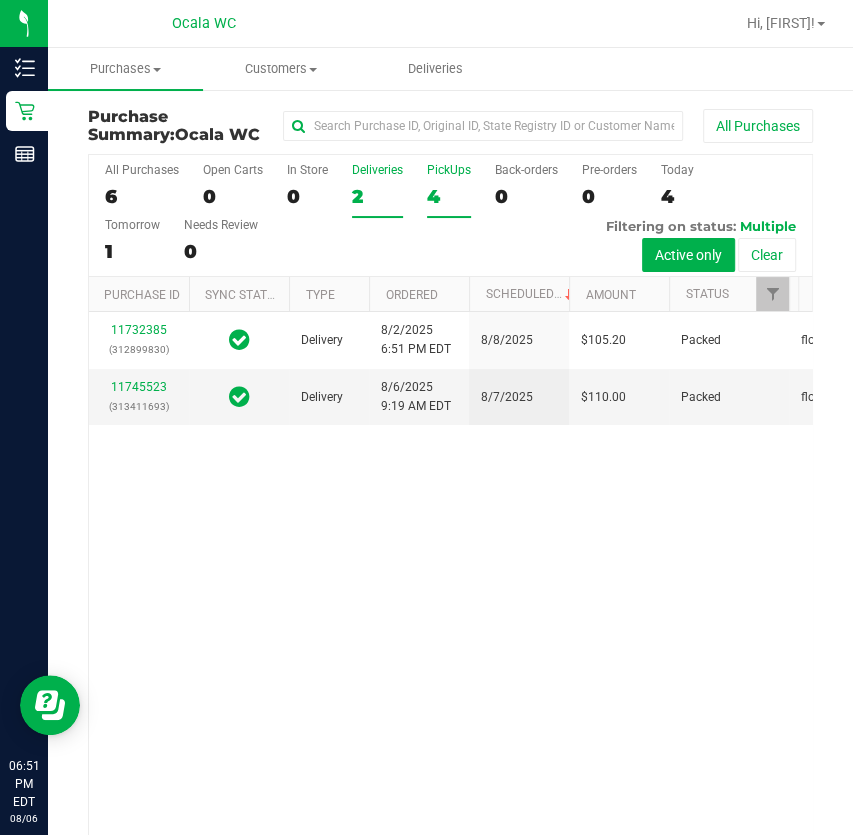 click on "4" at bounding box center [449, 196] 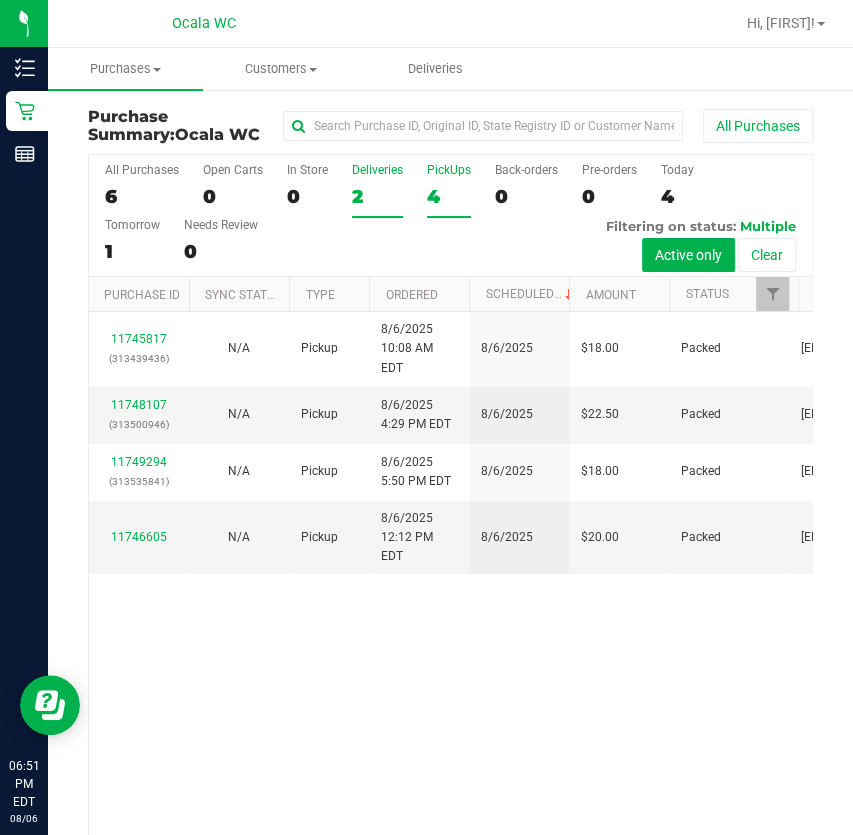 click on "2" at bounding box center [377, 196] 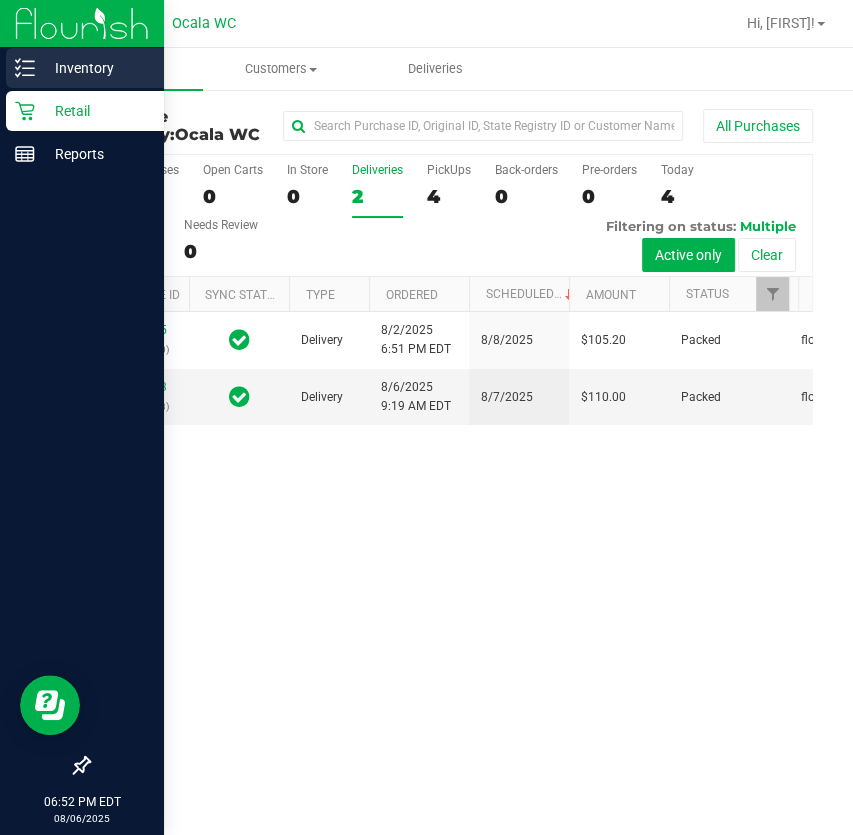 click 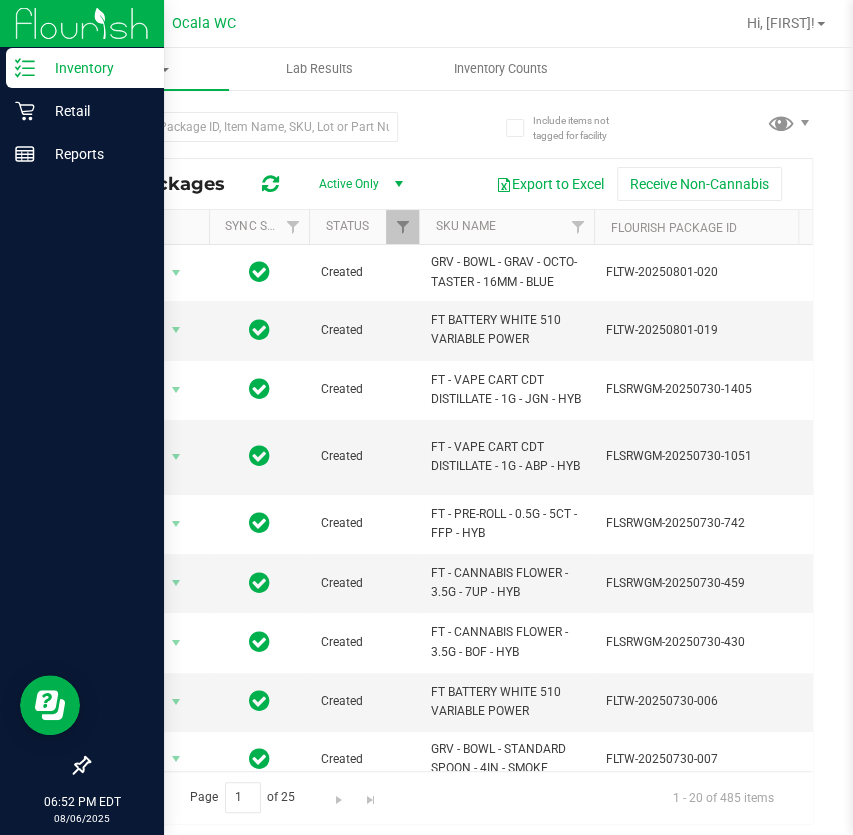 click on "All Packages
Active Only Active Only Lab Samples Locked All External Internal
Export to Excel
Receive Non-Cannabis
Actions Sync Status Status SKU Name Flourish Package ID Package ID Lot Number PO ID Lock Code THC% Qty Description Strain Sku Retail Display Name Available Category Unit Price Has COA Use By
Action Action Global inventory Package audit log Print package label Print product labels" at bounding box center [450, 458] 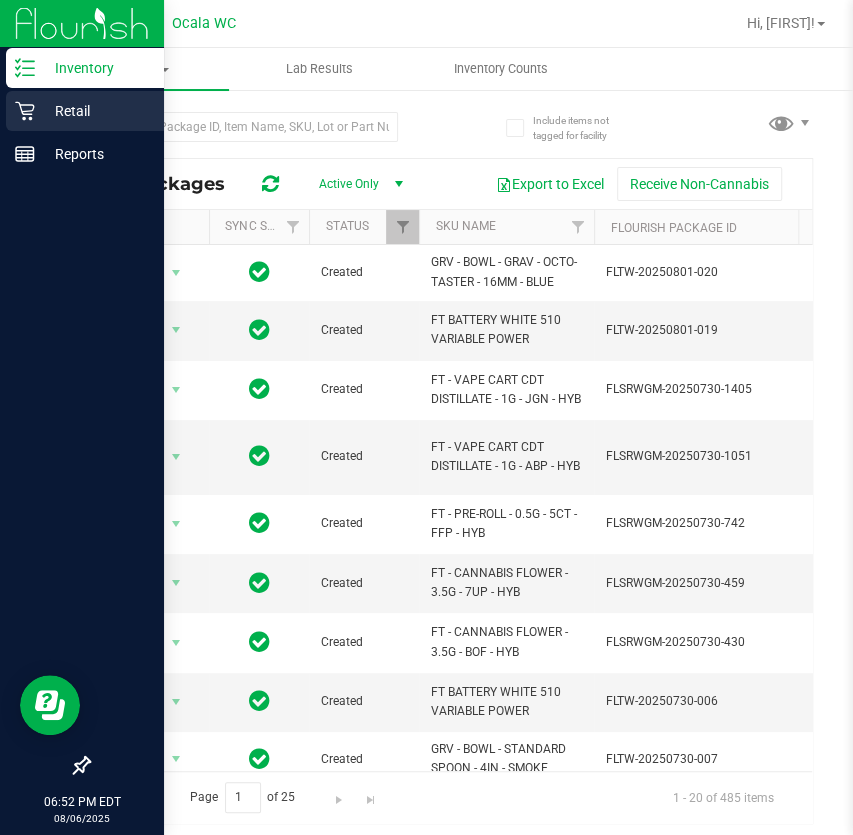 click 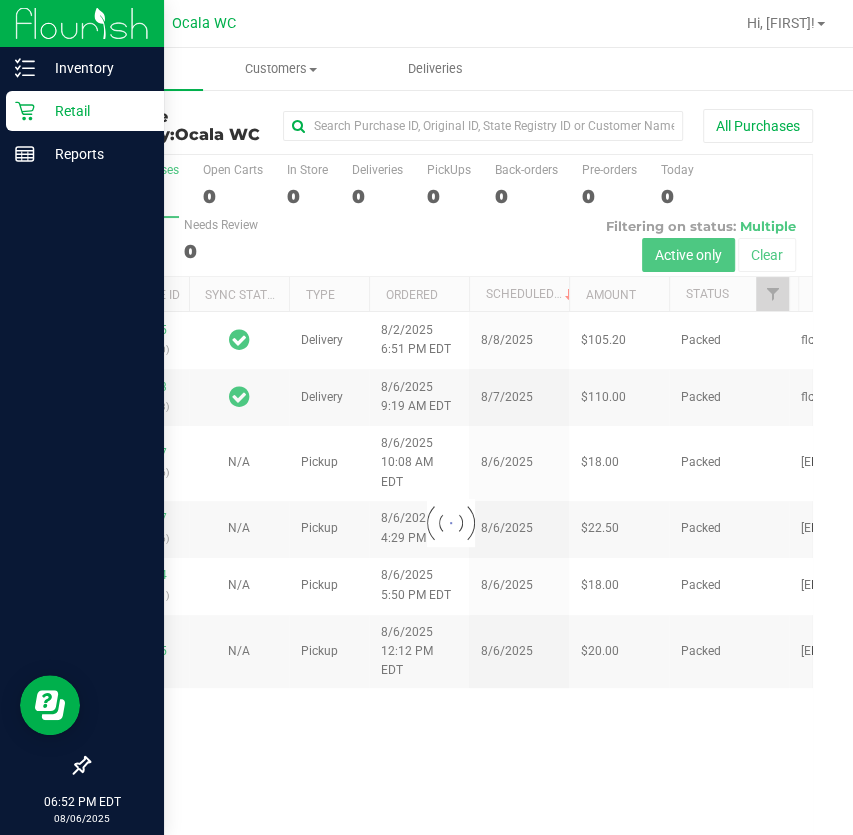 scroll, scrollTop: 76, scrollLeft: 0, axis: vertical 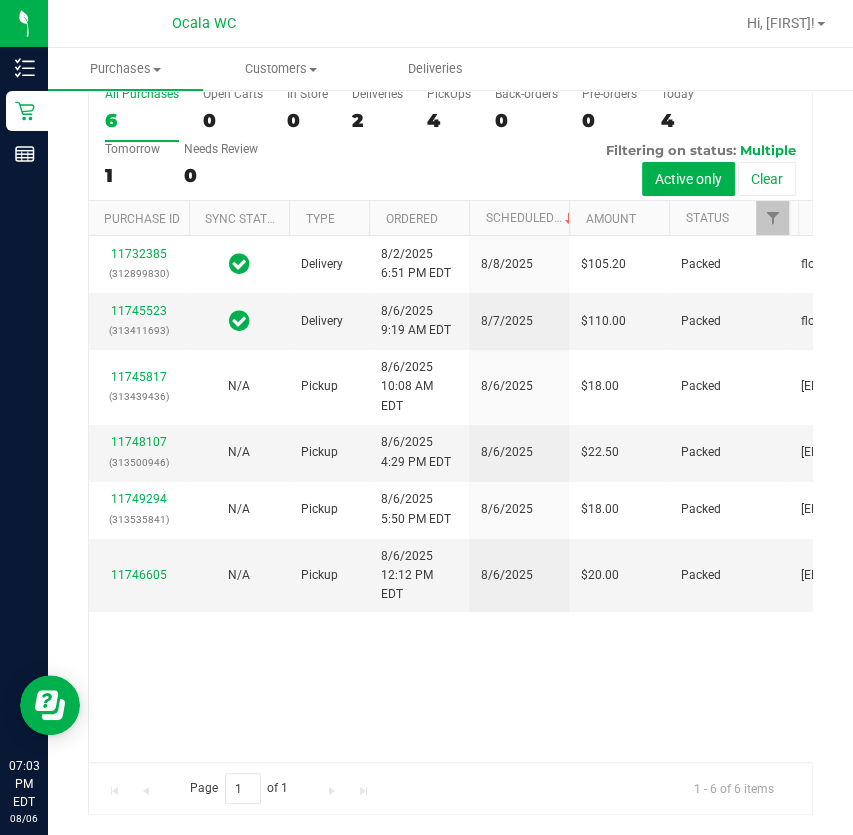 click on "All Purchases
6
Open Carts
0
In Store
0
Deliveries
2
PickUps
4
Back-orders
0
Pre-orders
0
Today
4
Tomorrow
1" at bounding box center [450, 140] 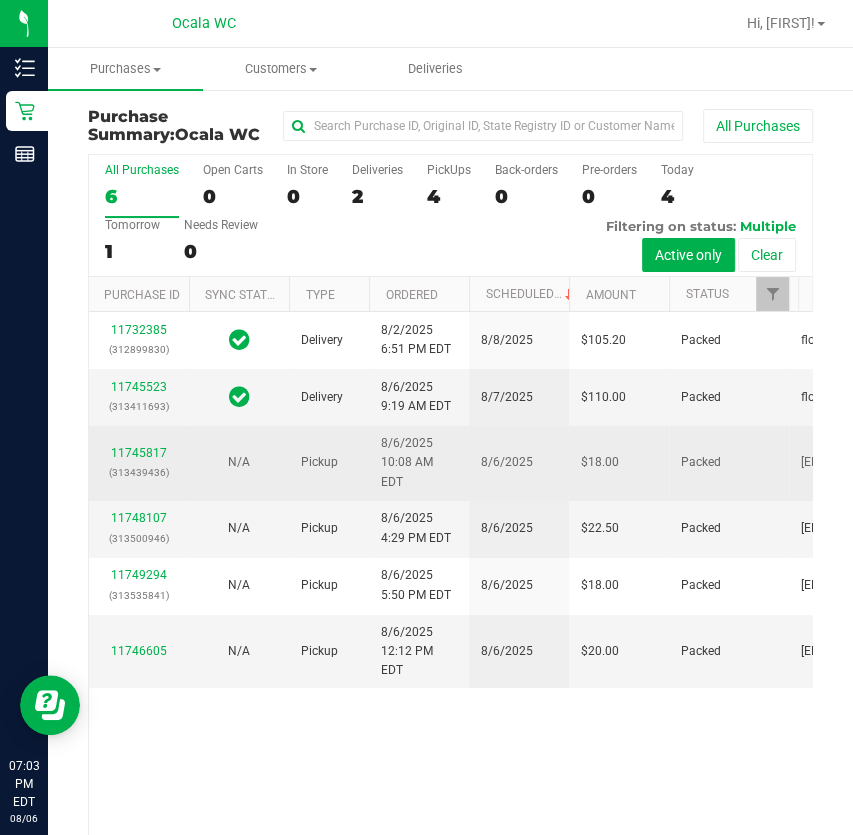 scroll, scrollTop: 76, scrollLeft: 0, axis: vertical 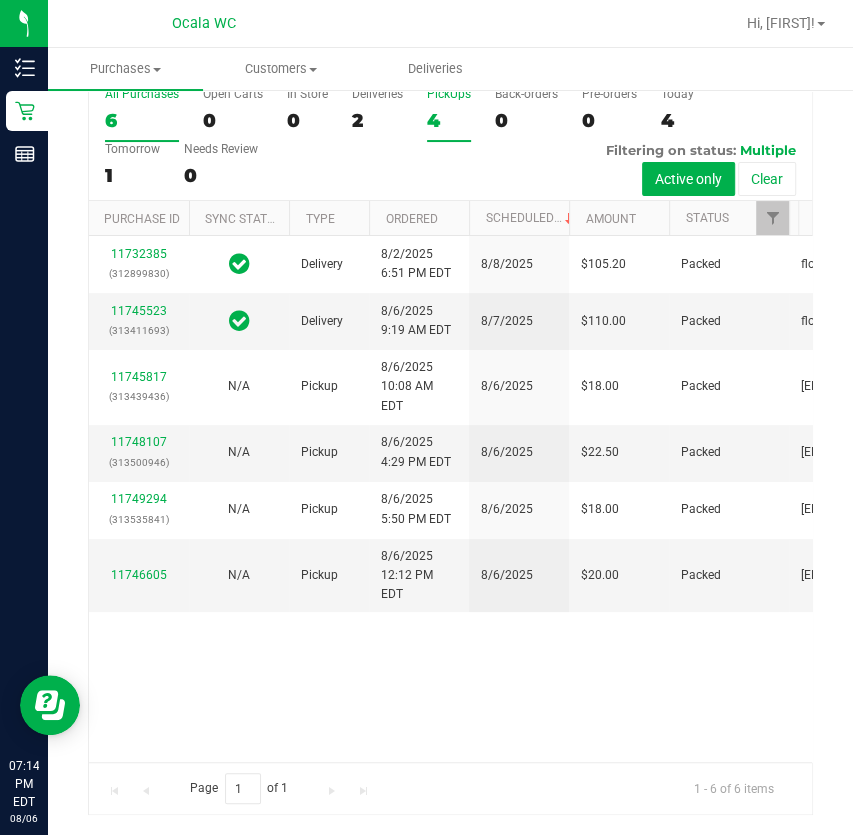 click on "4" at bounding box center (449, 120) 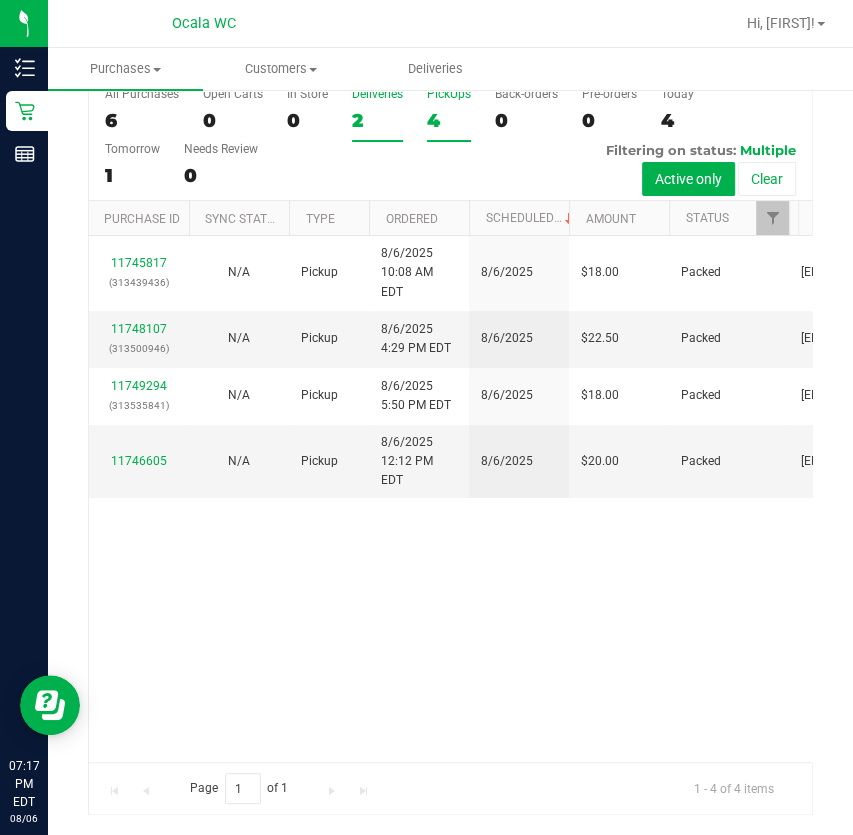 click on "2" at bounding box center [377, 120] 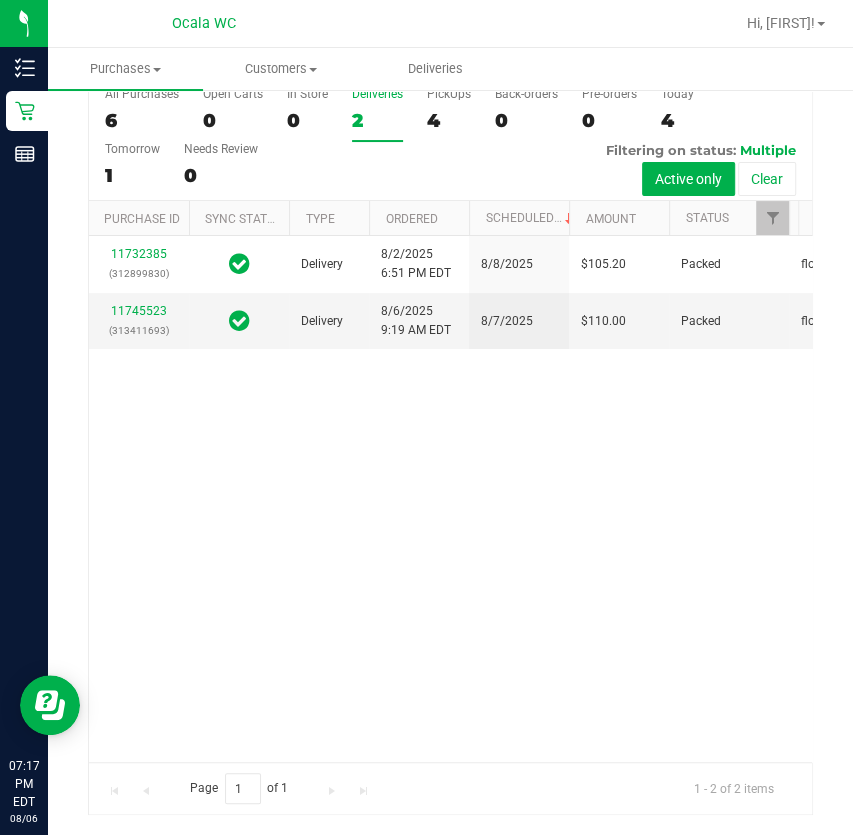 click on "4" at bounding box center (449, 120) 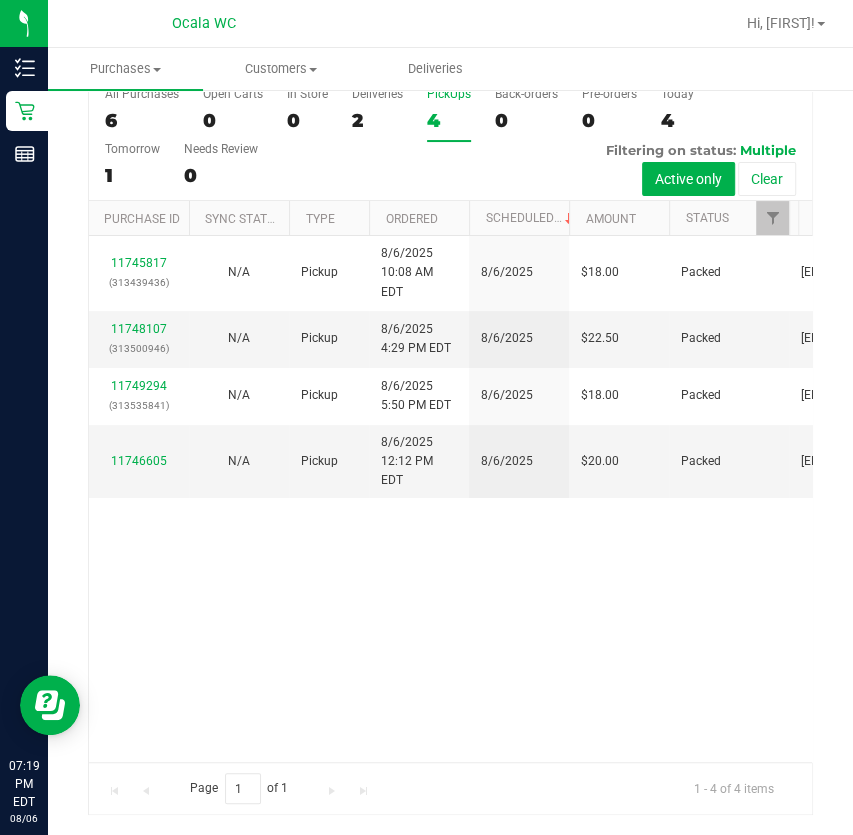 click on "[NUMBER]
([NUMBER])
N/A
Pickup [DATE] [TIME] [TIMEZONE] [DATE]
$18.00
Packed [EMAIL]
[NUMBER]
([NUMBER])
N/A
Pickup [DATE] [TIME] [TIMEZONE] [DATE]
$22.50
Packed [EMAIL]
[NUMBER]
([NUMBER])
N/A
Pickup [DATE] [TIME] [TIMEZONE] [DATE]
$18.00
Packed [EMAIL]
[NUMBER]" at bounding box center (450, 499) 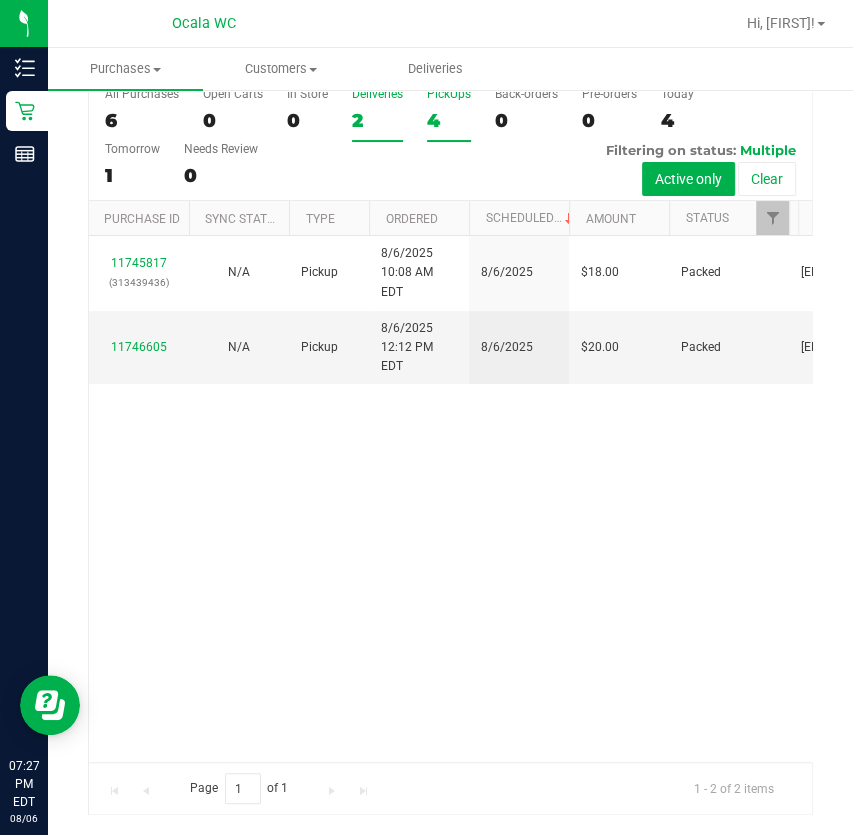 click on "Deliveries
2" at bounding box center [377, 114] 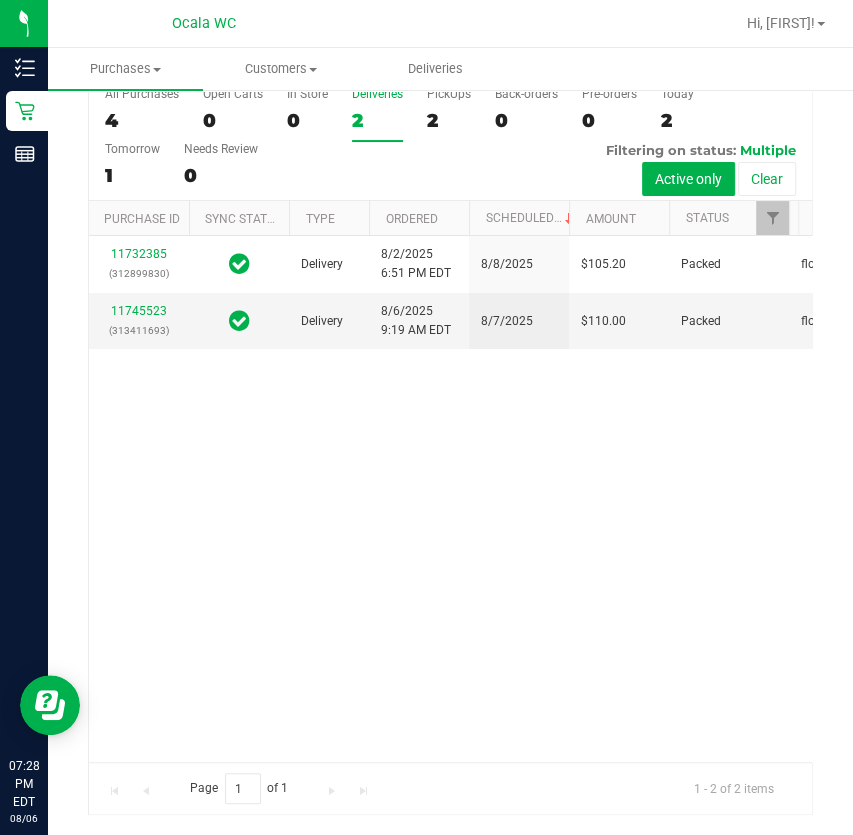 click on "11732385
([PHONE])
Delivery 8/2/2025 6:51 PM EDT 8/8/2025
$105.20
Packed flourish-biotrack [v0.1.0]
11745523
([PHONE])
Delivery 8/6/2025 9:19 AM EDT 8/7/2025
$110.00
Packed flourish-biotrack [v0.1.0]" at bounding box center (450, 499) 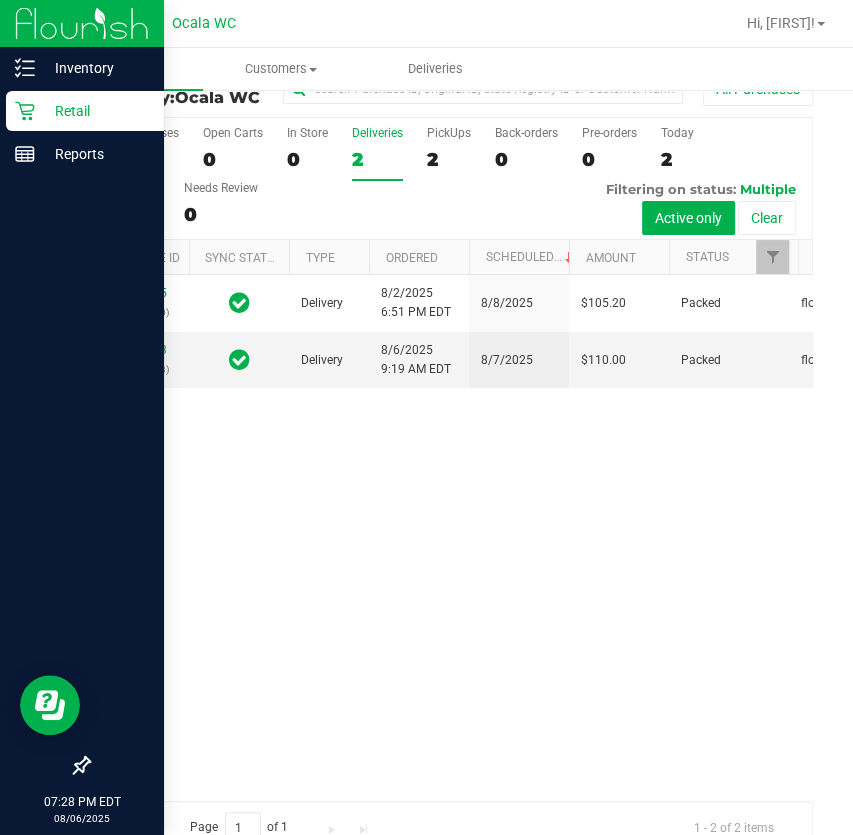 scroll, scrollTop: 0, scrollLeft: 0, axis: both 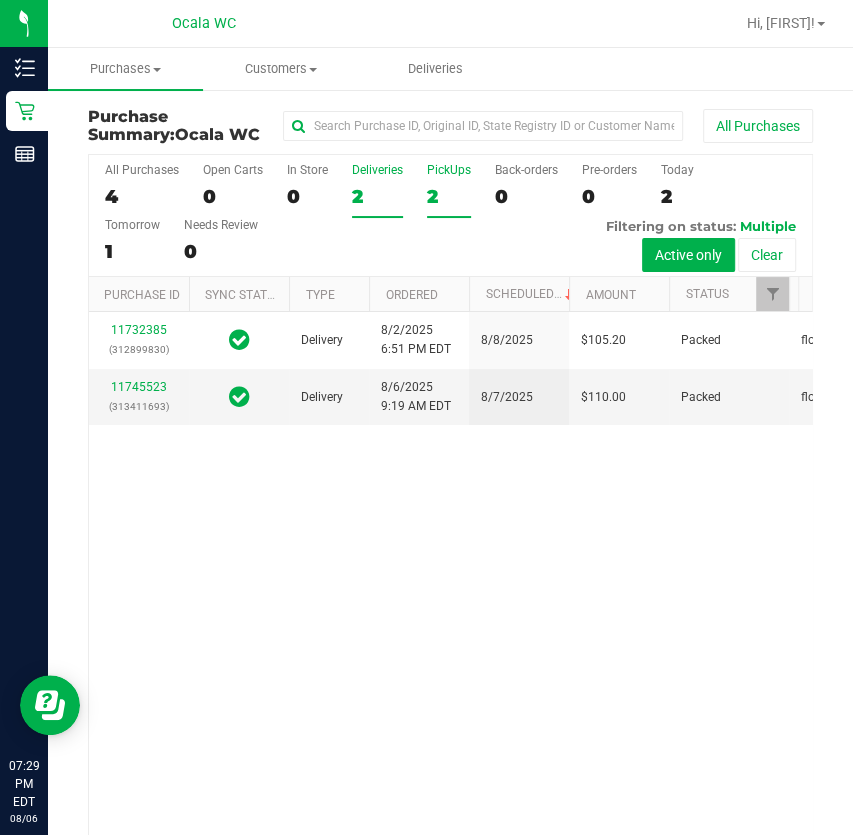 click on "PickUps
2" at bounding box center (449, 190) 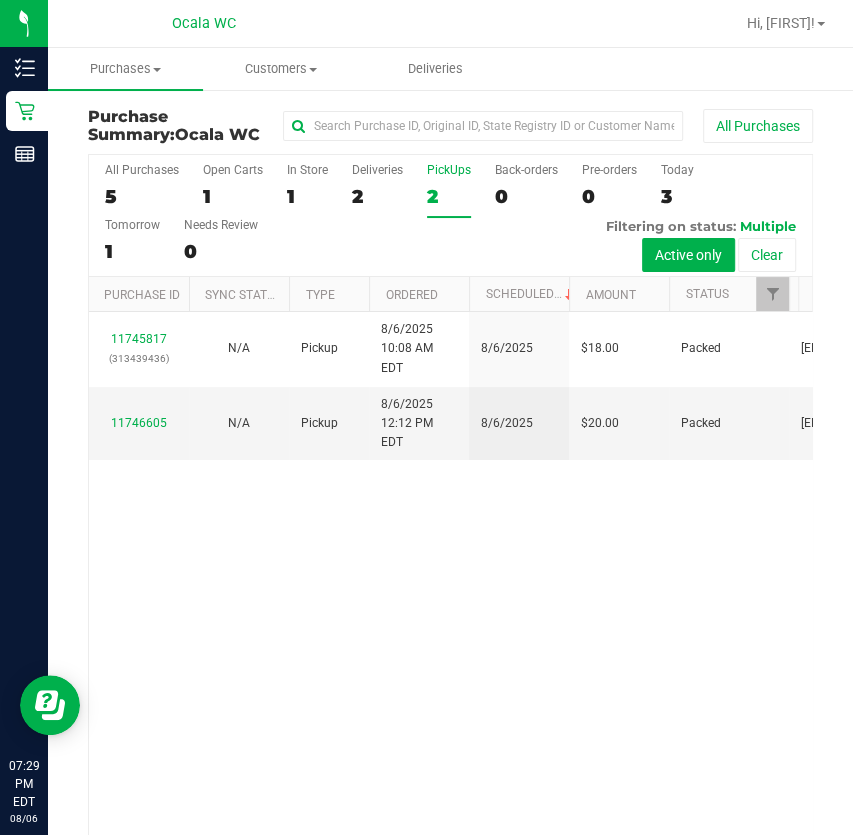 click on "2" at bounding box center [377, 196] 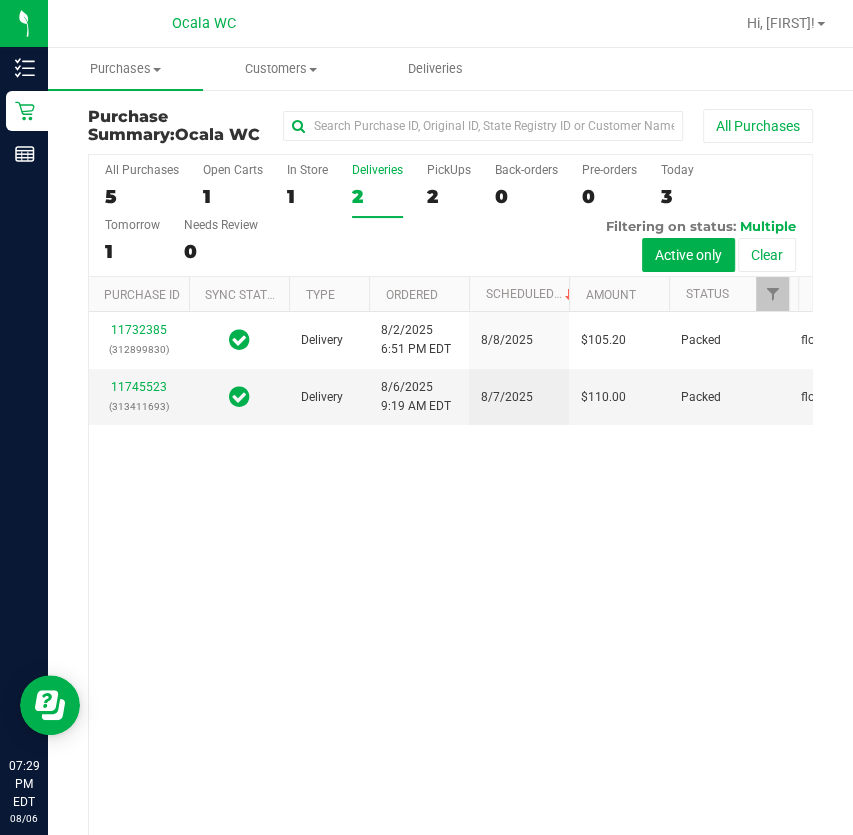 click on "11732385
([PHONE])
Delivery 8/2/2025 6:51 PM EDT 8/8/2025
$105.20
Packed flourish-biotrack [v0.1.0]
11745523
([PHONE])
Delivery 8/6/2025 9:19 AM EDT 8/7/2025
$110.00
Packed flourish-biotrack [v0.1.0]" at bounding box center (450, 575) 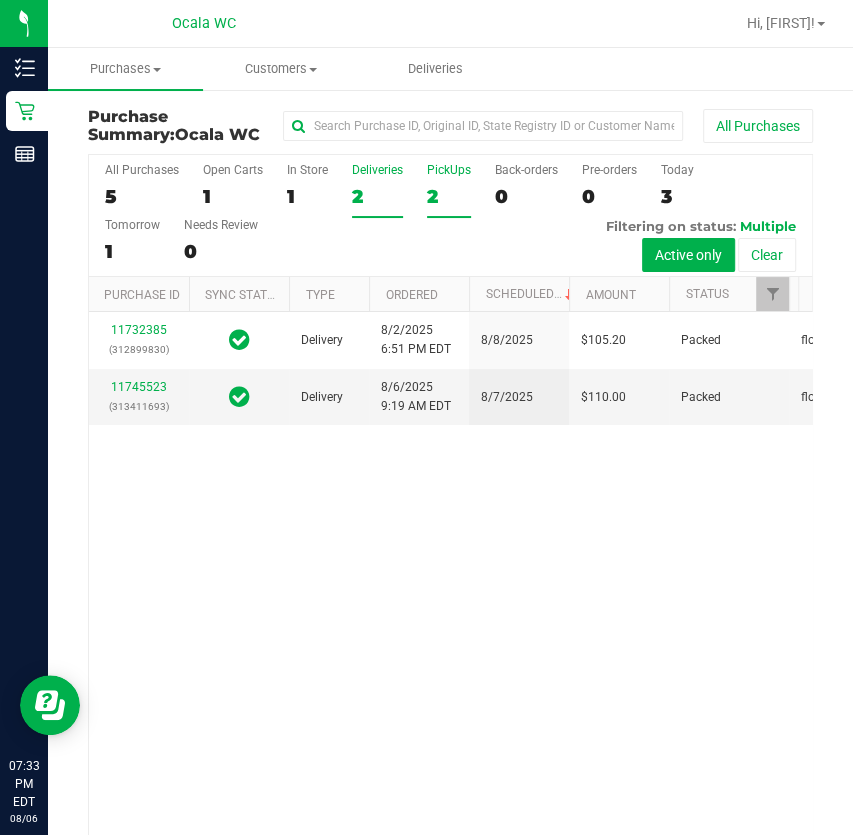 click on "2" at bounding box center (449, 196) 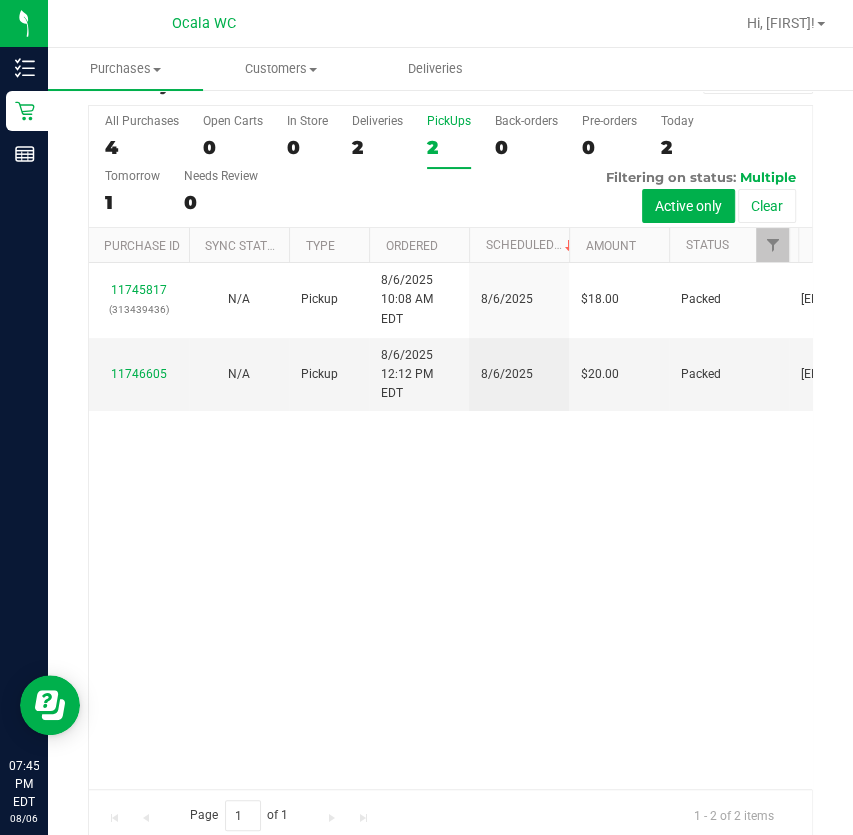 scroll, scrollTop: 76, scrollLeft: 0, axis: vertical 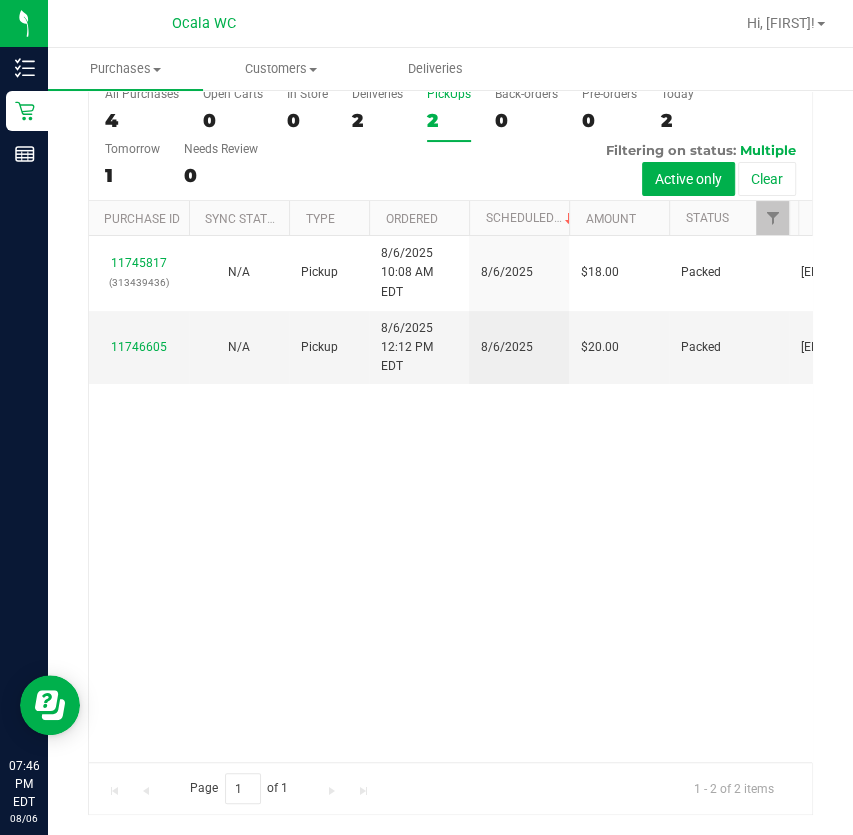 click on "11745817
([PHONE])
N/A
Pickup 8/6/2025 10:08 AM EDT 8/6/2025
$18.00
Packed [EMAIL]
11746605
N/A
Pickup 8/6/2025 12:12 PM EDT 8/6/2025
$20.00
Packed [EMAIL]" at bounding box center [450, 499] 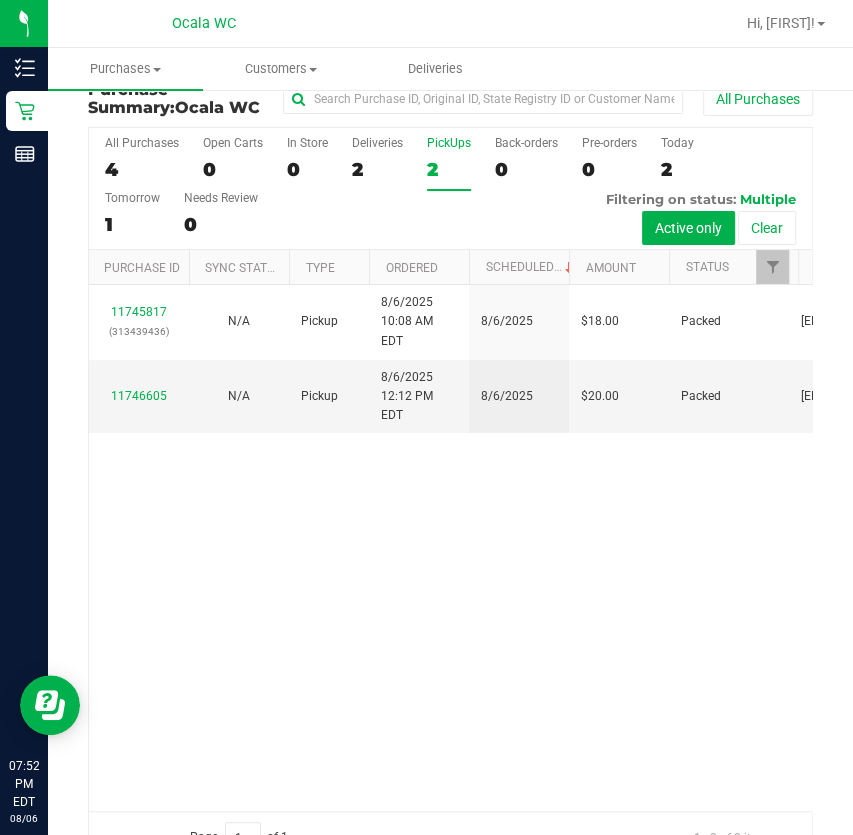 scroll, scrollTop: 0, scrollLeft: 0, axis: both 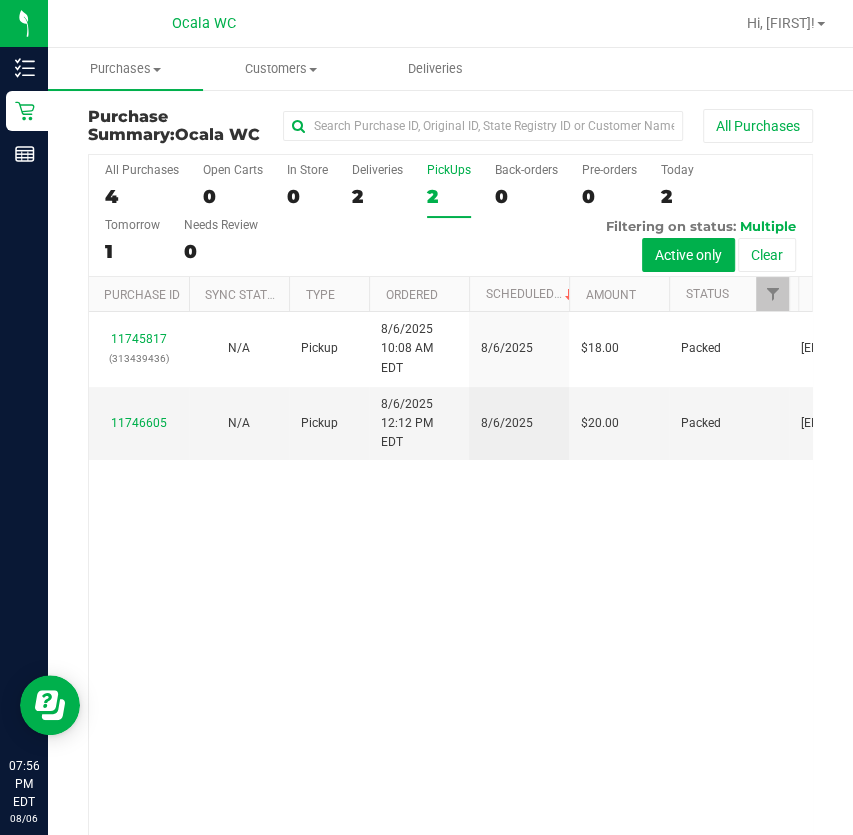 click on "11745817
([PHONE])
N/A
Pickup 8/6/2025 10:08 AM EDT 8/6/2025
$18.00
Packed [EMAIL]
11746605
N/A
Pickup 8/6/2025 12:12 PM EDT 8/6/2025
$20.00
Packed [EMAIL]" at bounding box center [450, 575] 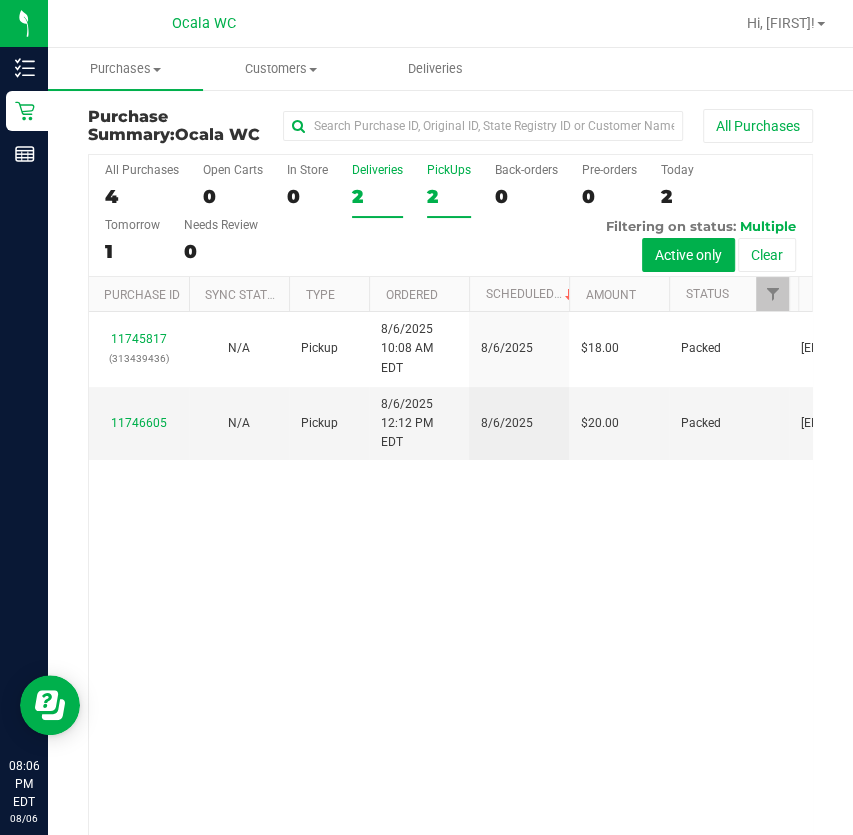 click on "All Purchases
4
Open Carts
0
In Store
0
Deliveries
2
PickUps
2
Back-orders
0
Pre-orders
0
Today
2
Tomorrow
1" at bounding box center [450, 216] 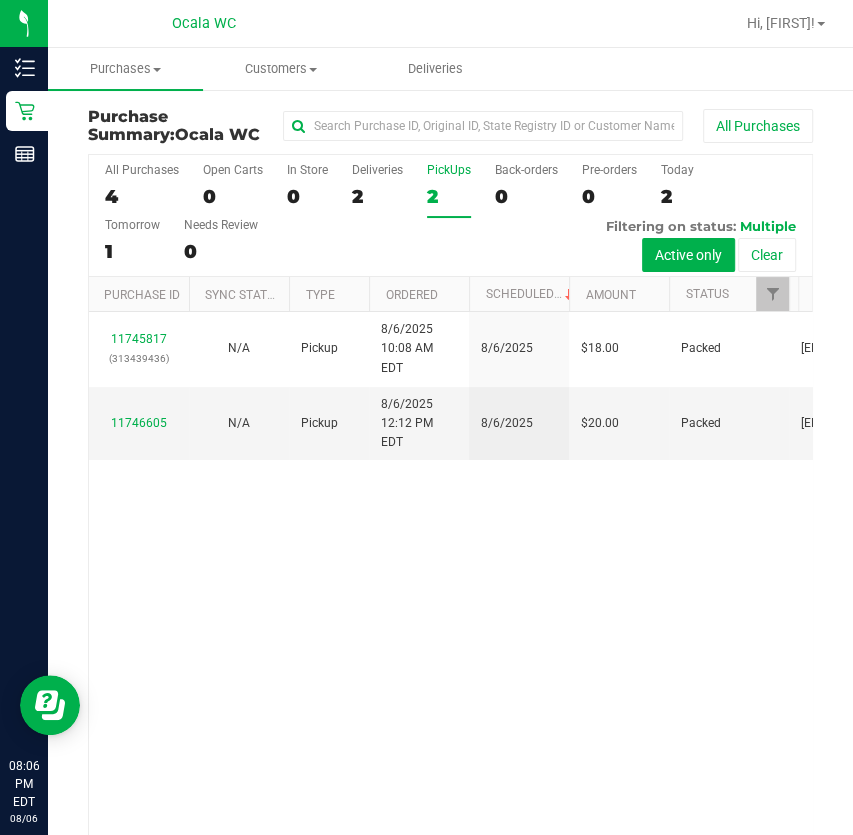 click on "PickUps
2" at bounding box center [449, 190] 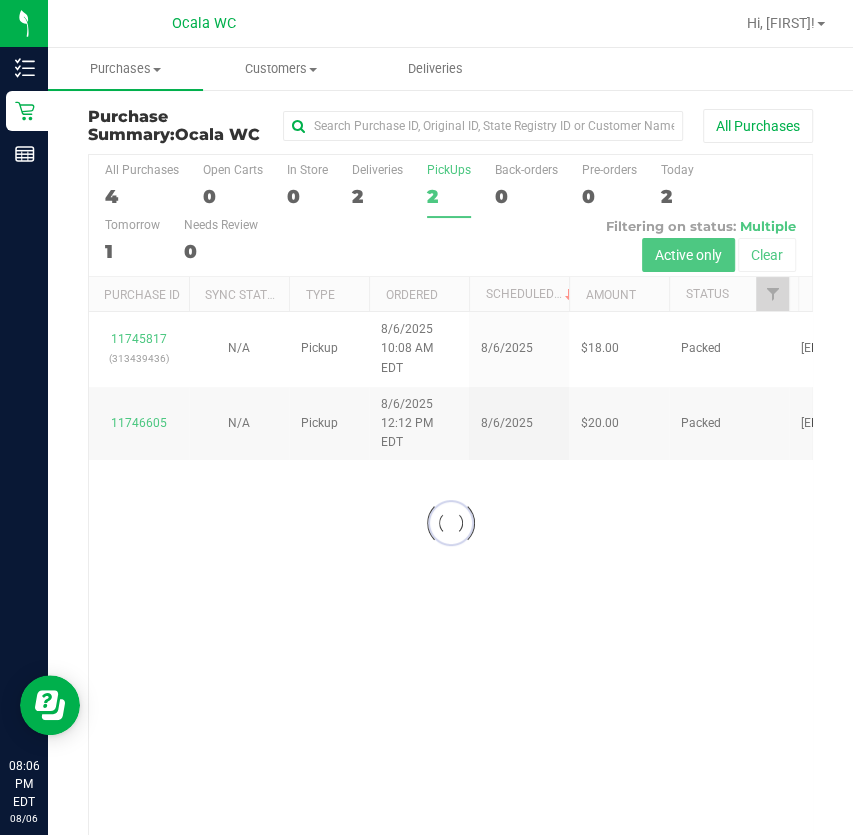 click at bounding box center (450, 522) 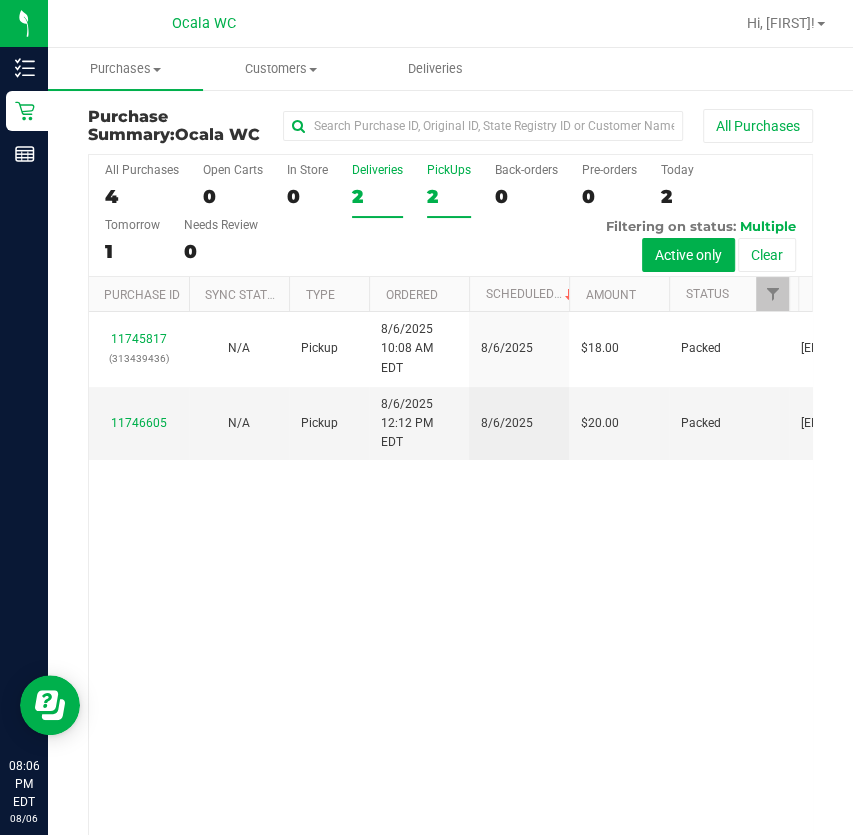 click on "2" at bounding box center (377, 196) 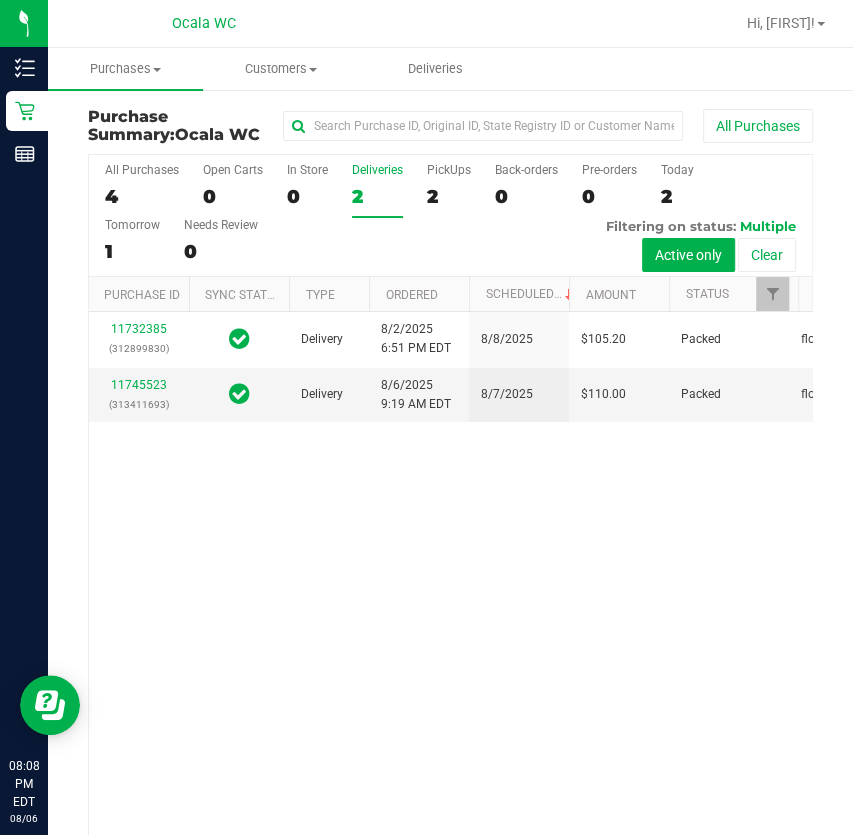click on "Hi, [FIRST]!" at bounding box center (786, 23) 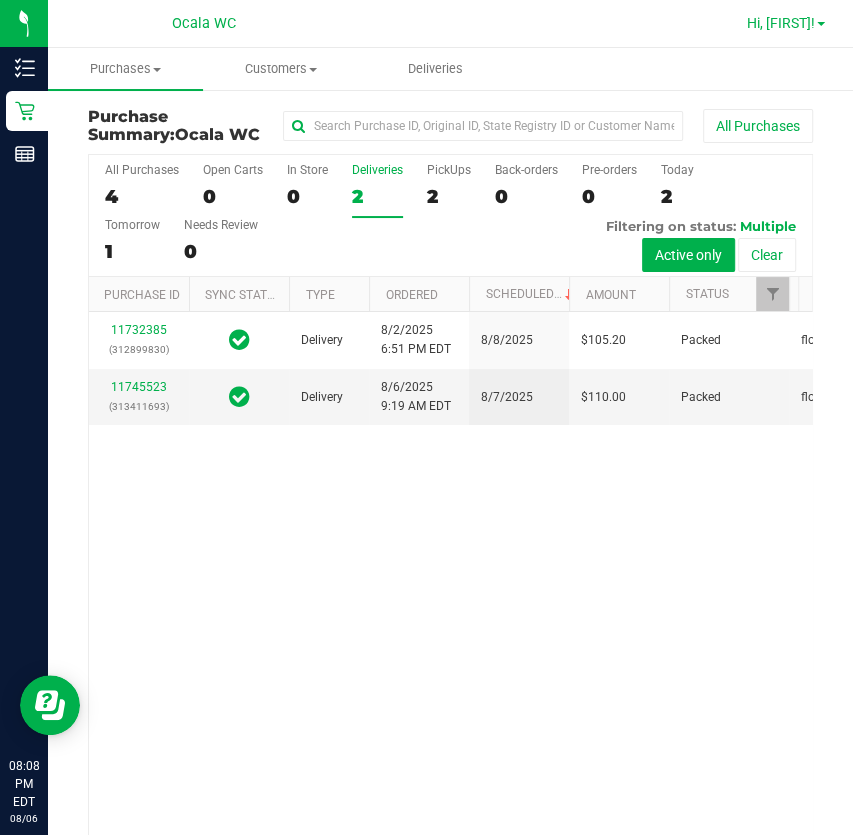 click on "Hi, [FIRST]!" at bounding box center (781, 23) 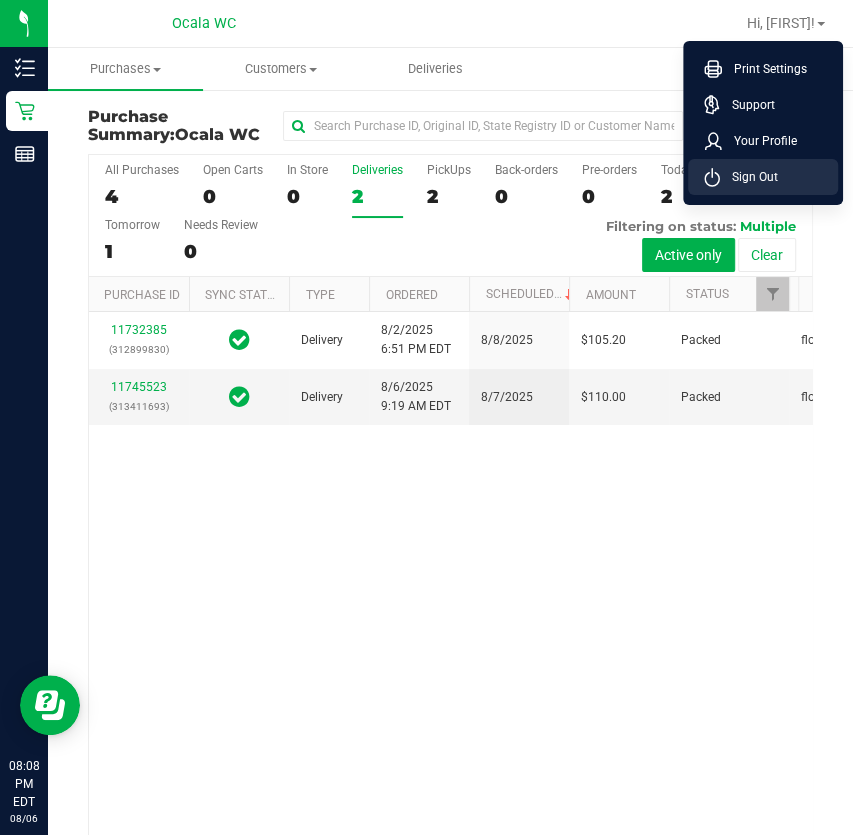 click on "Sign Out" at bounding box center (763, 177) 